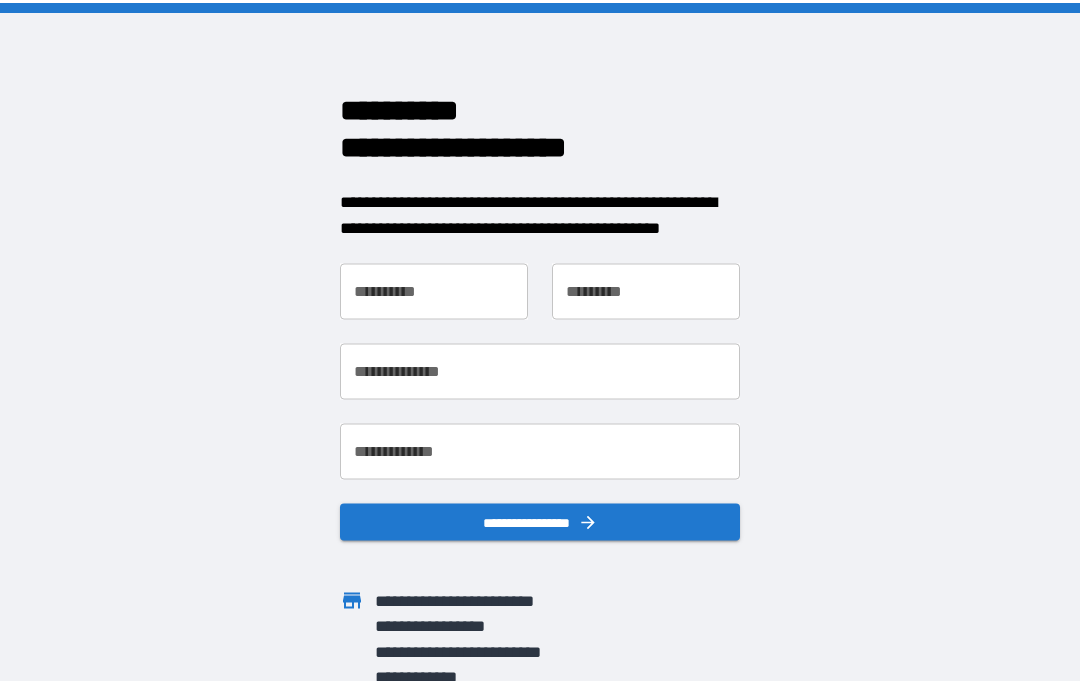 scroll, scrollTop: 0, scrollLeft: 0, axis: both 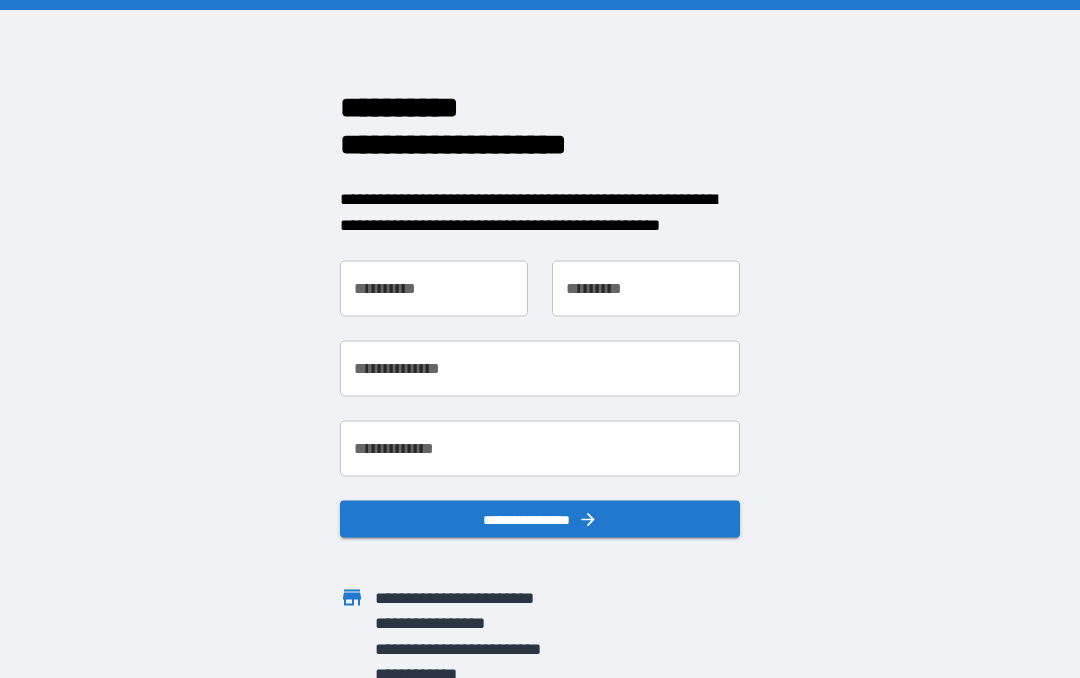 click on "**********" at bounding box center (434, 289) 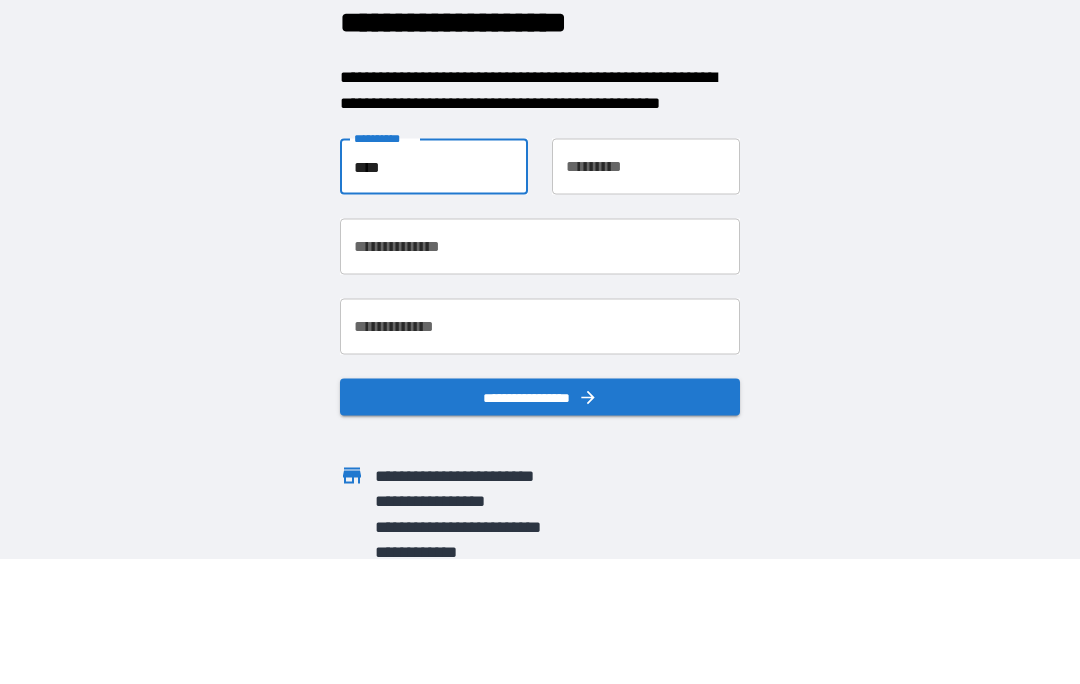 type on "****" 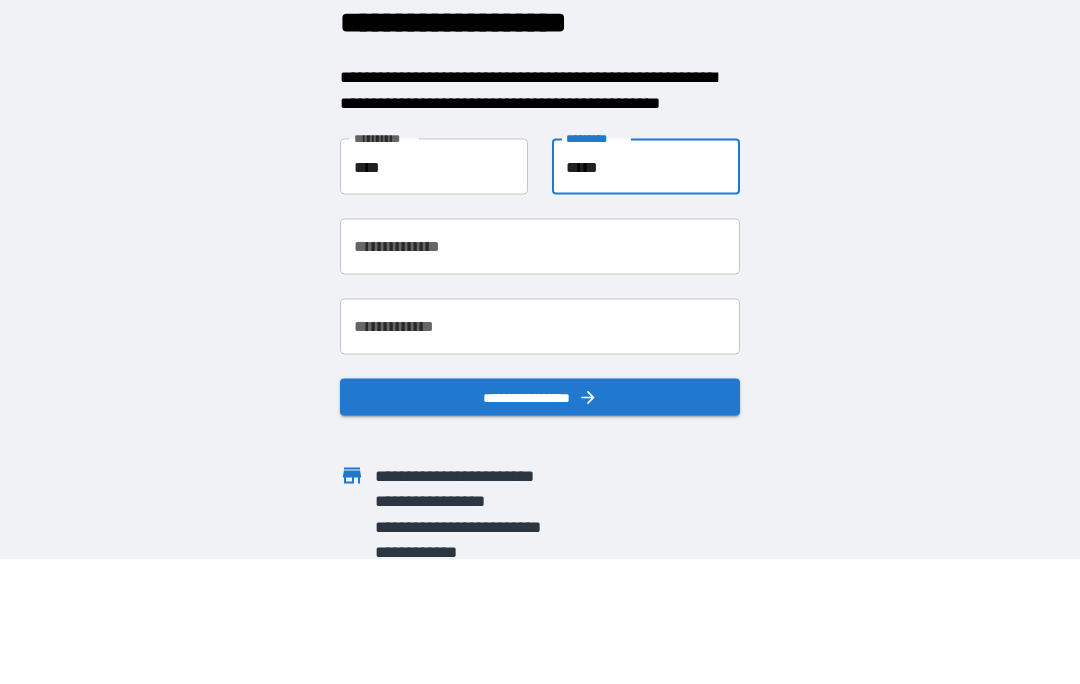 type on "*****" 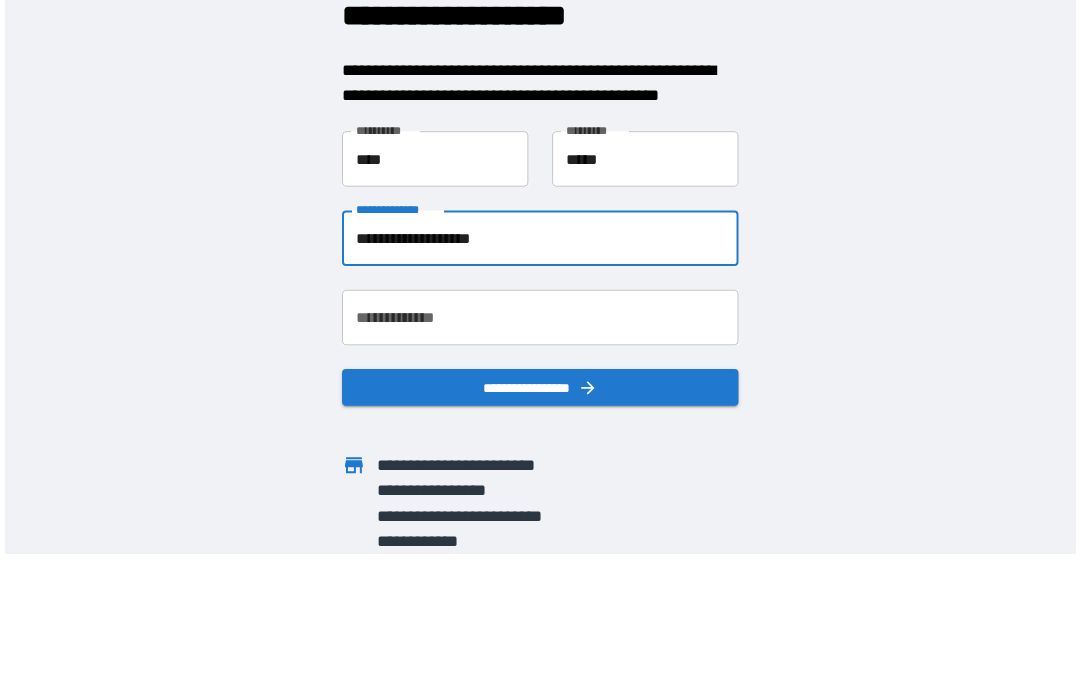 scroll, scrollTop: 5, scrollLeft: 0, axis: vertical 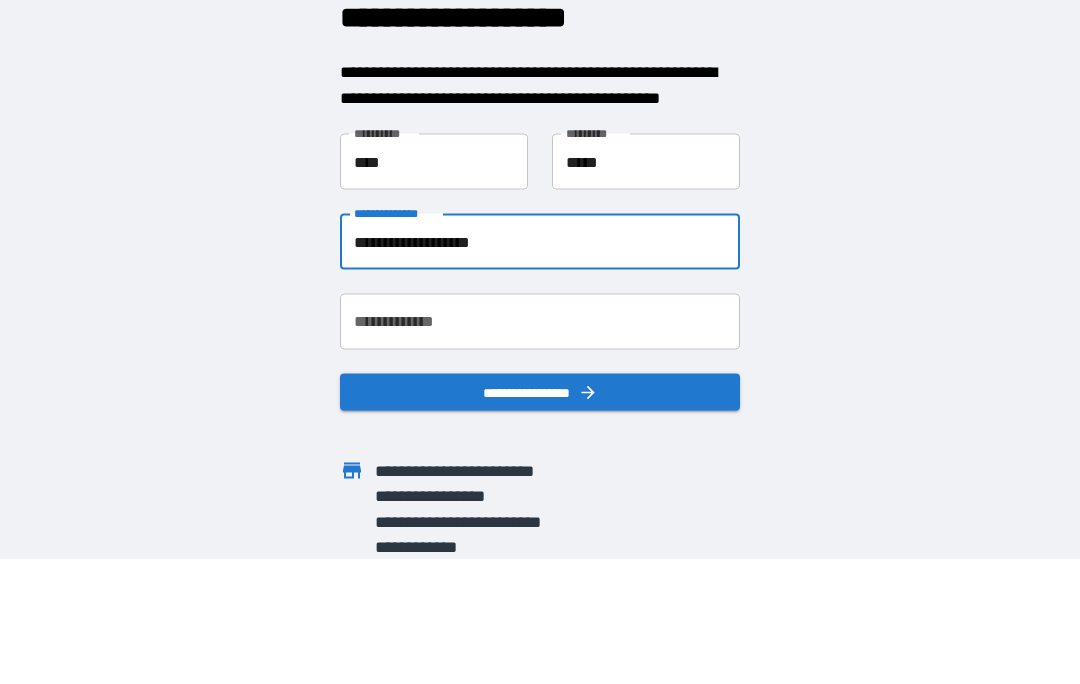 type on "**********" 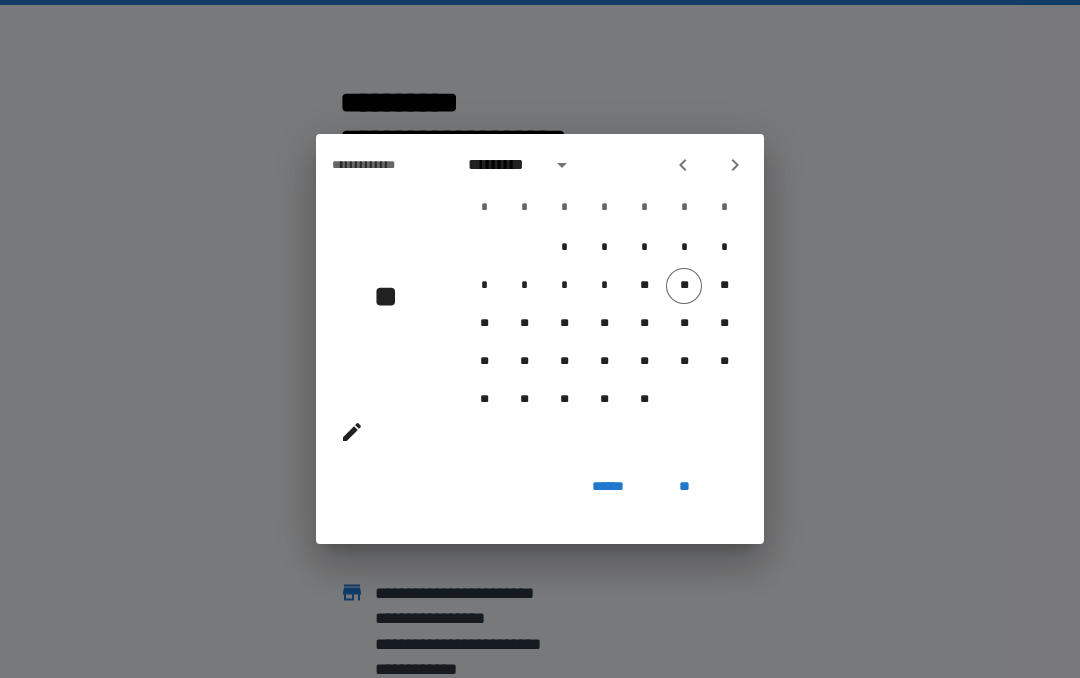 click on "********* * * * * * * * * * * * * * * * * ** ** ** ** ** ** ** ** ** ** ** ** ** ** ** ** ** ** ** ** ** **" at bounding box center (604, 301) 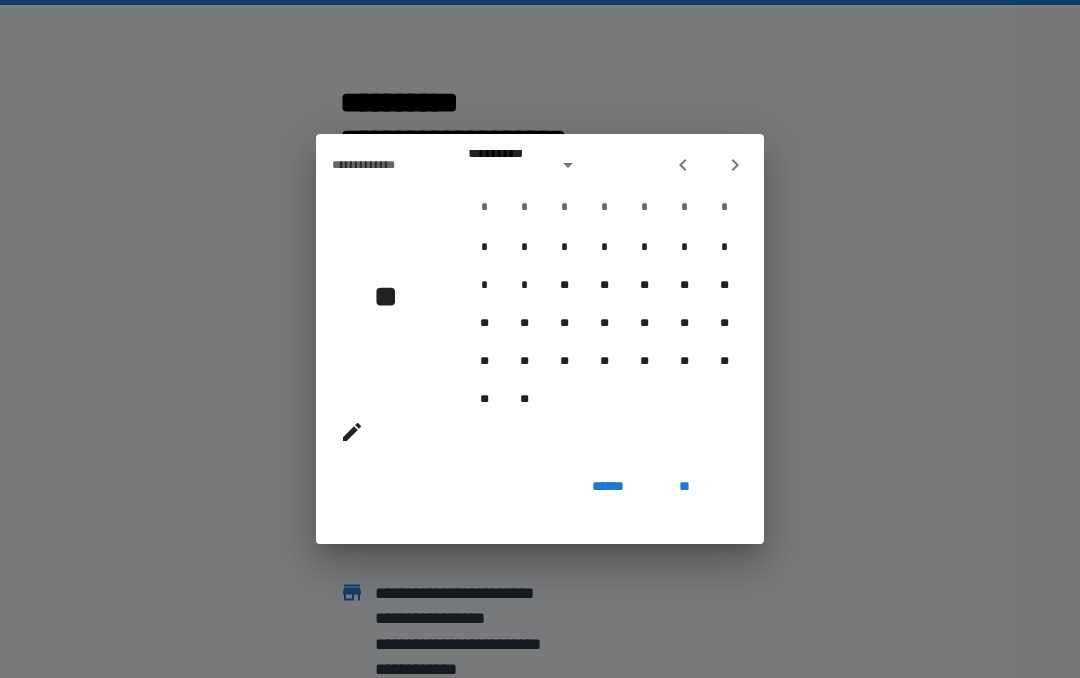 click 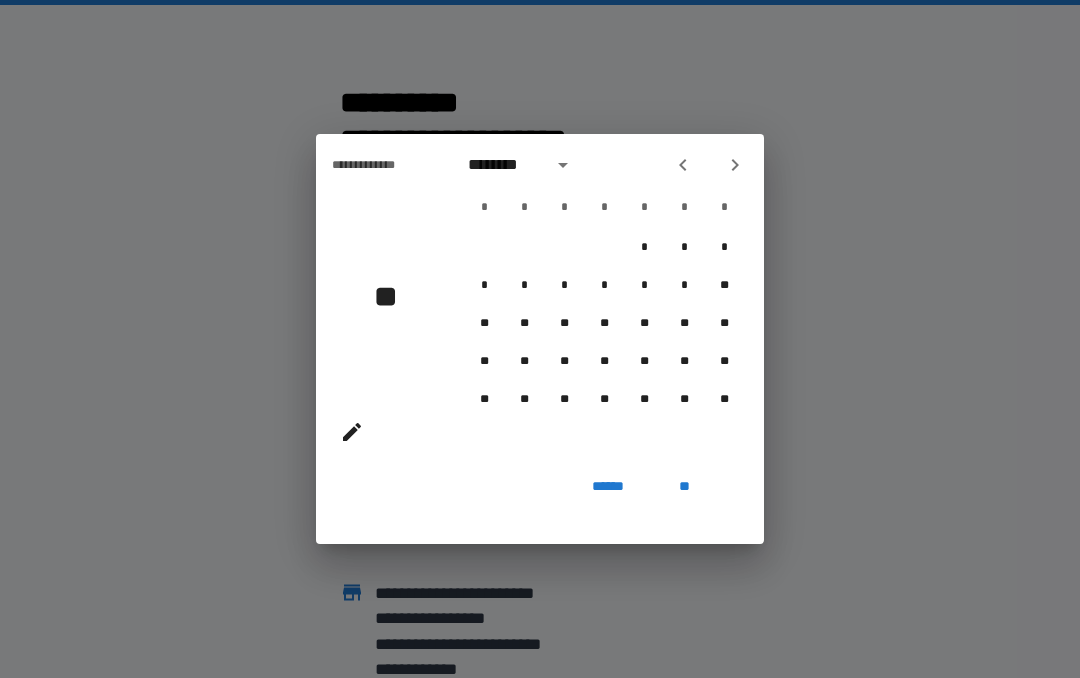 click 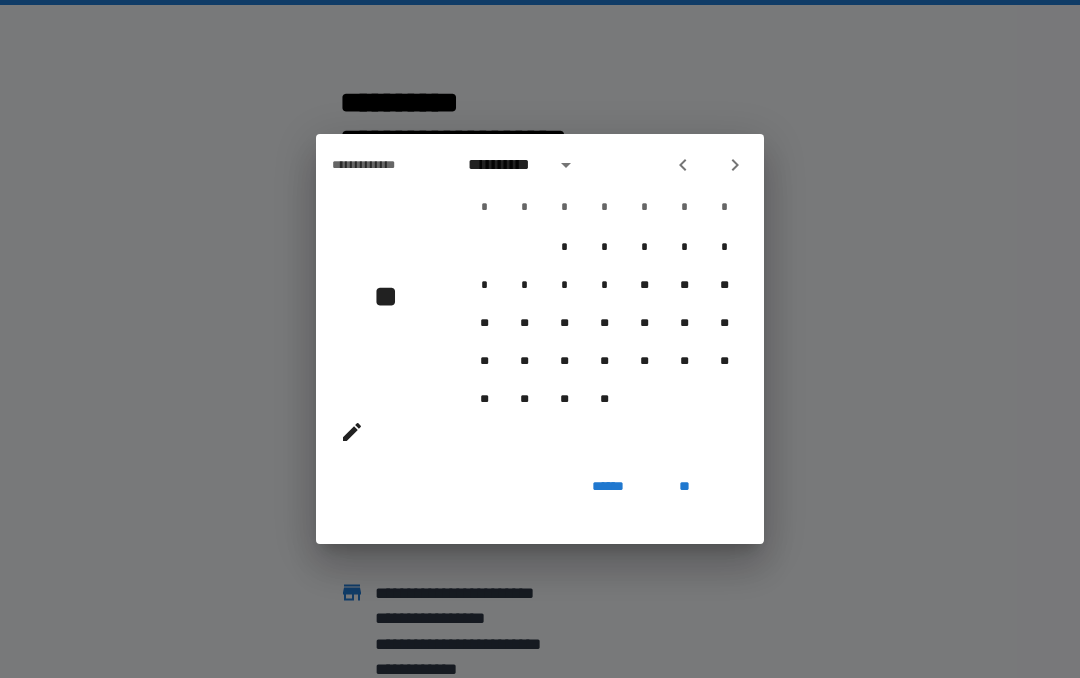 click 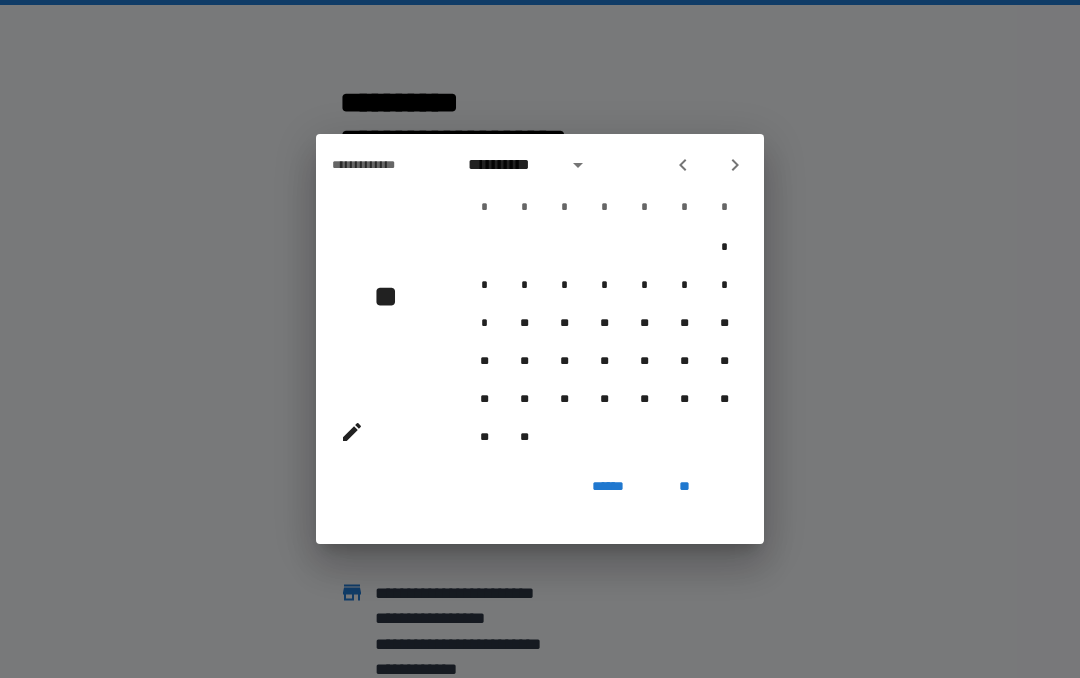 click 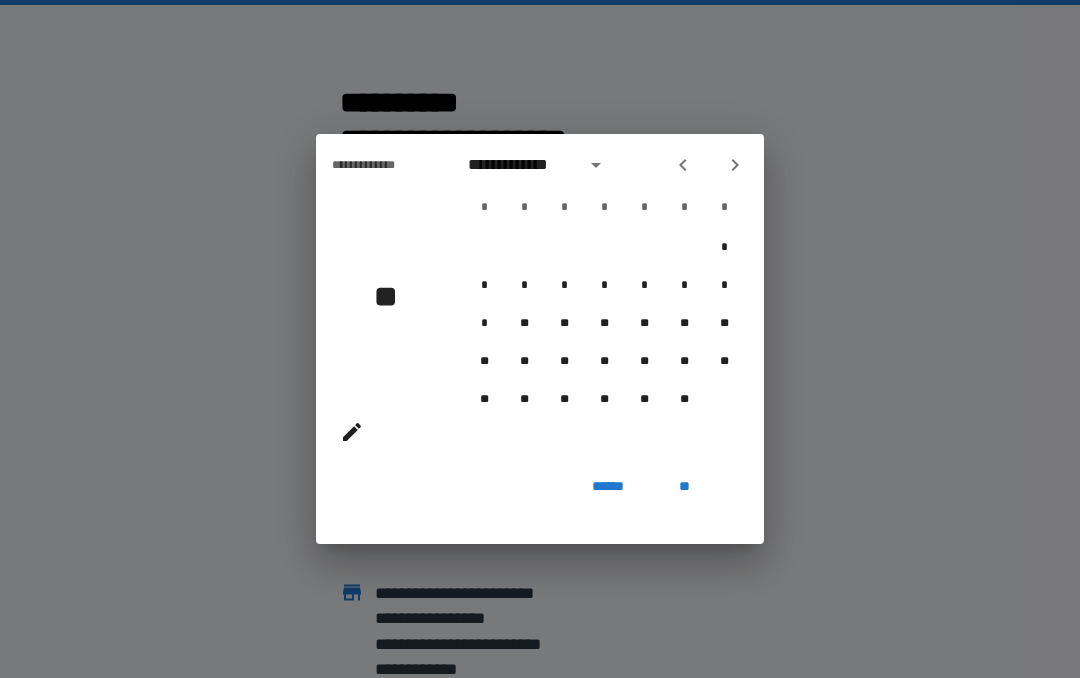 click 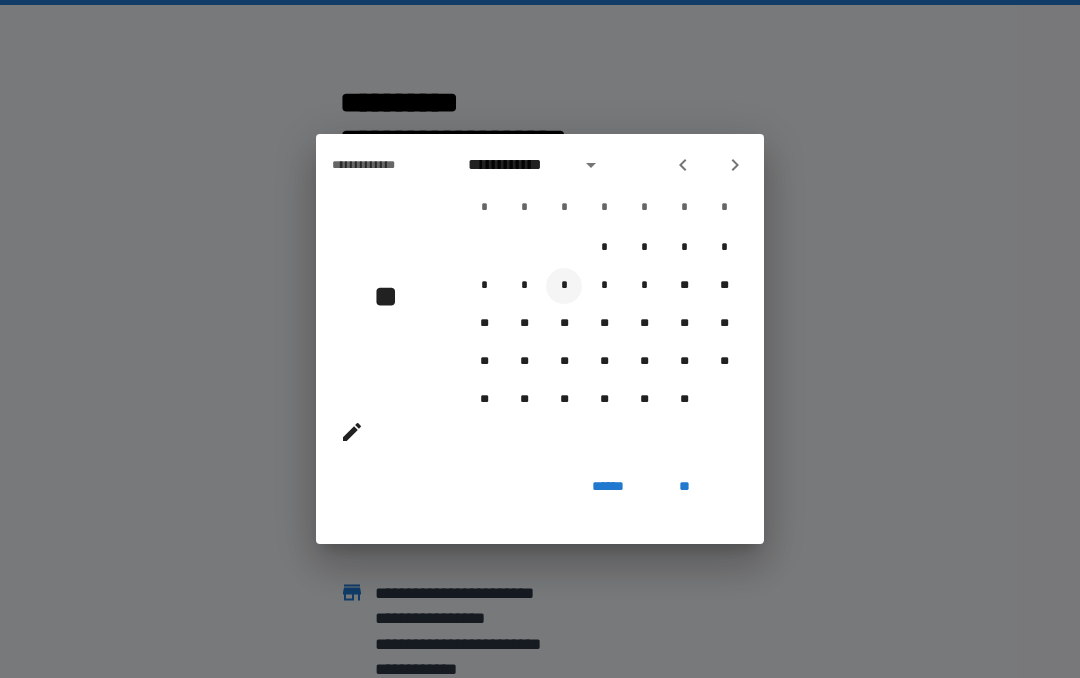click on "*" at bounding box center (564, 286) 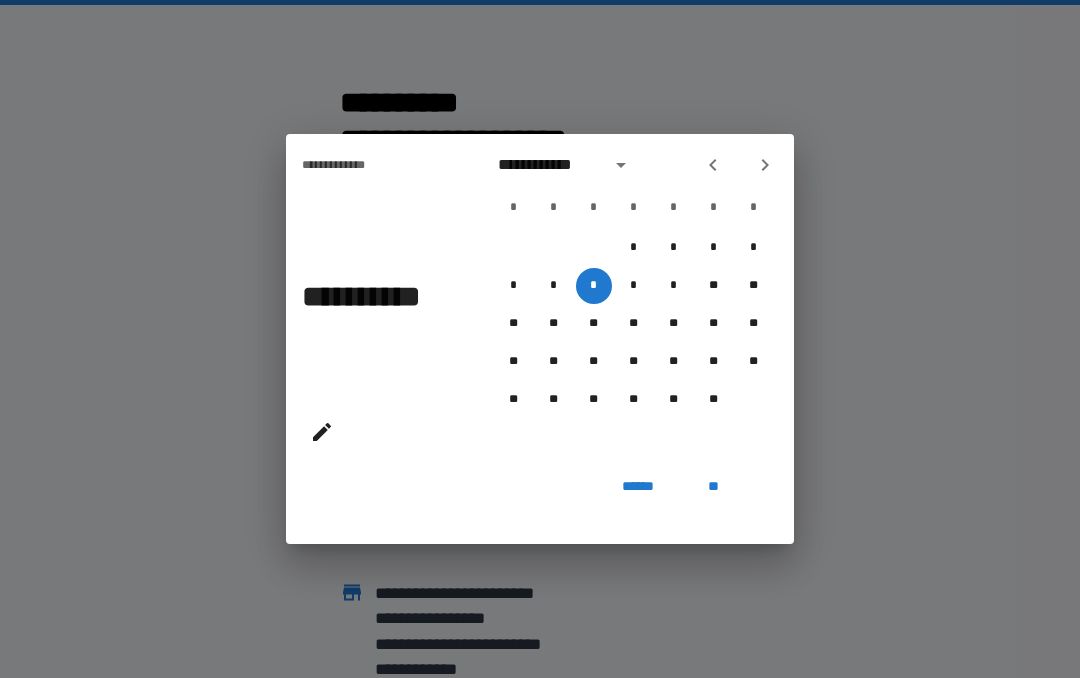 click on "**" at bounding box center [714, 486] 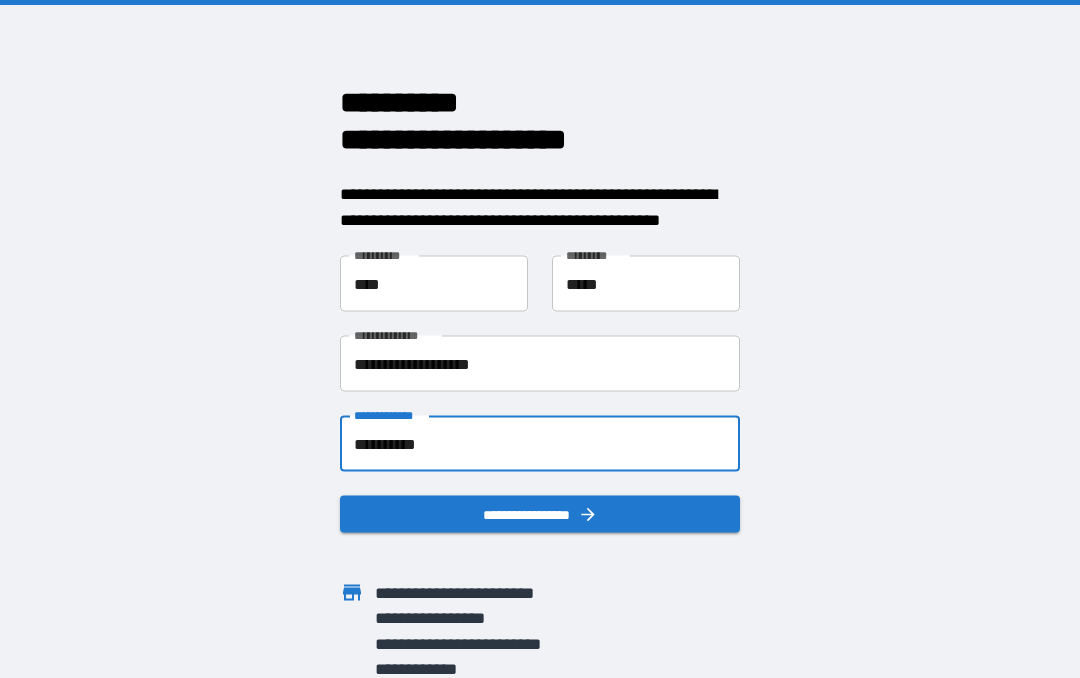 click on "**********" at bounding box center (540, 444) 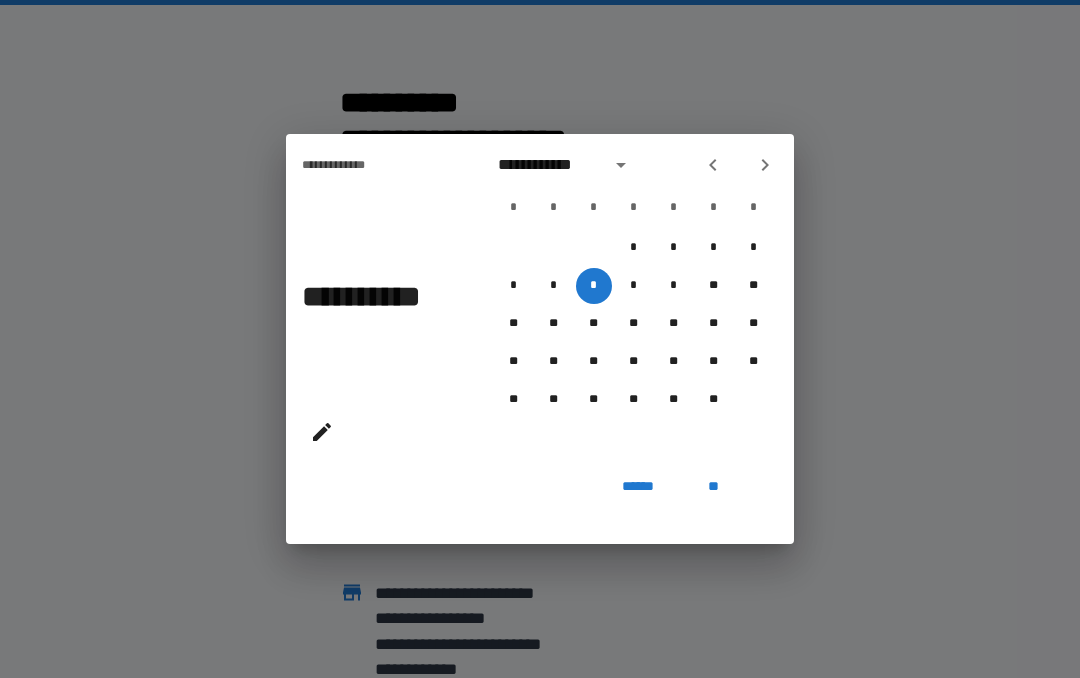 click at bounding box center [621, 165] 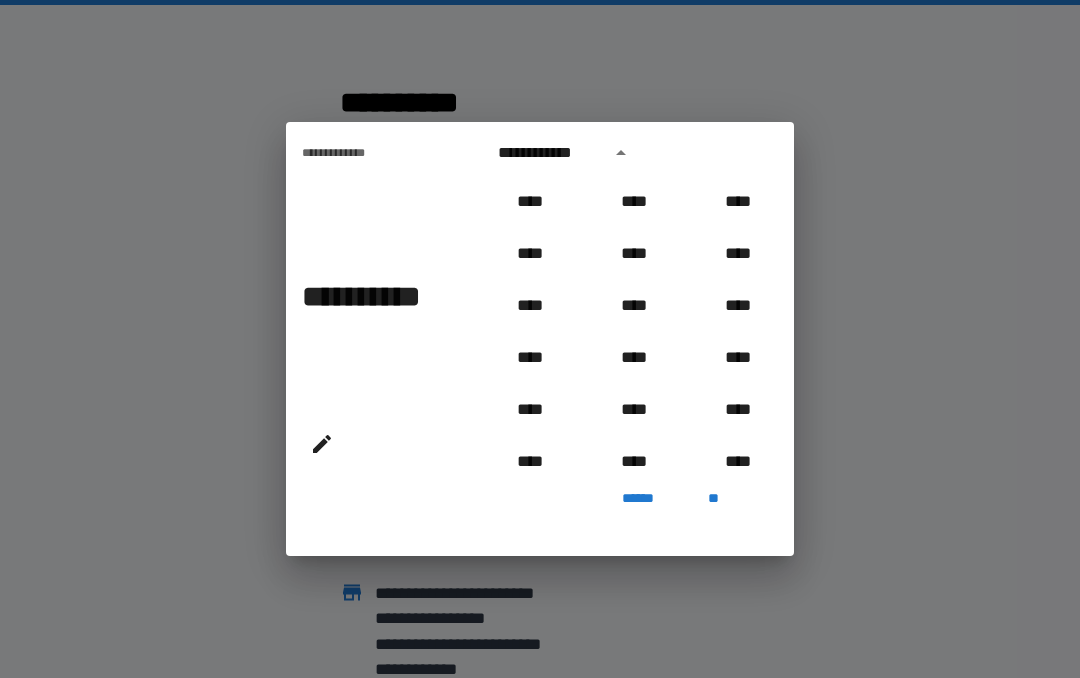 scroll, scrollTop: 2006, scrollLeft: 0, axis: vertical 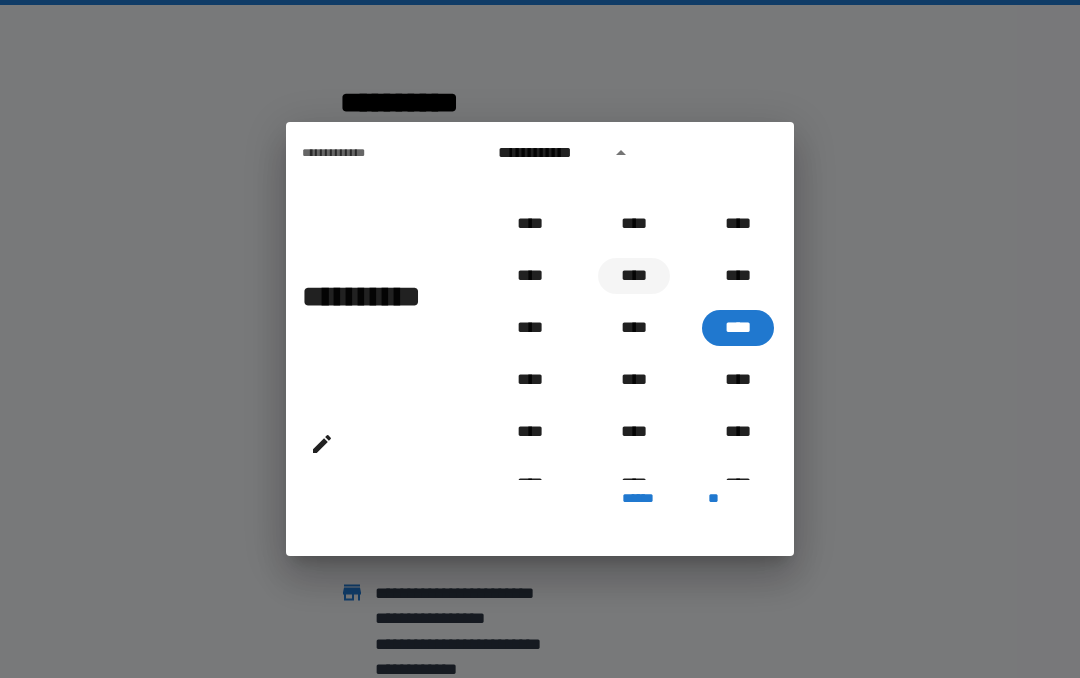 click on "****" at bounding box center [634, 276] 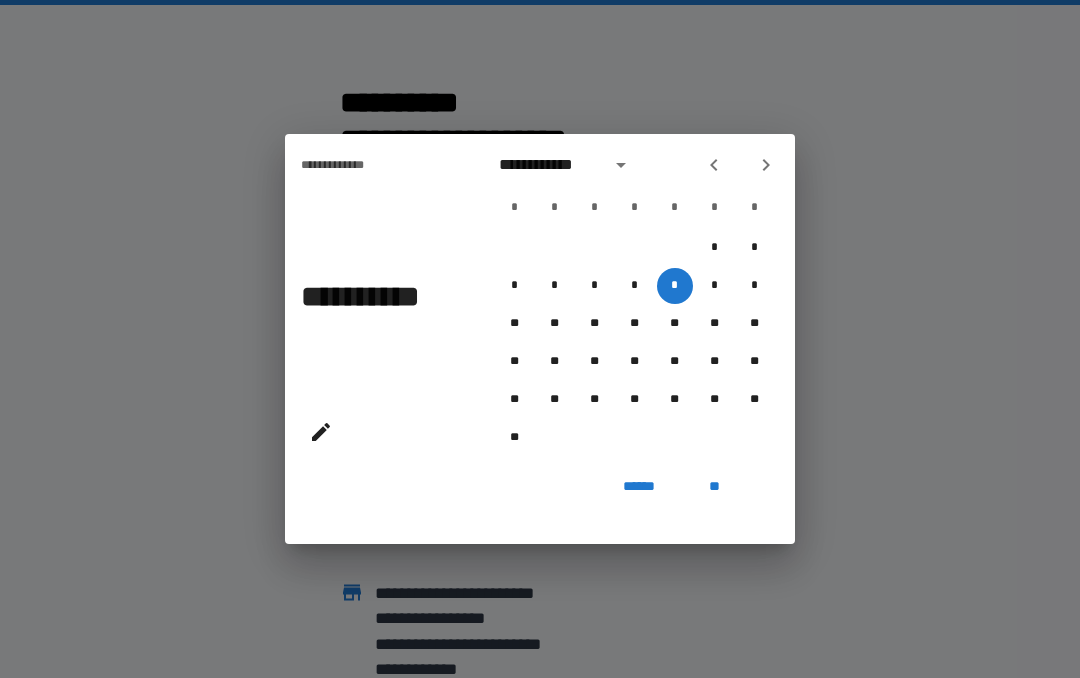 click on "**********" at bounding box center [549, 165] 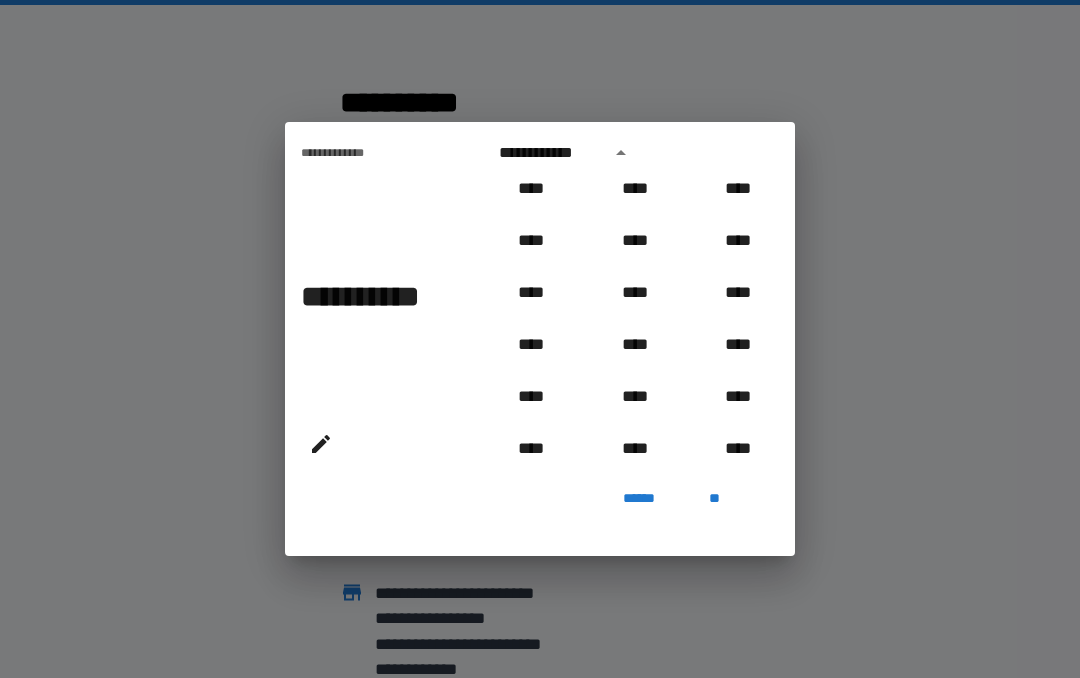 scroll, scrollTop: 893, scrollLeft: 0, axis: vertical 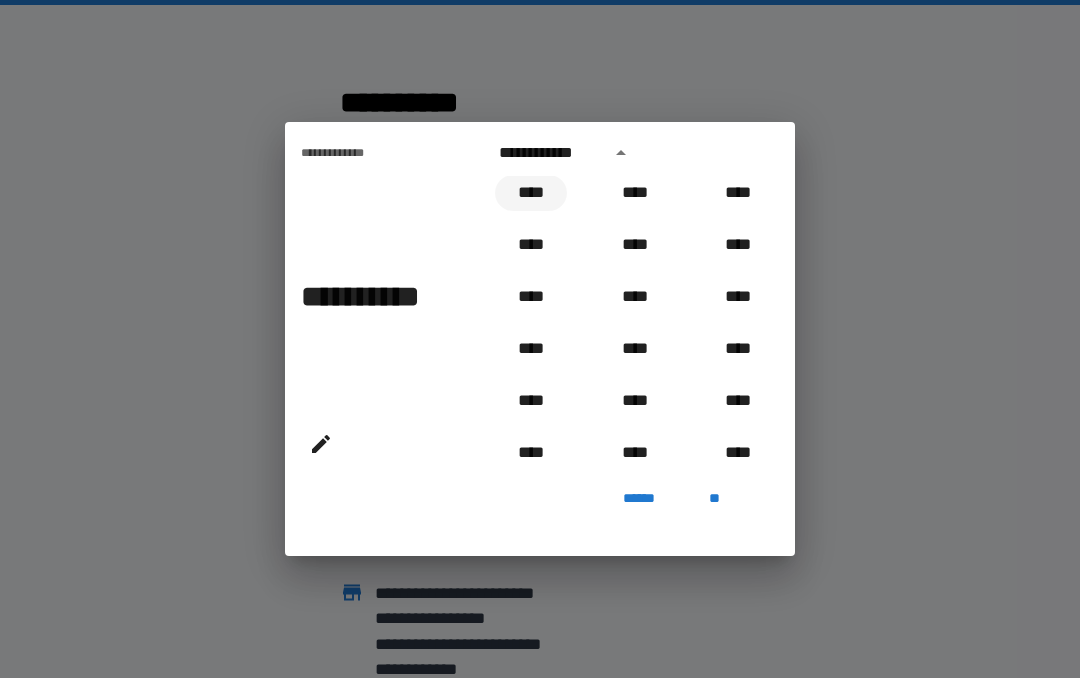 click on "****" at bounding box center (531, 193) 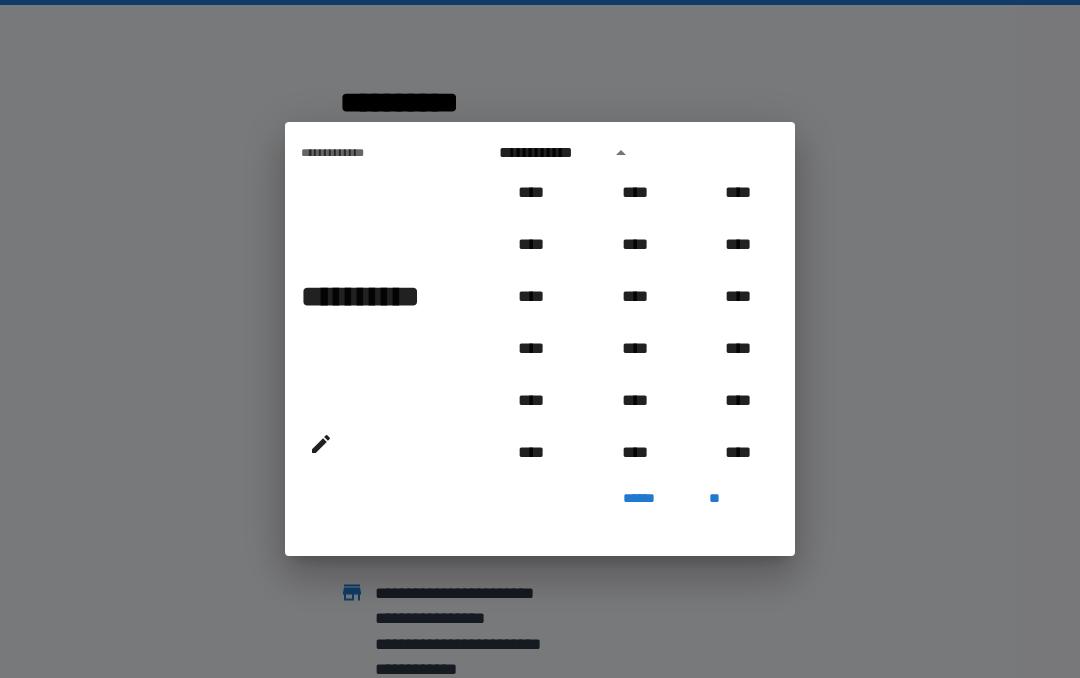 type on "**********" 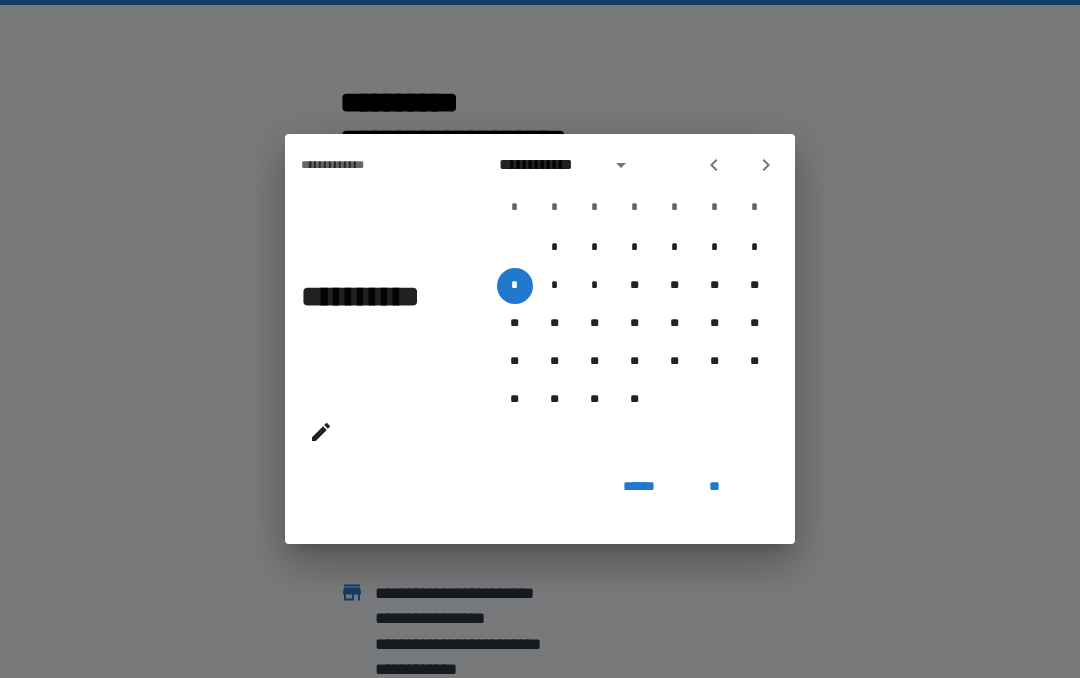 click on "**" at bounding box center (715, 486) 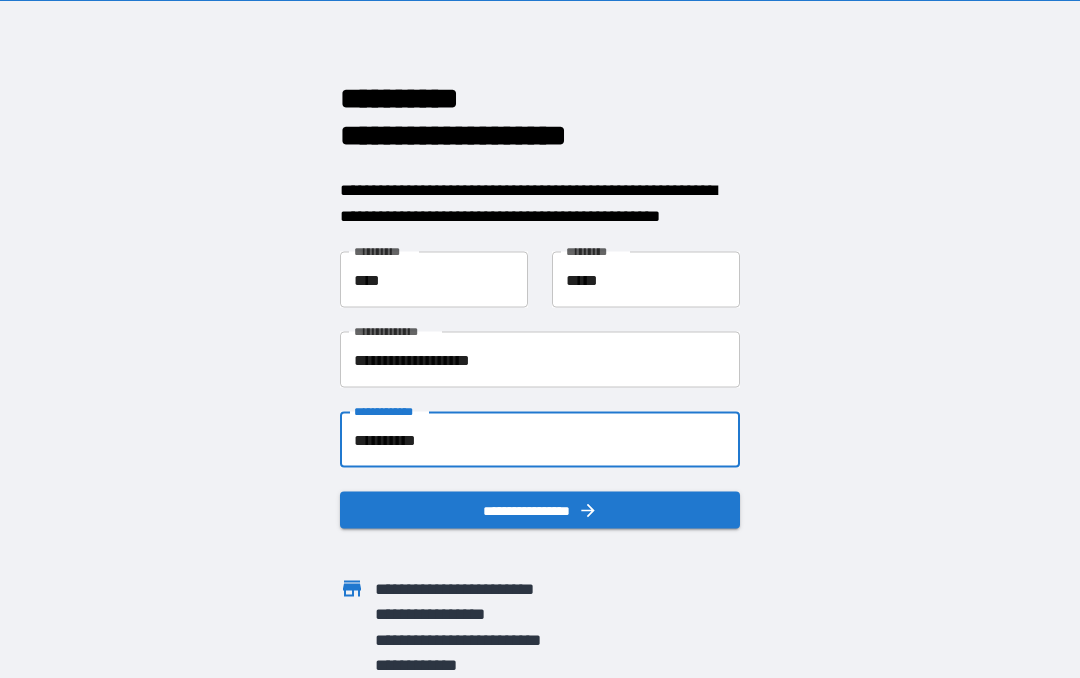 scroll, scrollTop: 8, scrollLeft: 0, axis: vertical 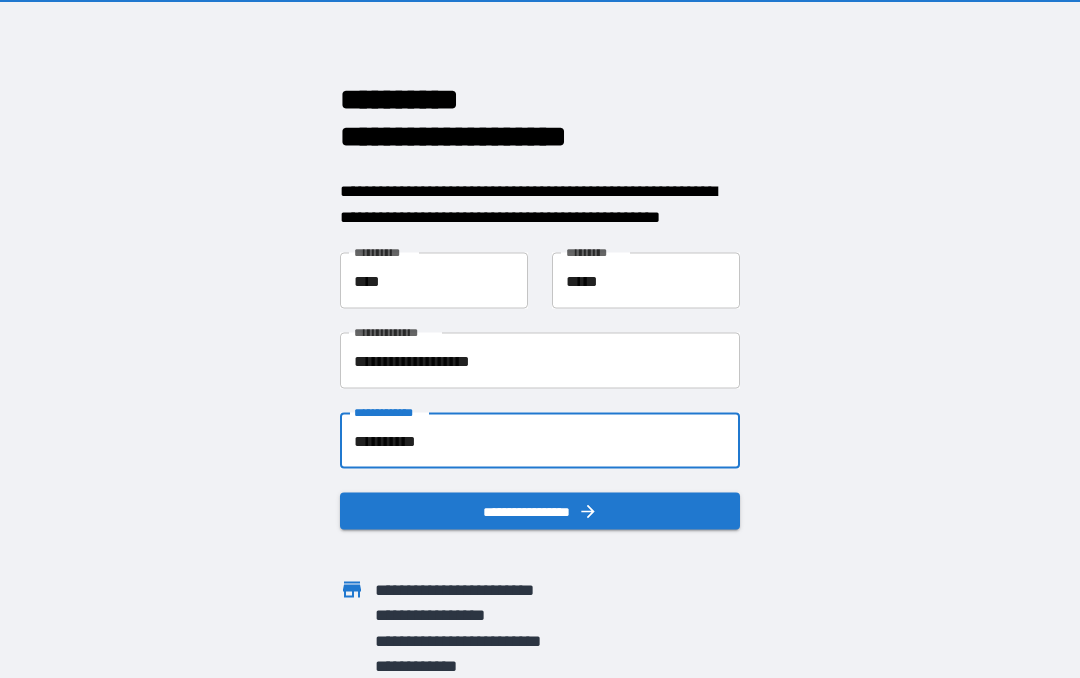 click on "**********" at bounding box center (540, 511) 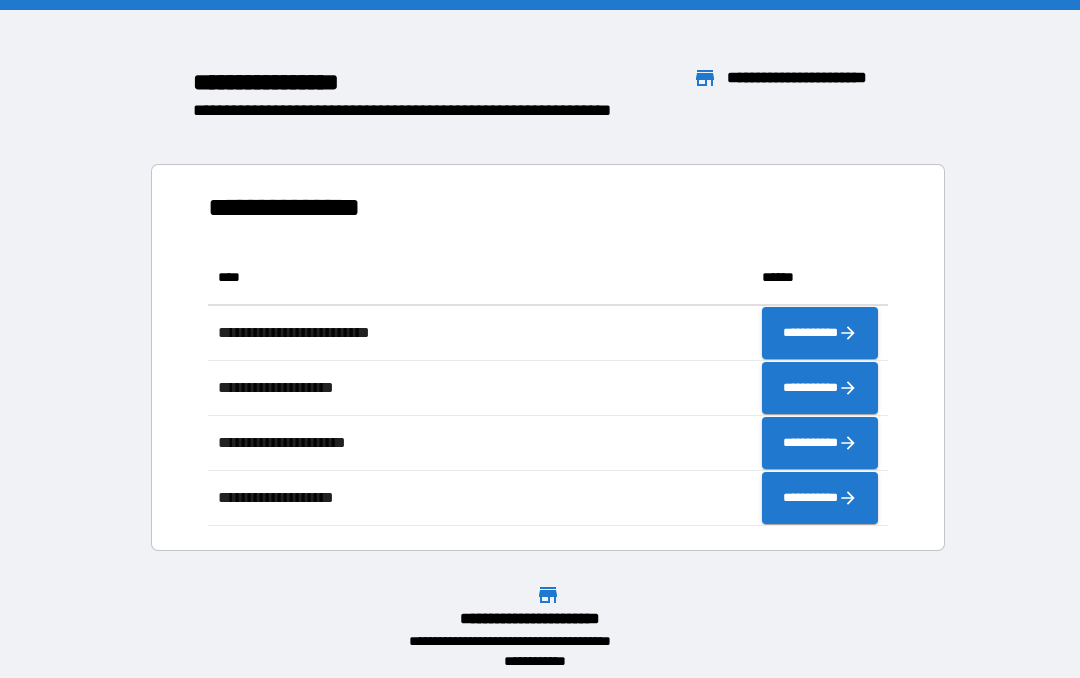 scroll, scrollTop: 276, scrollLeft: 680, axis: both 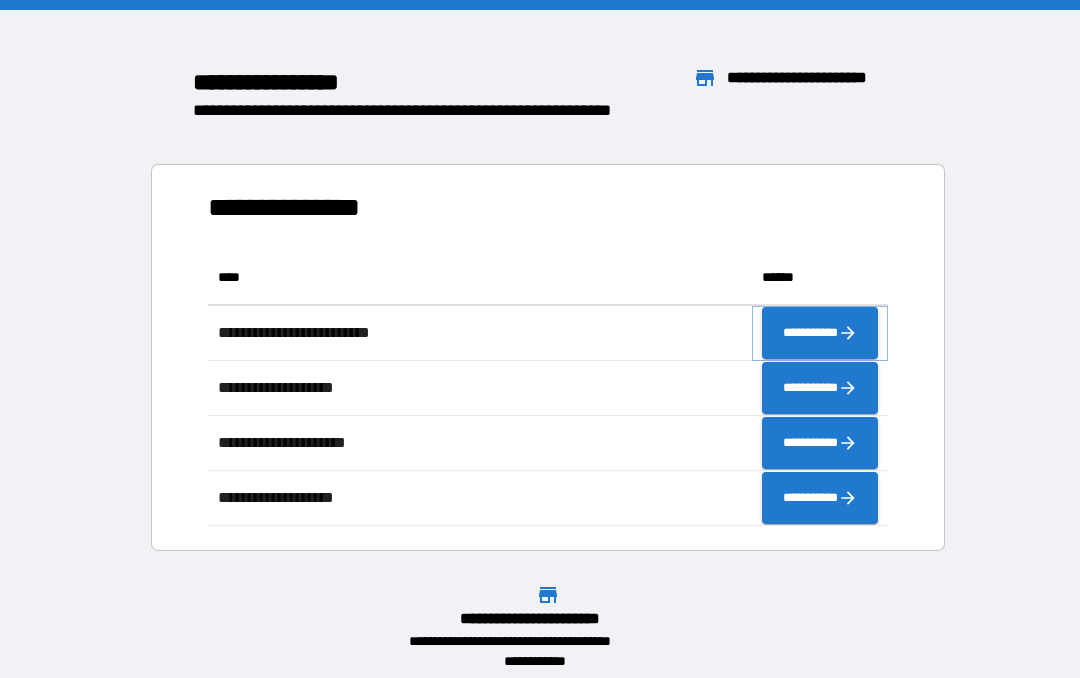 click on "**********" at bounding box center [820, 333] 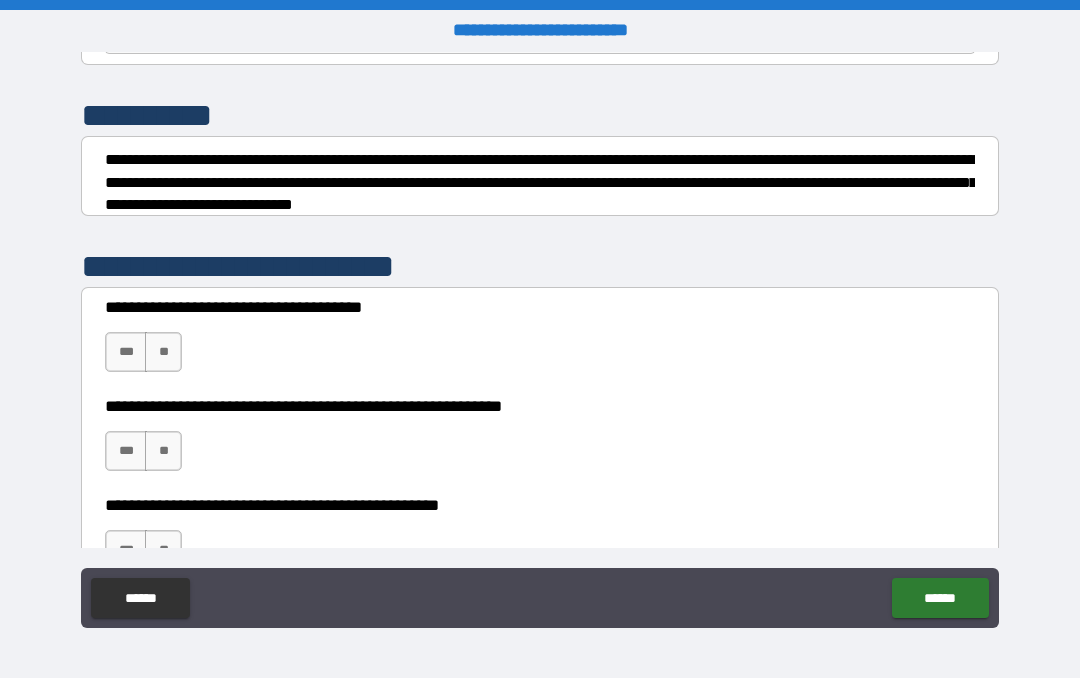 scroll, scrollTop: 234, scrollLeft: 0, axis: vertical 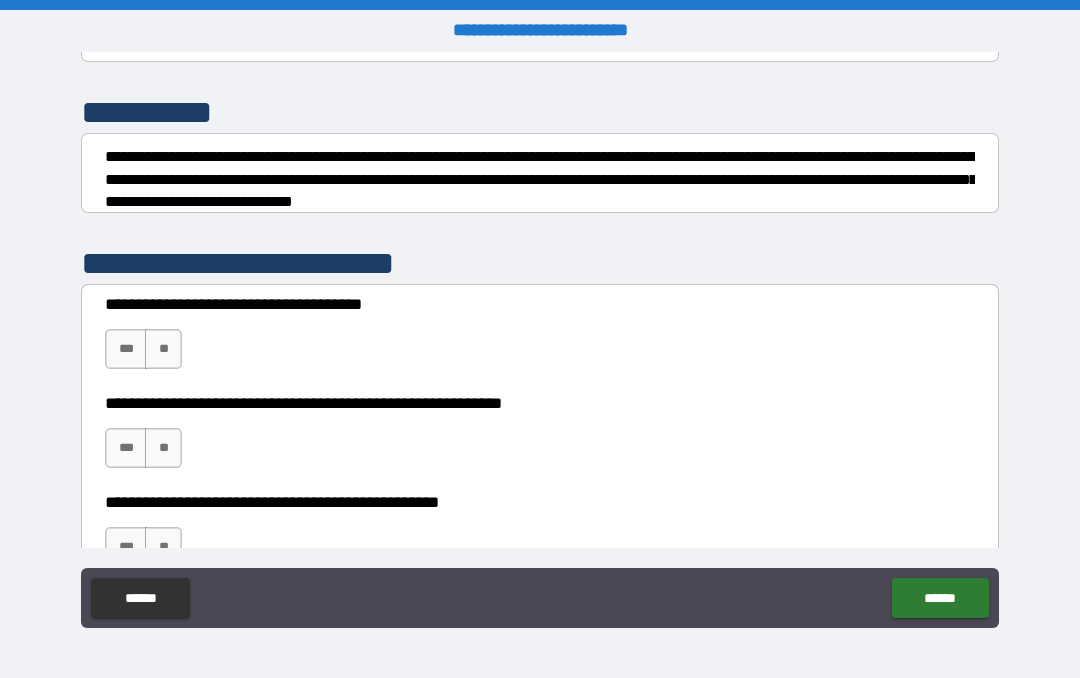 click on "**" at bounding box center (163, 349) 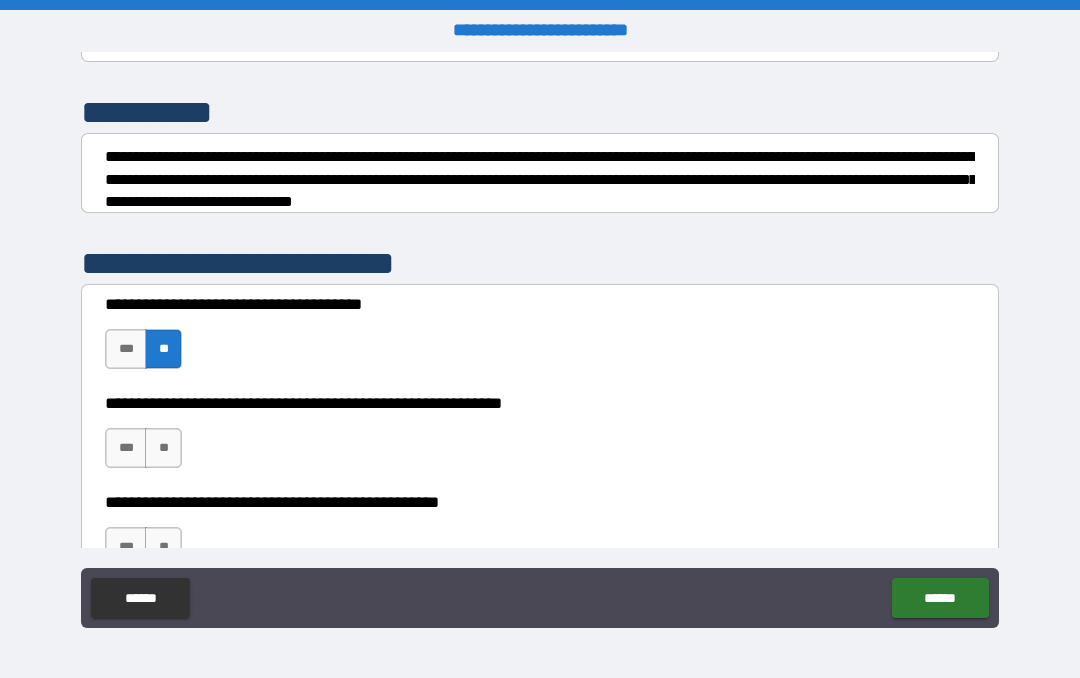 click on "**" at bounding box center (163, 448) 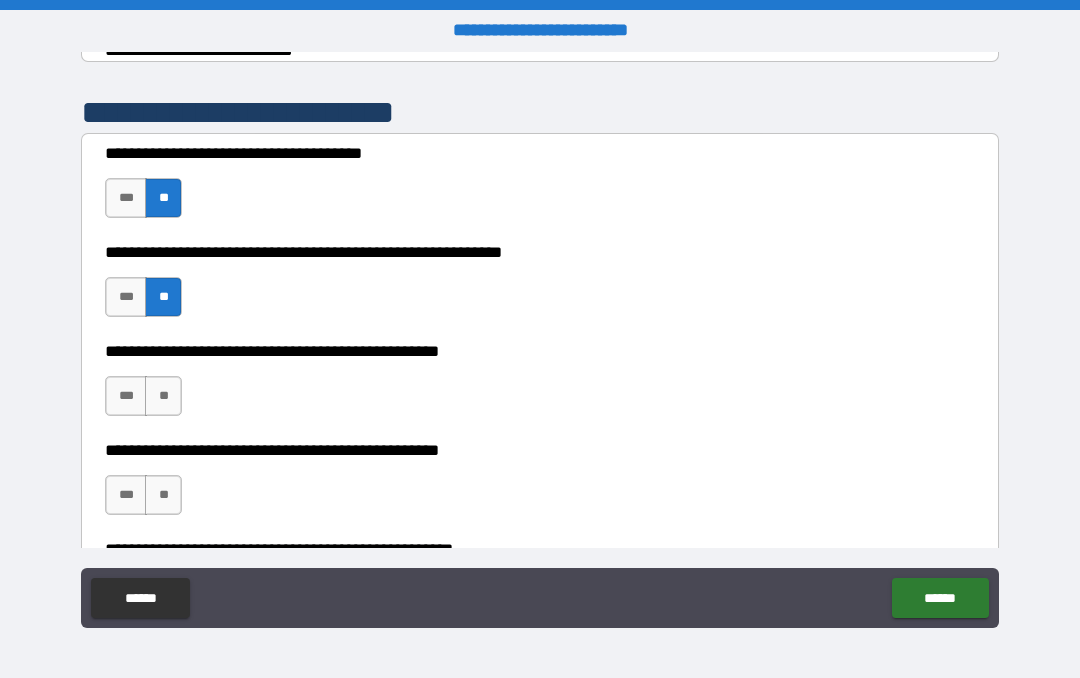 scroll, scrollTop: 386, scrollLeft: 0, axis: vertical 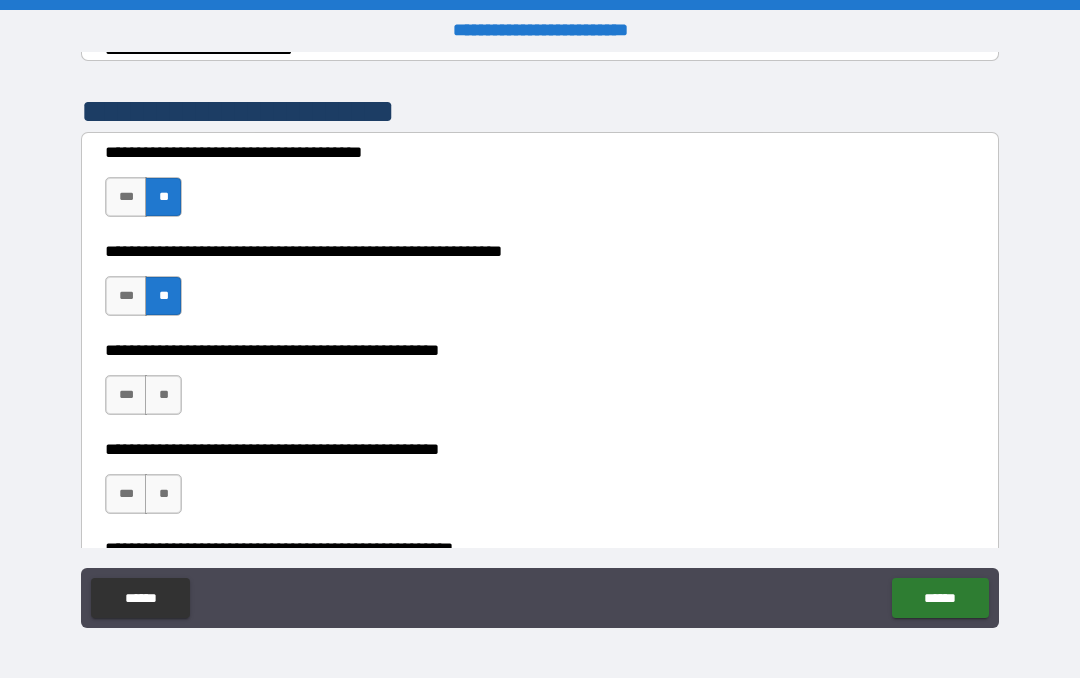 click on "***" at bounding box center (126, 296) 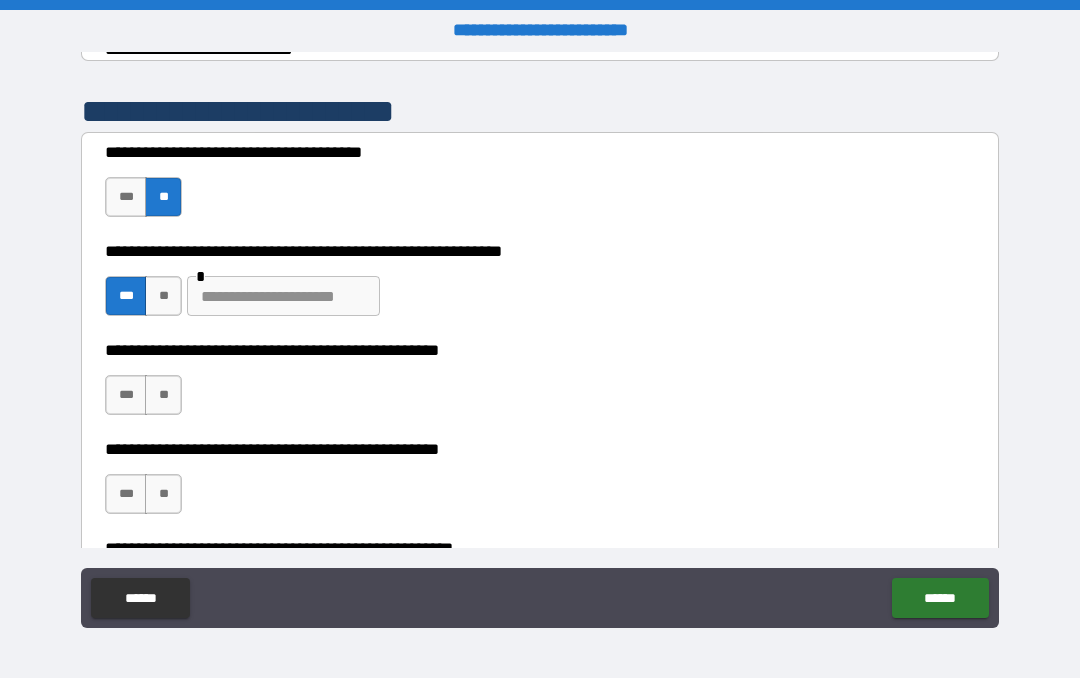 click on "**" at bounding box center (163, 395) 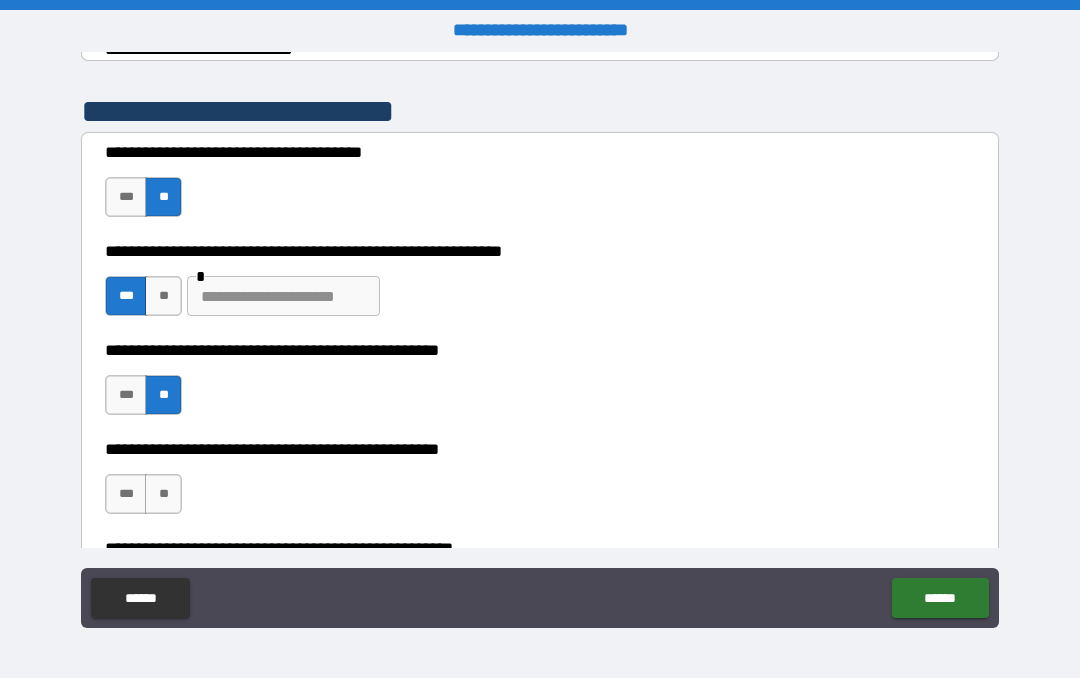 click on "**" at bounding box center (163, 494) 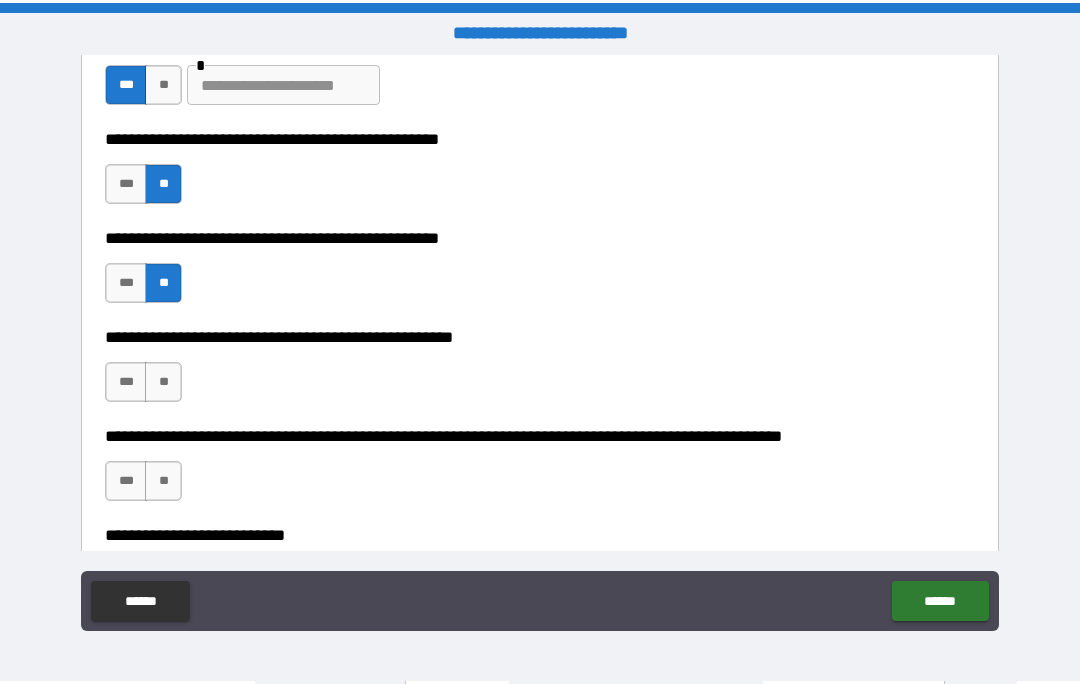 scroll, scrollTop: 602, scrollLeft: 0, axis: vertical 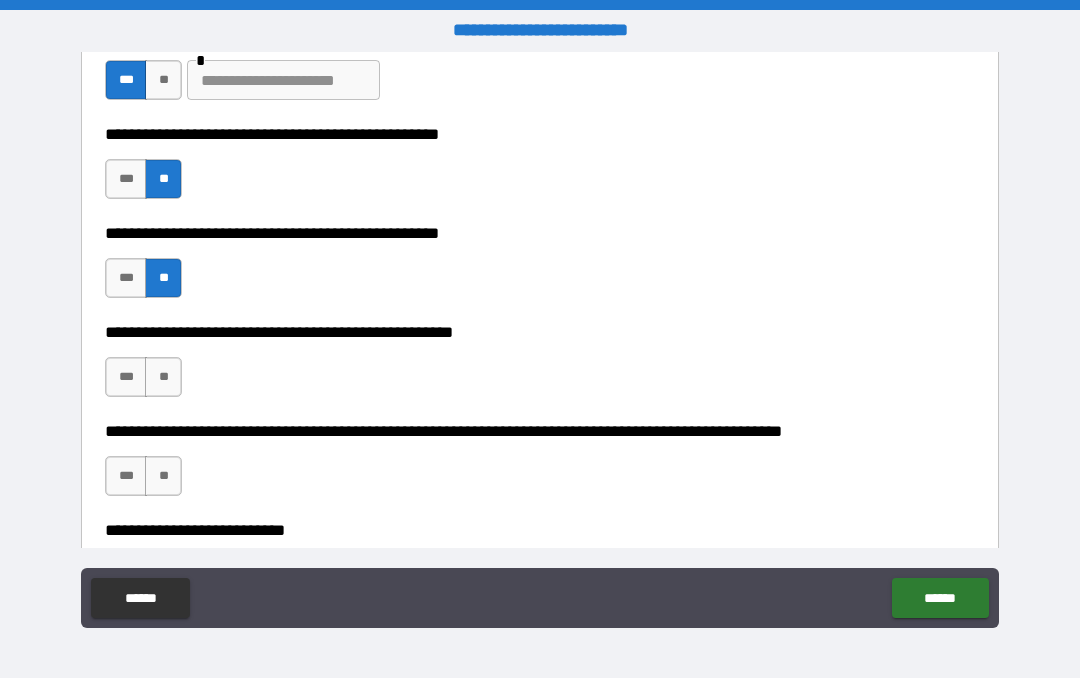 click on "**" at bounding box center [163, 377] 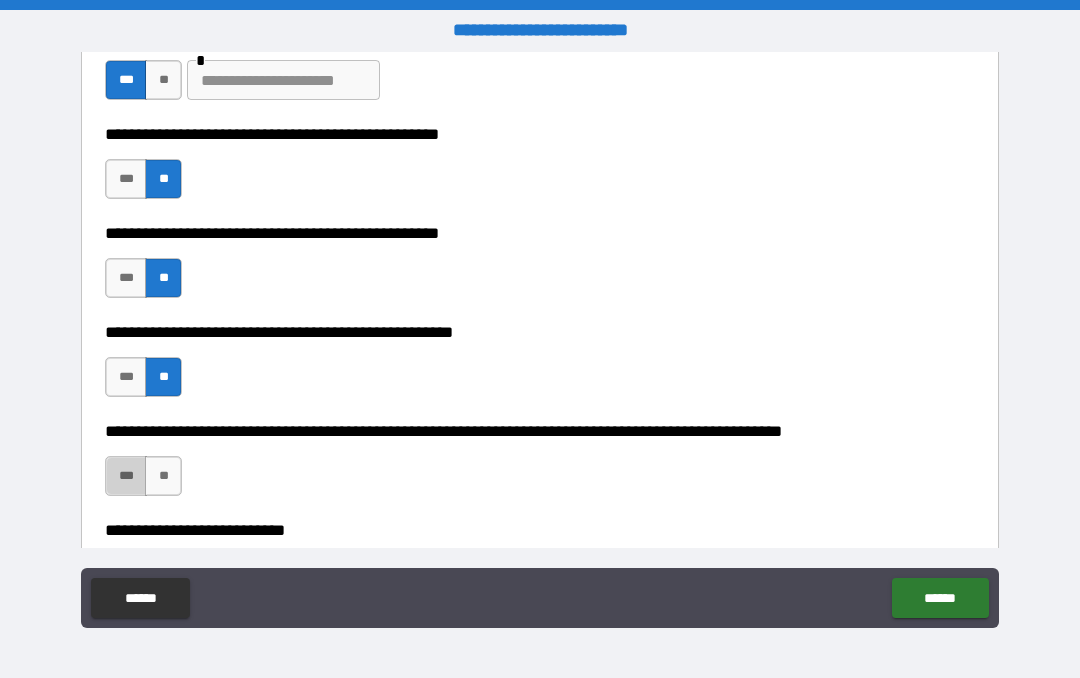 click on "***" at bounding box center (126, 476) 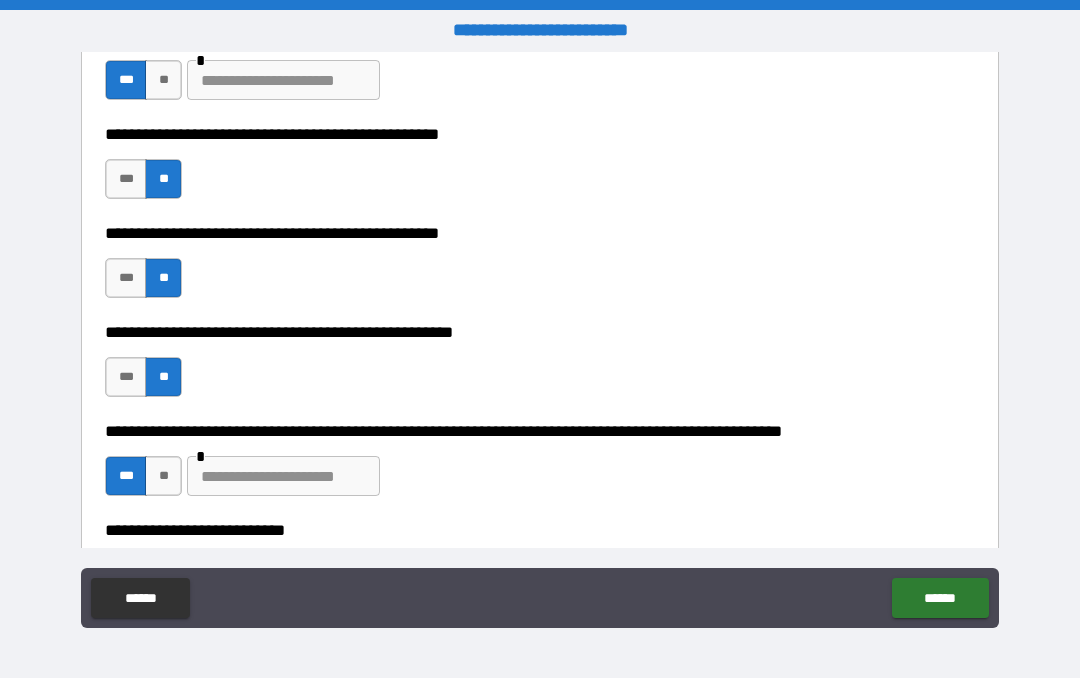 click at bounding box center (283, 476) 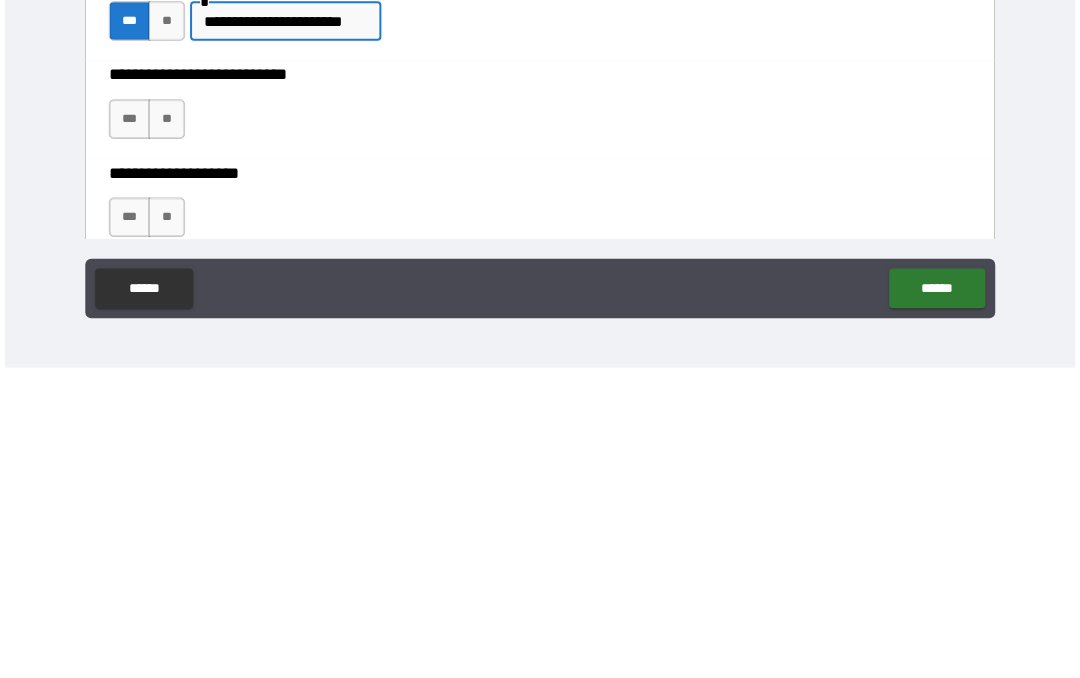 scroll, scrollTop: 743, scrollLeft: 0, axis: vertical 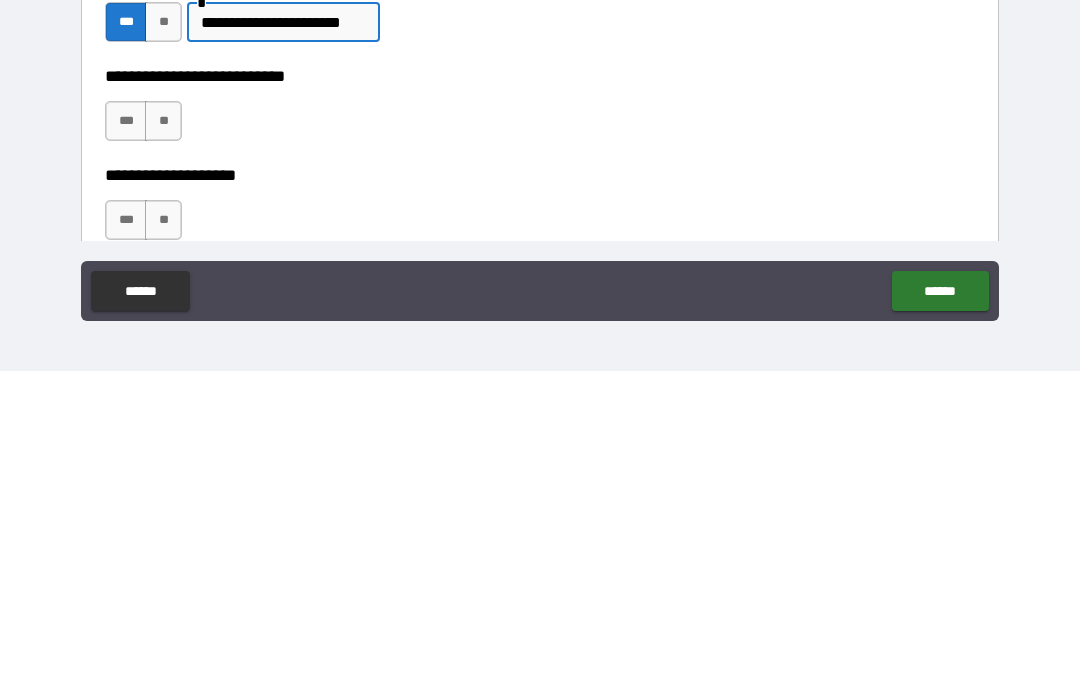 type on "**********" 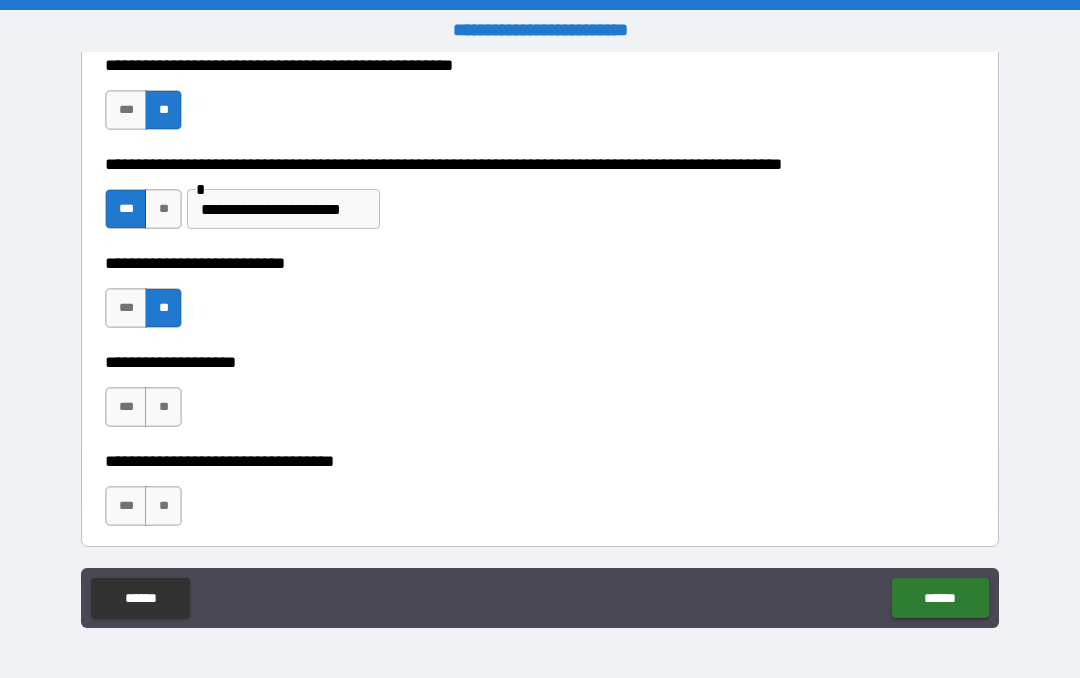 scroll, scrollTop: 871, scrollLeft: 0, axis: vertical 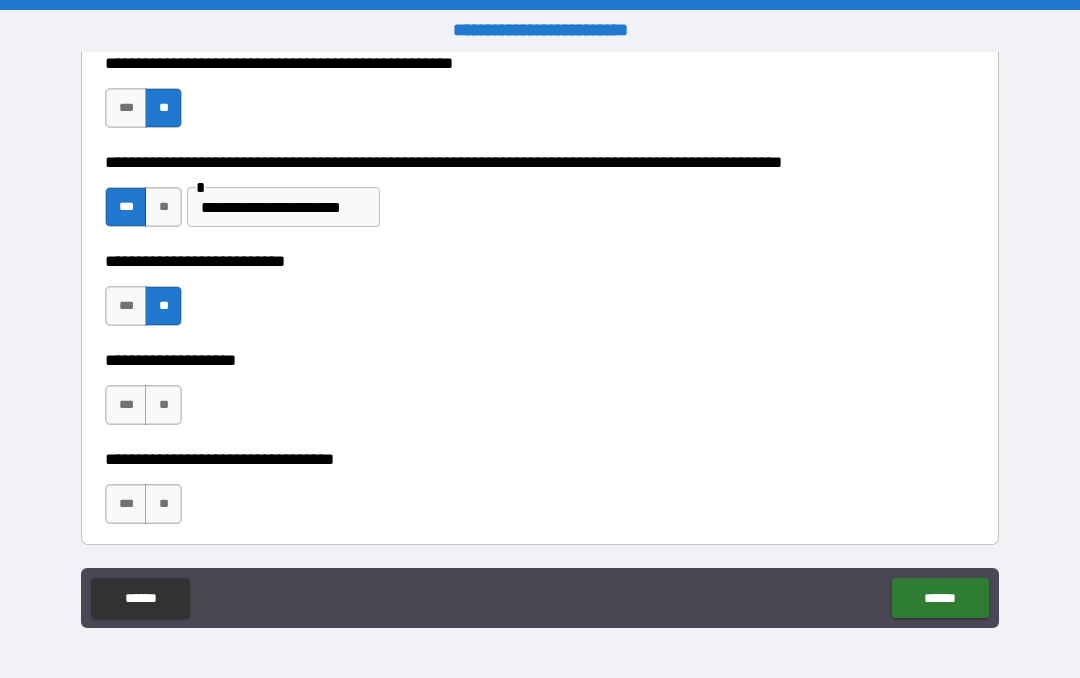 click on "**" at bounding box center (163, 405) 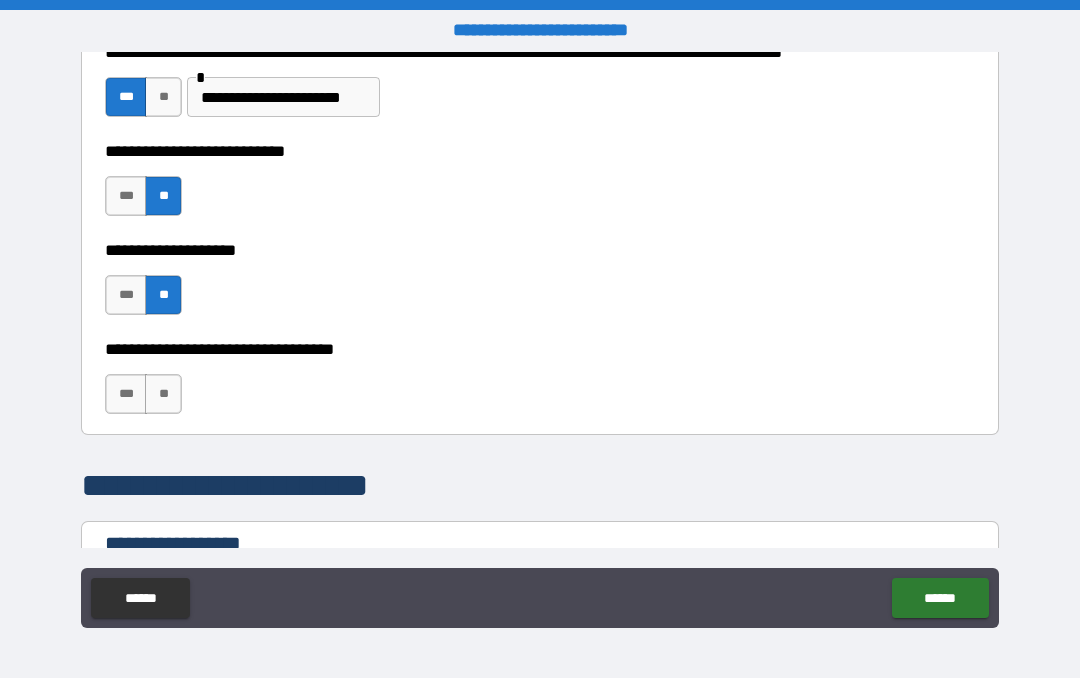 scroll, scrollTop: 983, scrollLeft: 0, axis: vertical 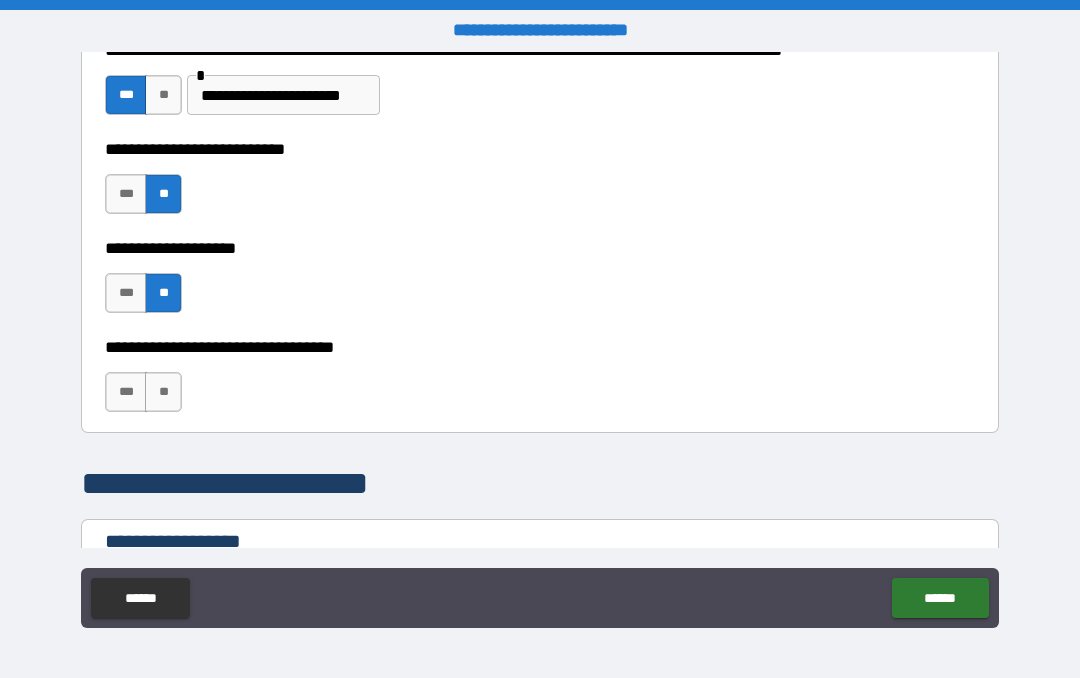 click on "**" at bounding box center [163, 392] 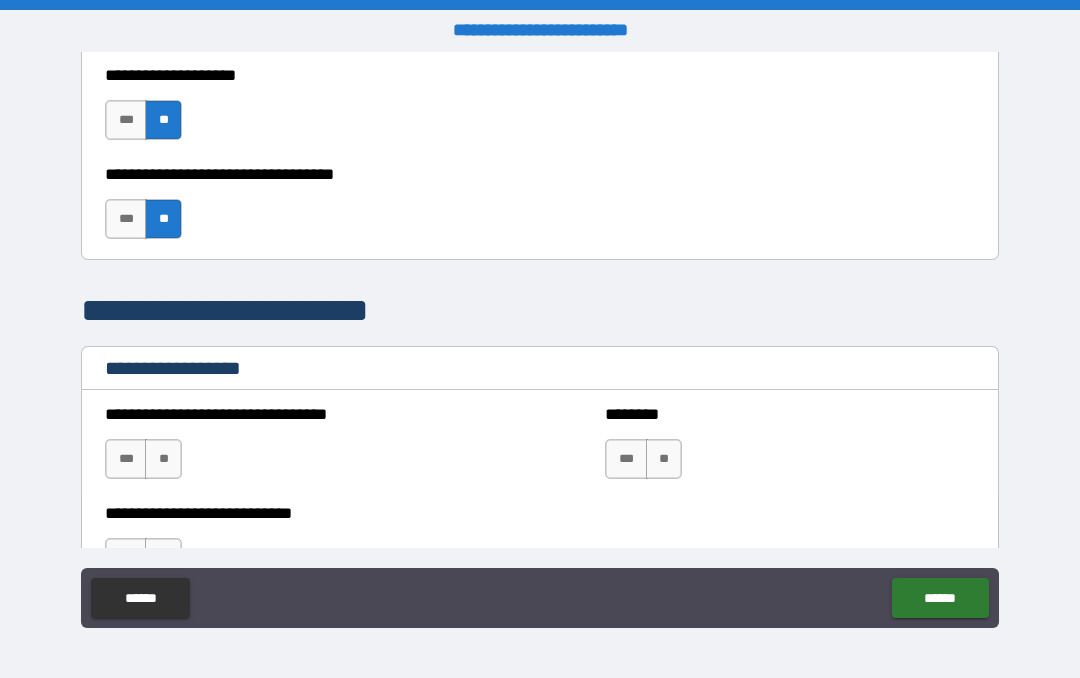 scroll, scrollTop: 1159, scrollLeft: 0, axis: vertical 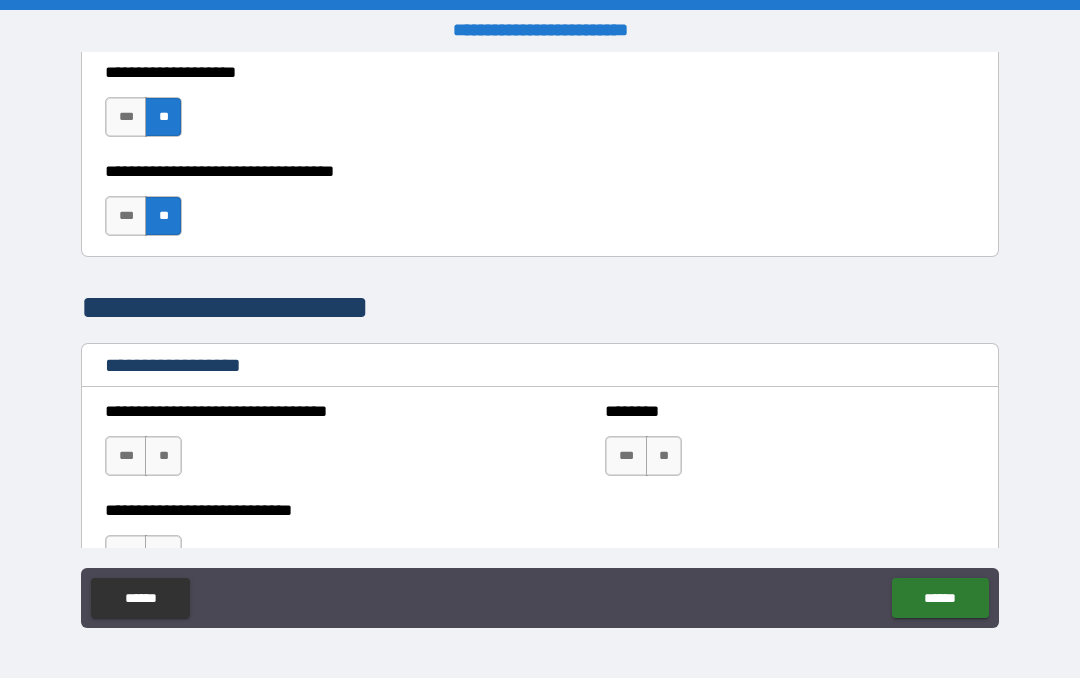 click on "**" at bounding box center (163, 456) 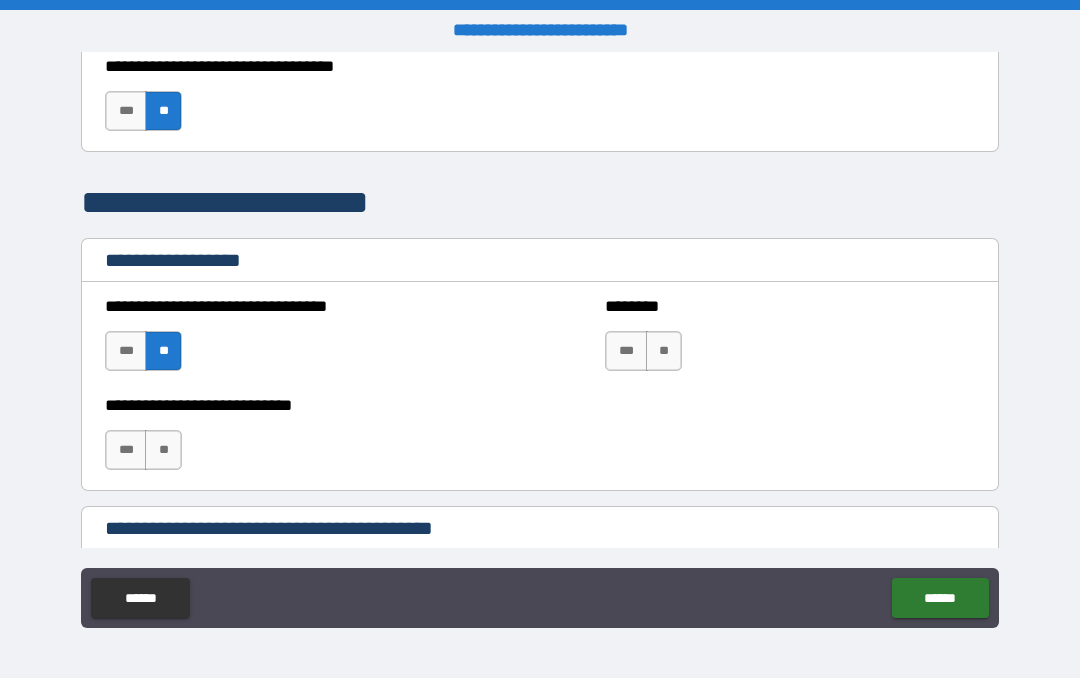 scroll, scrollTop: 1262, scrollLeft: 0, axis: vertical 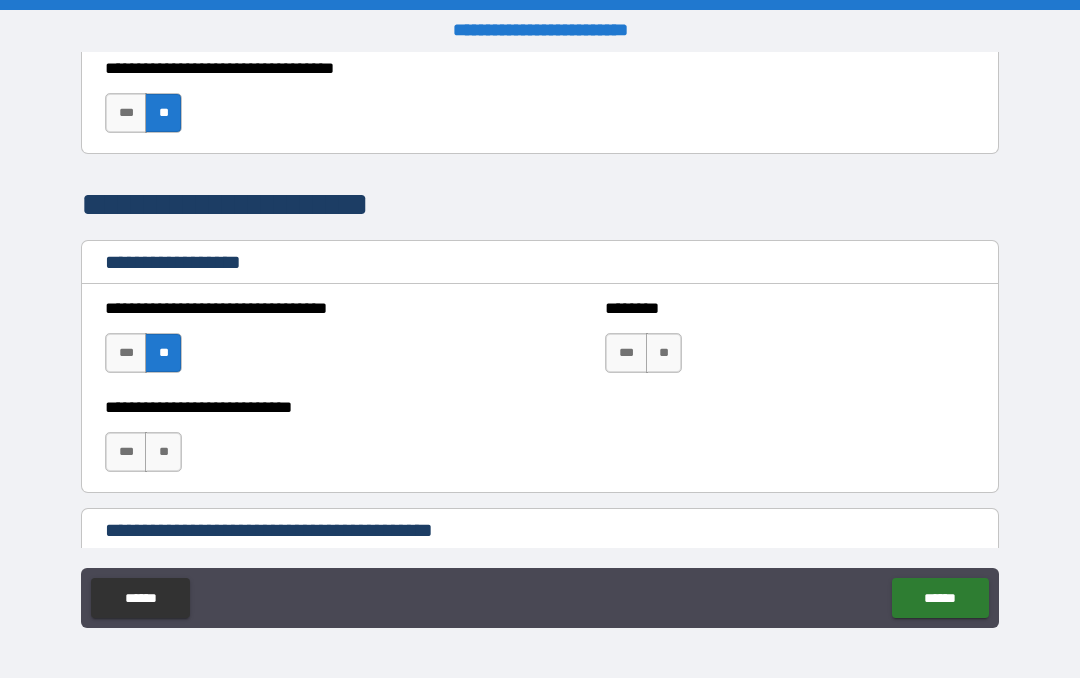 click on "**" at bounding box center [163, 452] 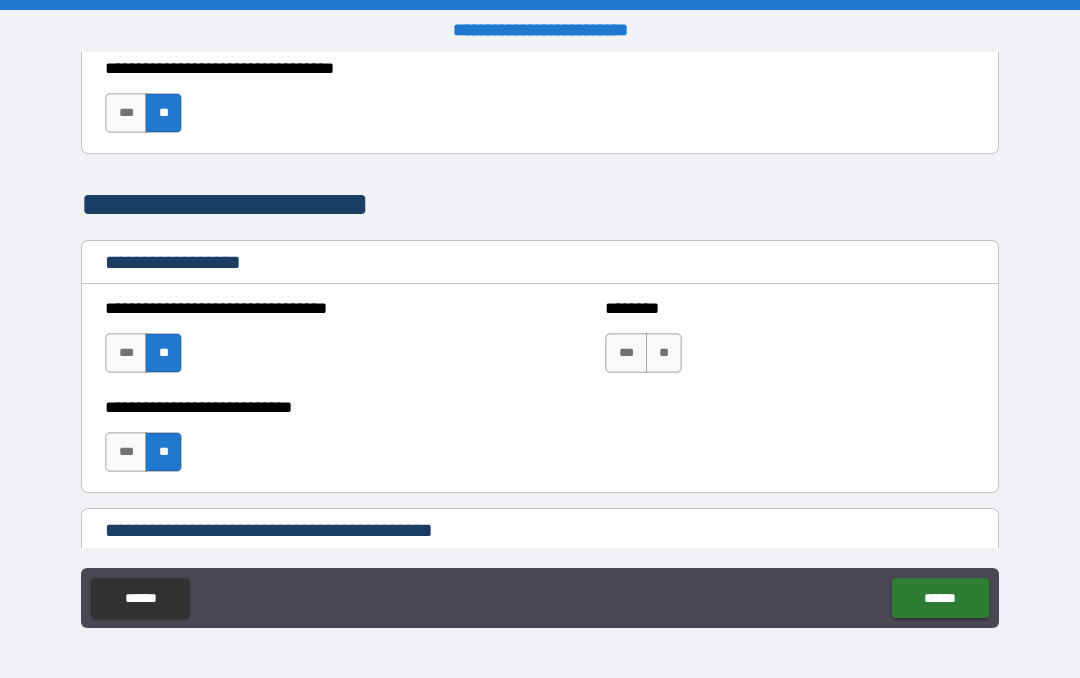 click on "**" at bounding box center (664, 353) 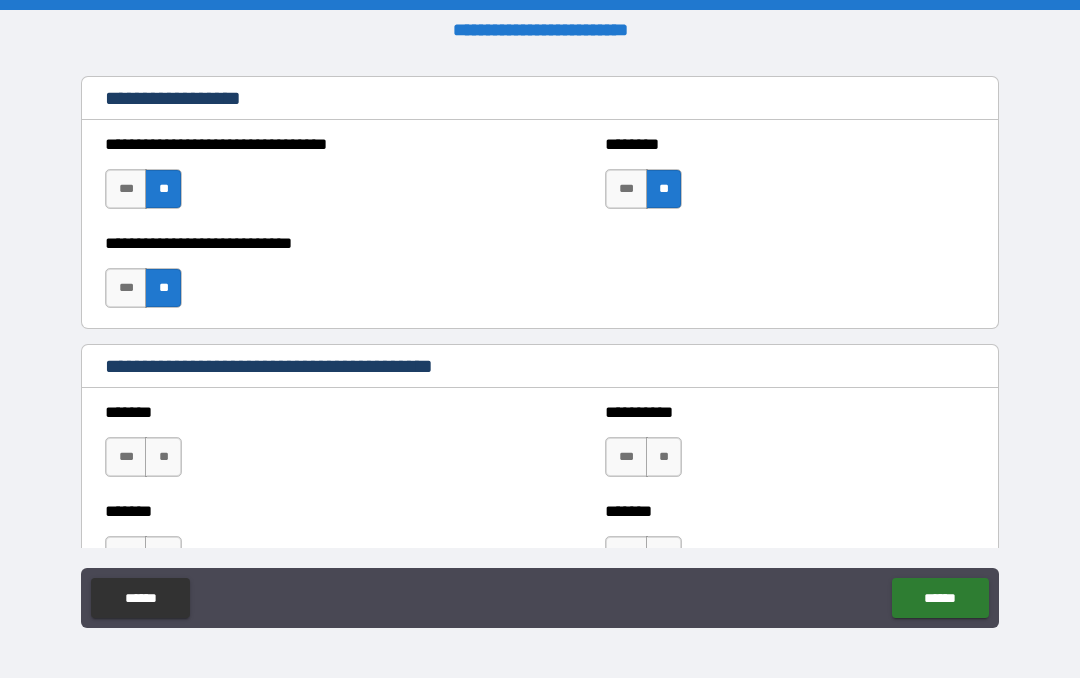 scroll, scrollTop: 1439, scrollLeft: 0, axis: vertical 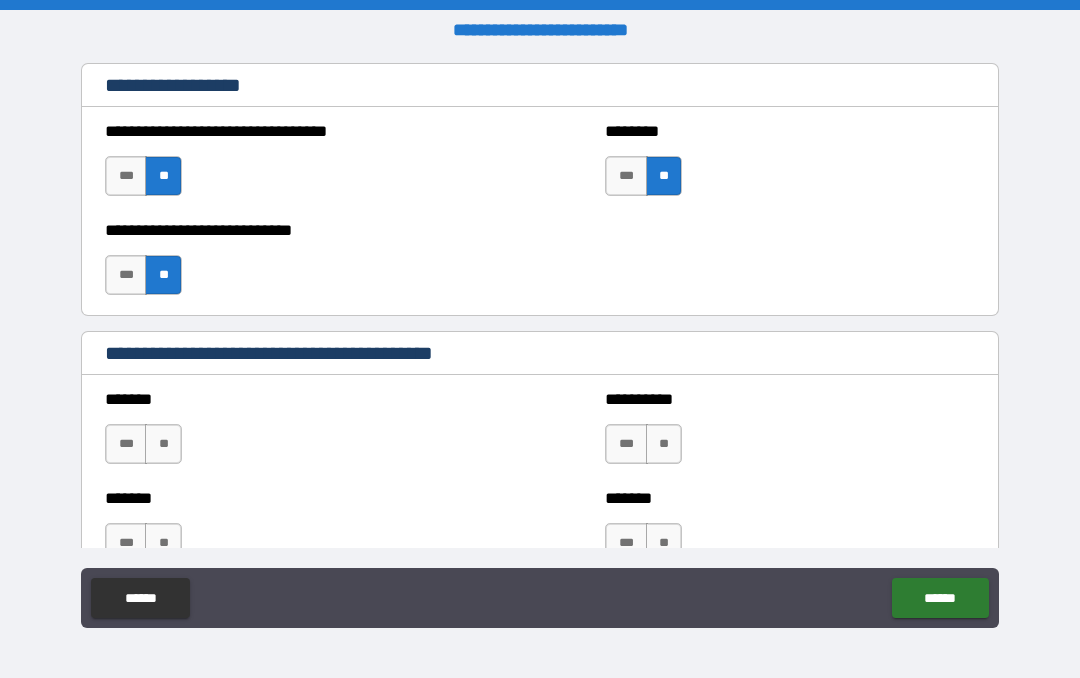 click on "**" at bounding box center (163, 444) 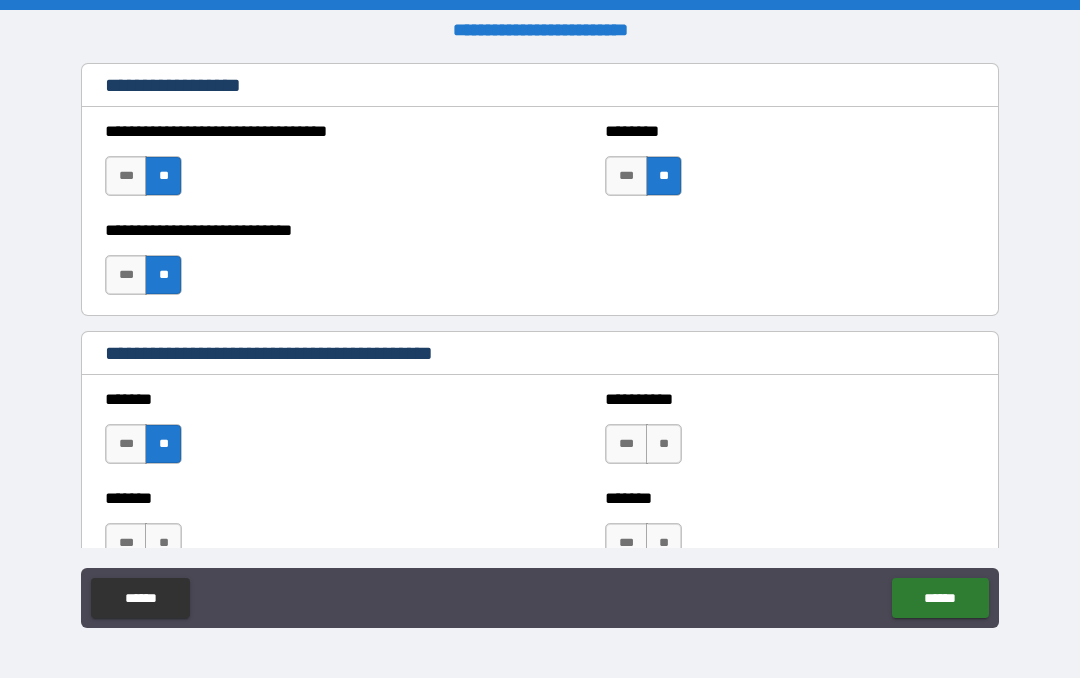 click on "**" at bounding box center [664, 444] 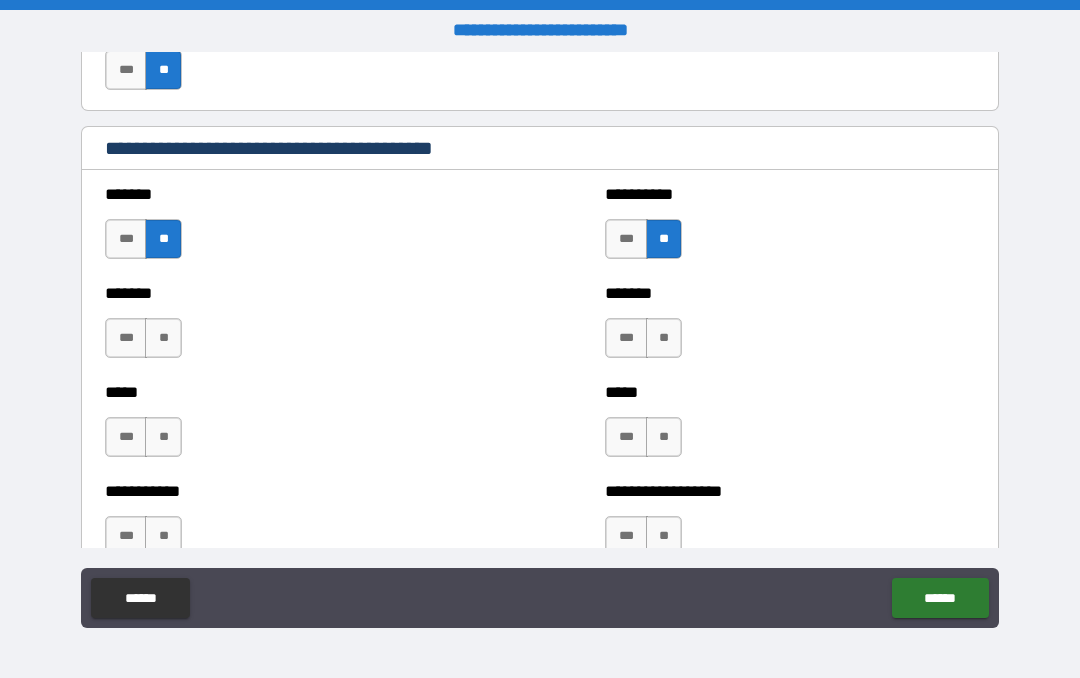 scroll, scrollTop: 1663, scrollLeft: 0, axis: vertical 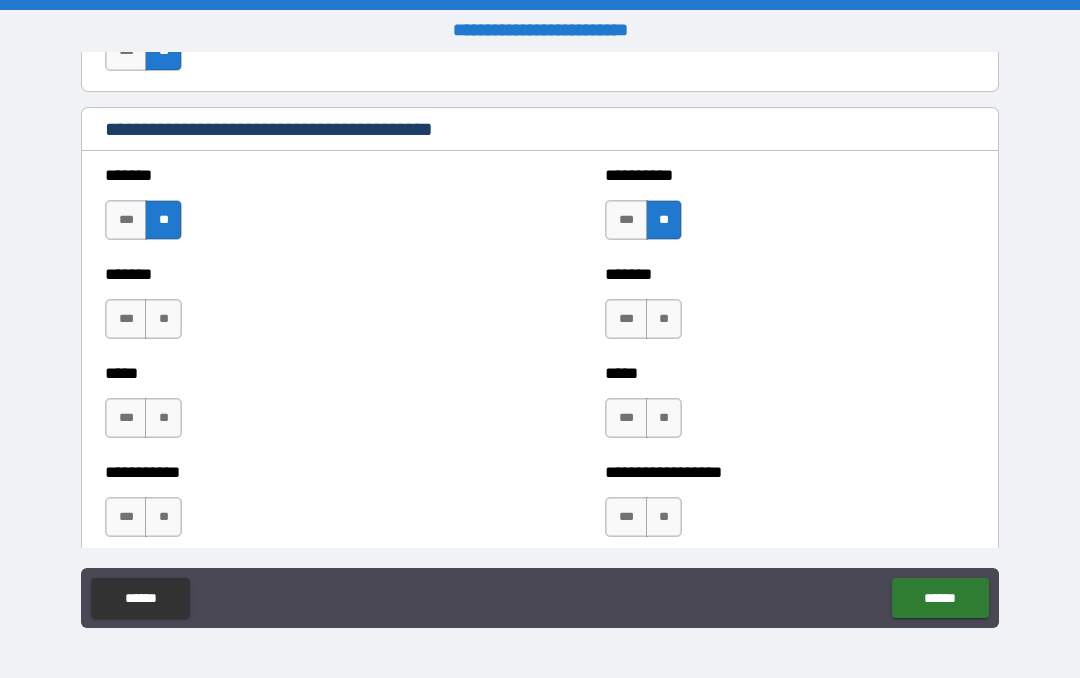 click on "**" at bounding box center (163, 319) 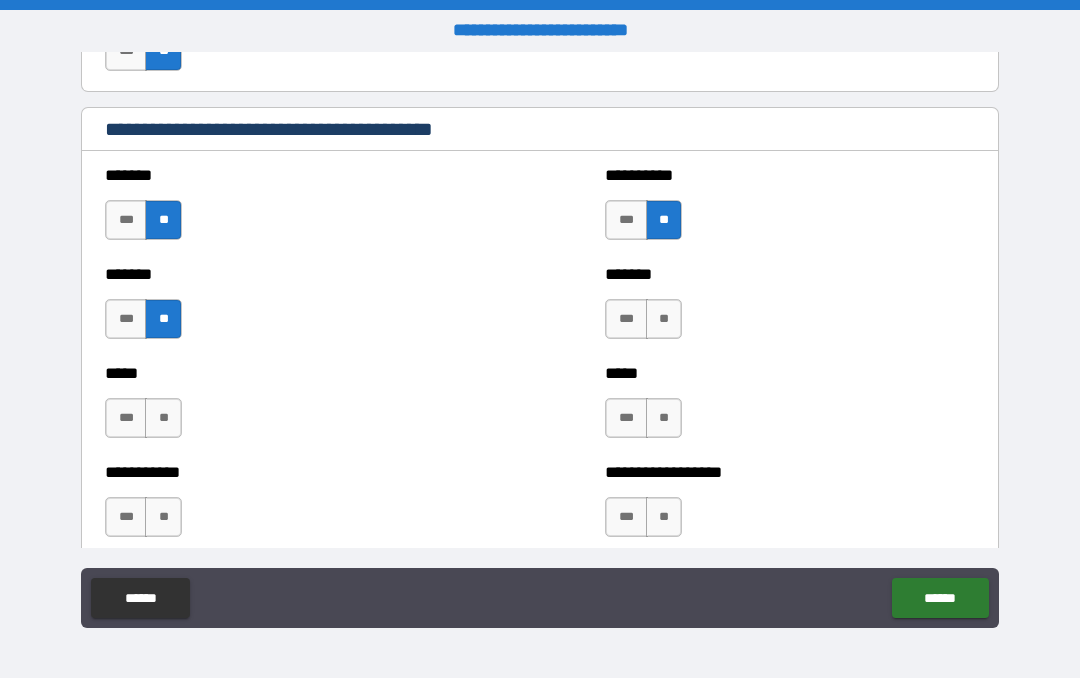 click on "**" at bounding box center [163, 418] 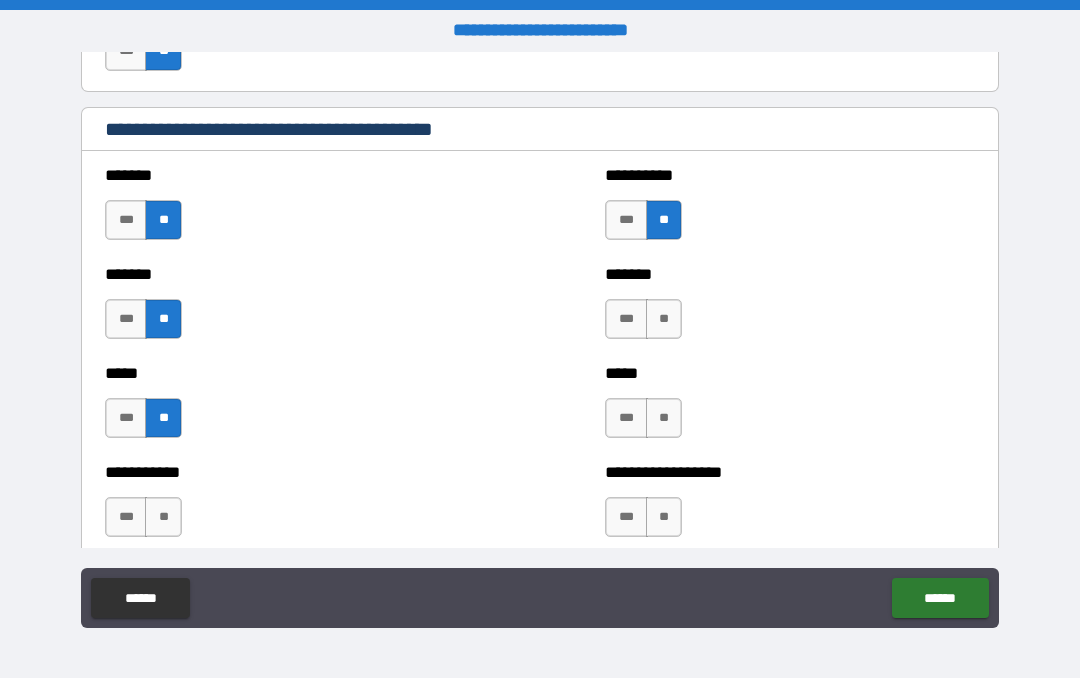 click on "**" at bounding box center [163, 517] 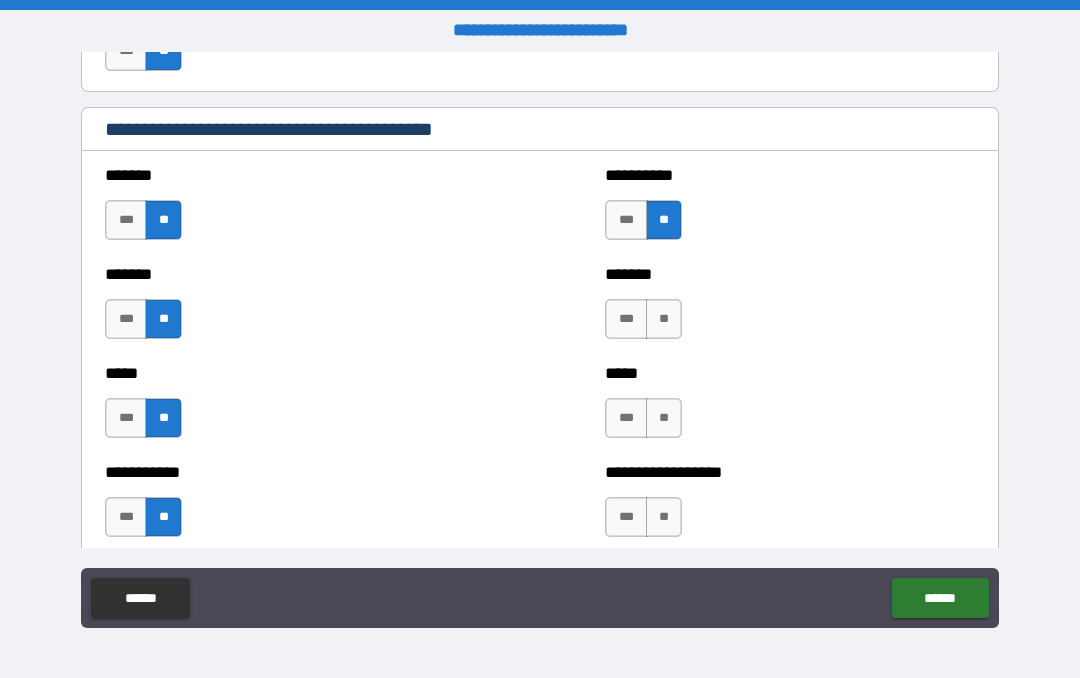 click on "**" at bounding box center [664, 517] 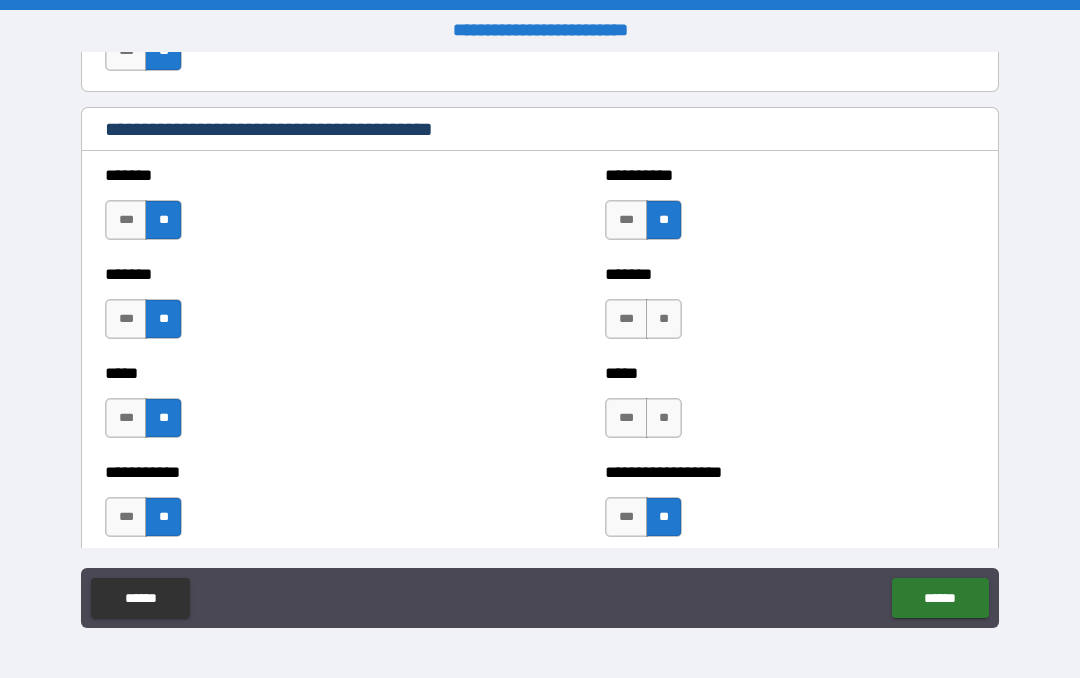 click on "**" at bounding box center (664, 418) 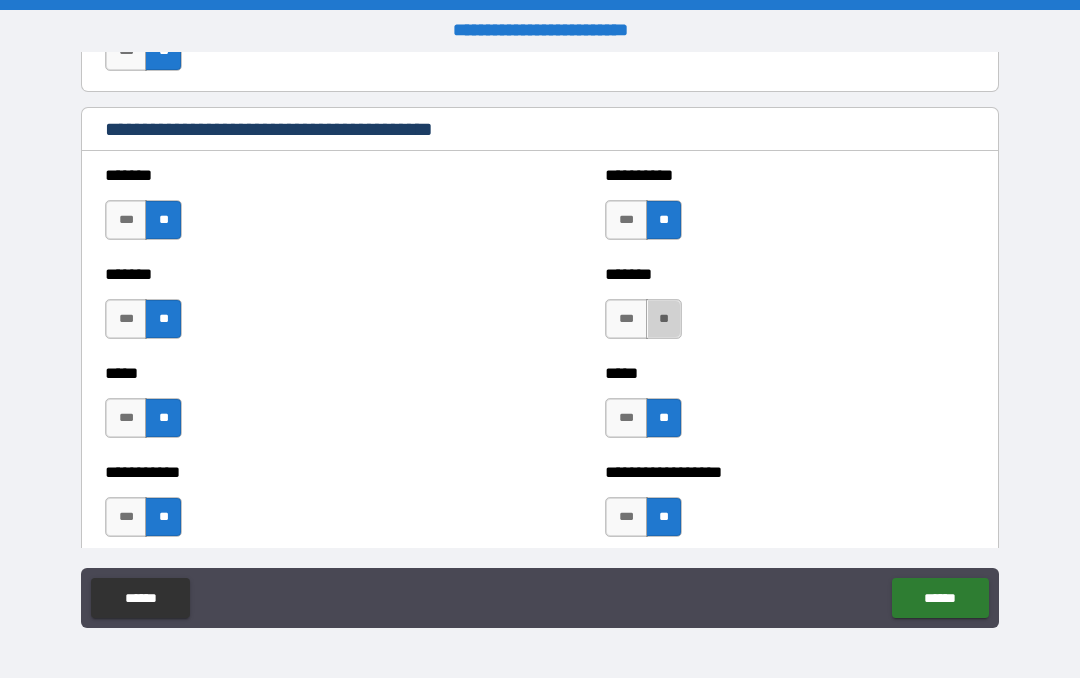 click on "**" at bounding box center (664, 319) 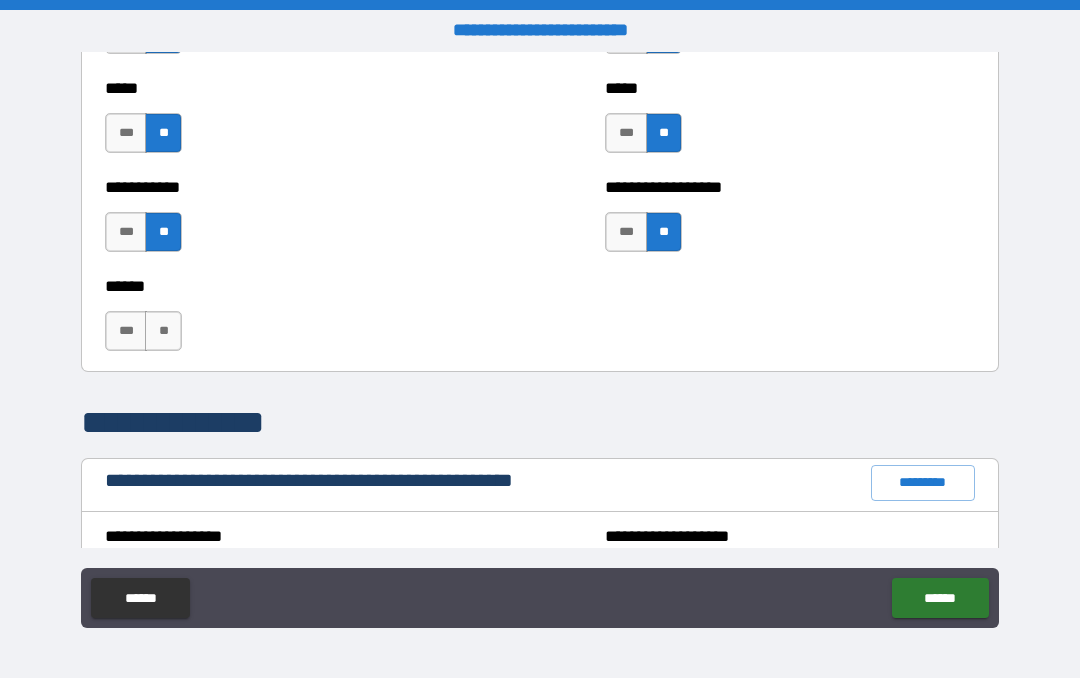 scroll, scrollTop: 1955, scrollLeft: 0, axis: vertical 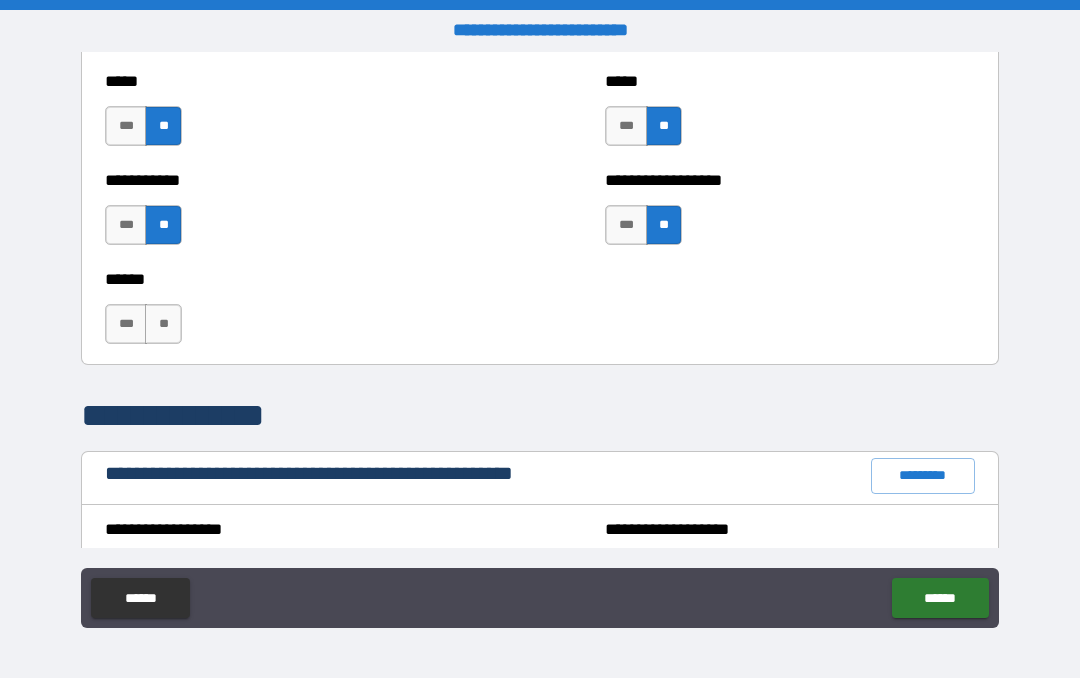 click on "**" at bounding box center (163, 324) 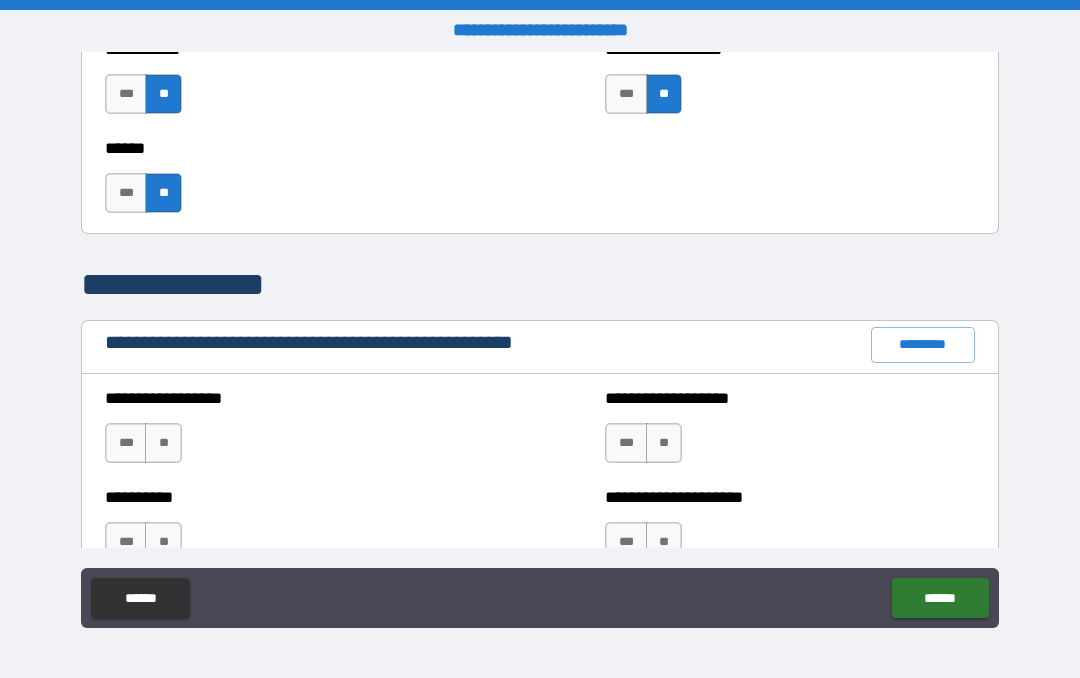 scroll, scrollTop: 2091, scrollLeft: 0, axis: vertical 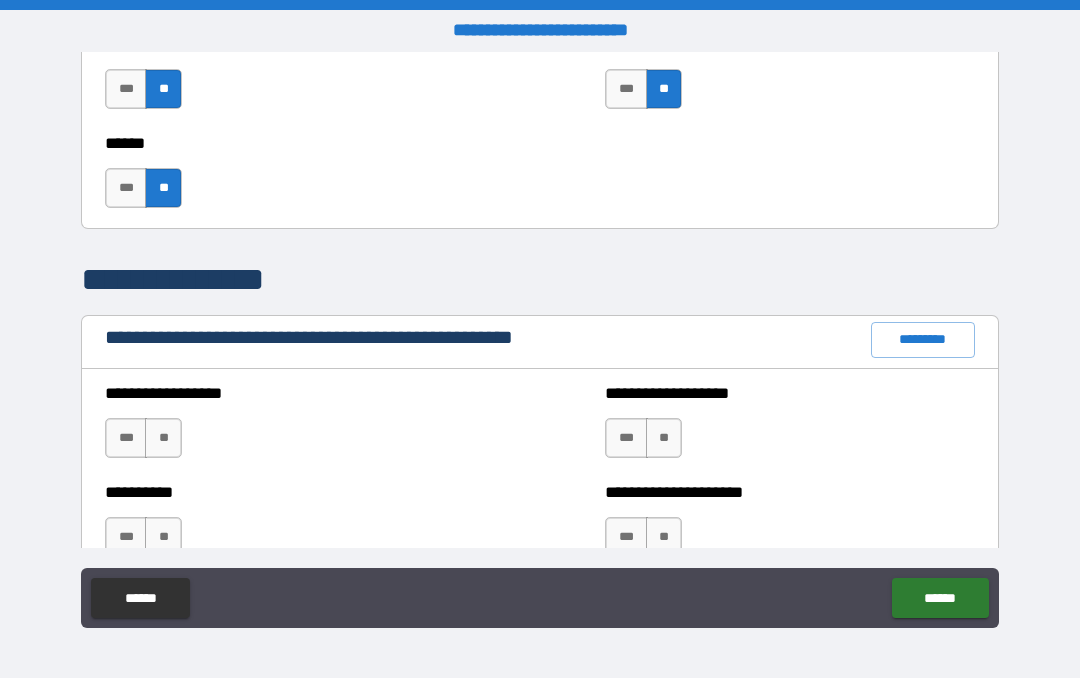 click on "**" at bounding box center [163, 438] 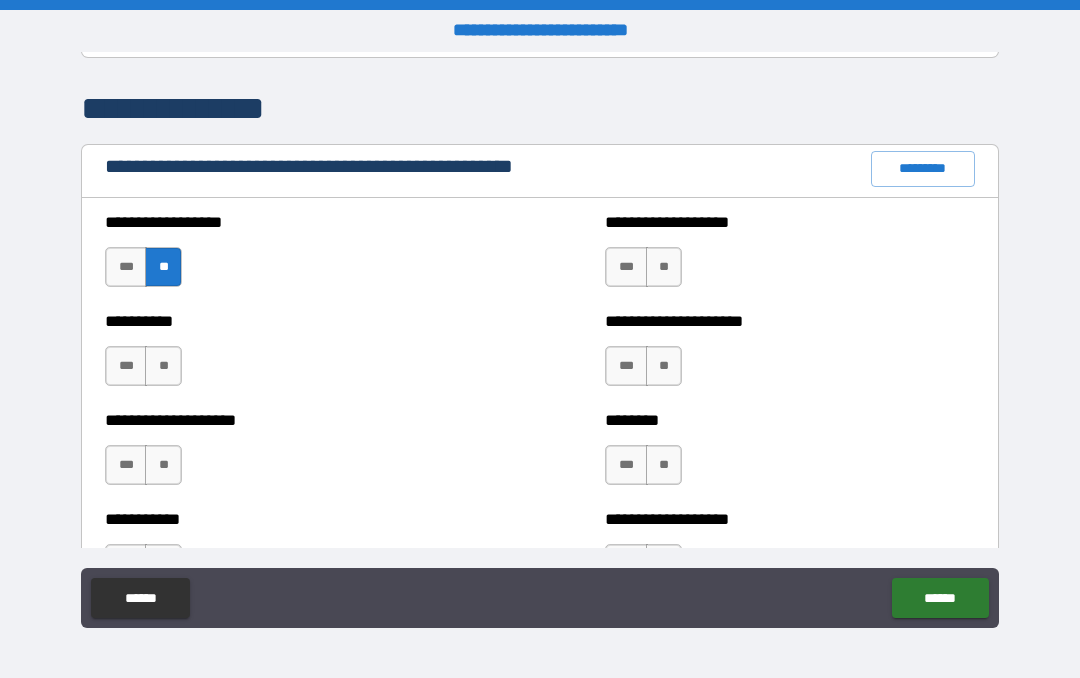 scroll, scrollTop: 2263, scrollLeft: 0, axis: vertical 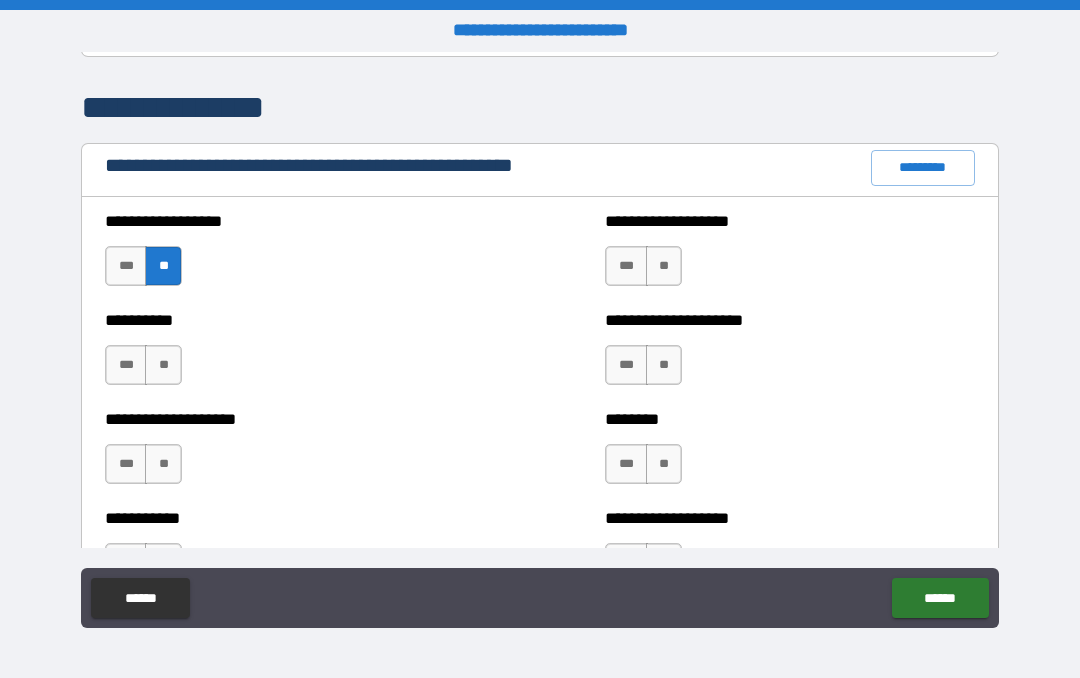 click on "**" at bounding box center [163, 365] 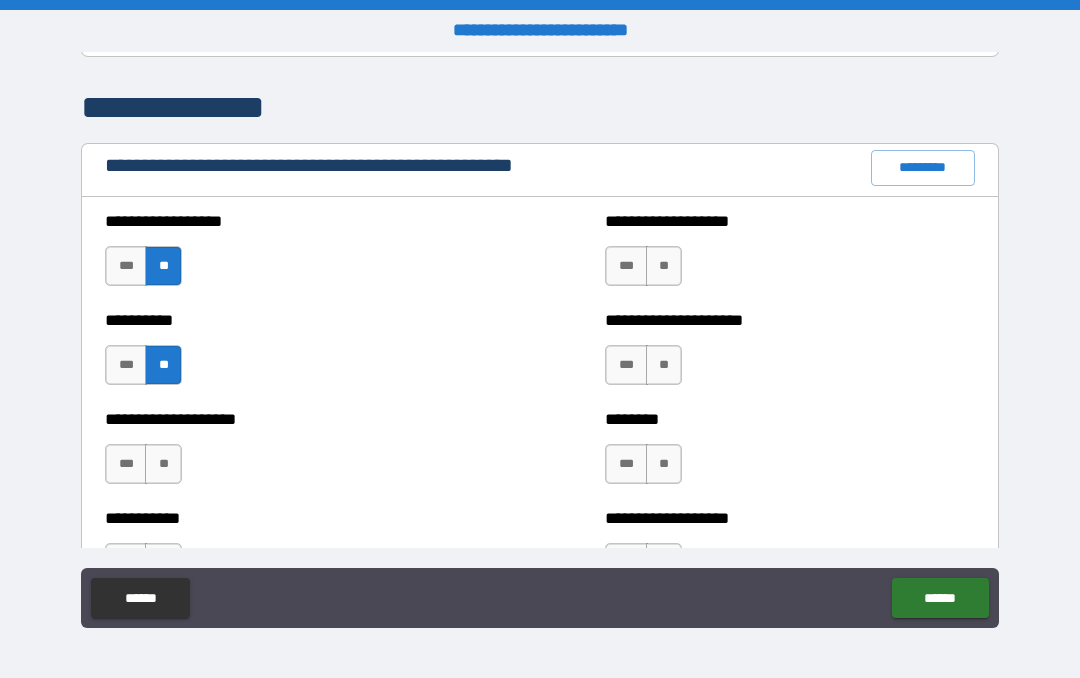 click on "**" at bounding box center (163, 464) 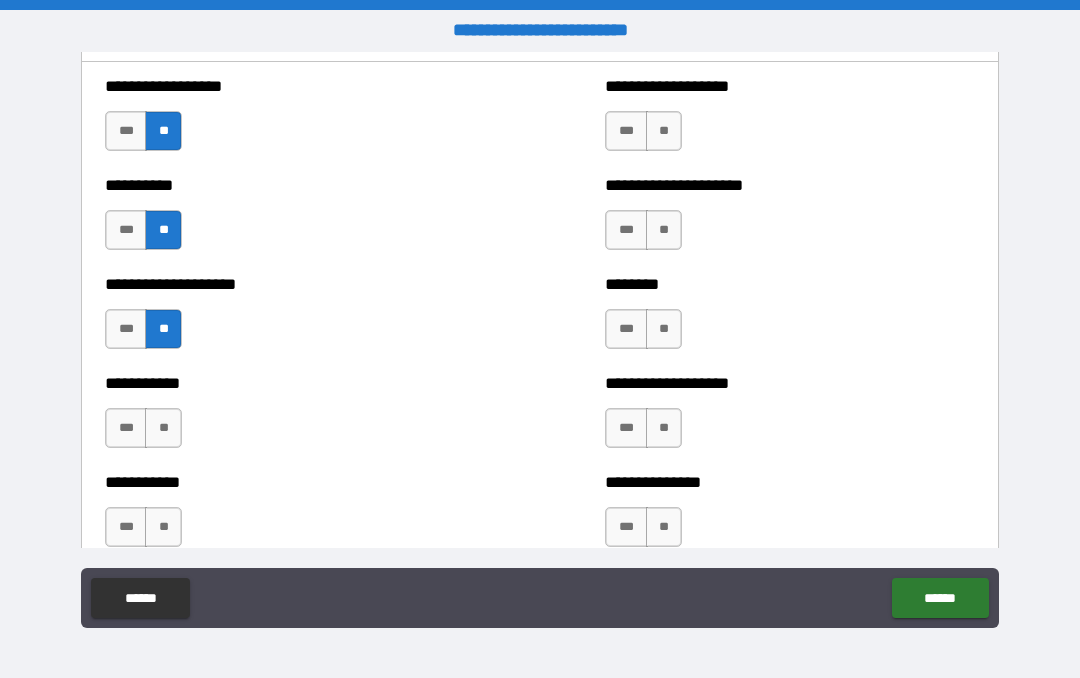 scroll, scrollTop: 2400, scrollLeft: 0, axis: vertical 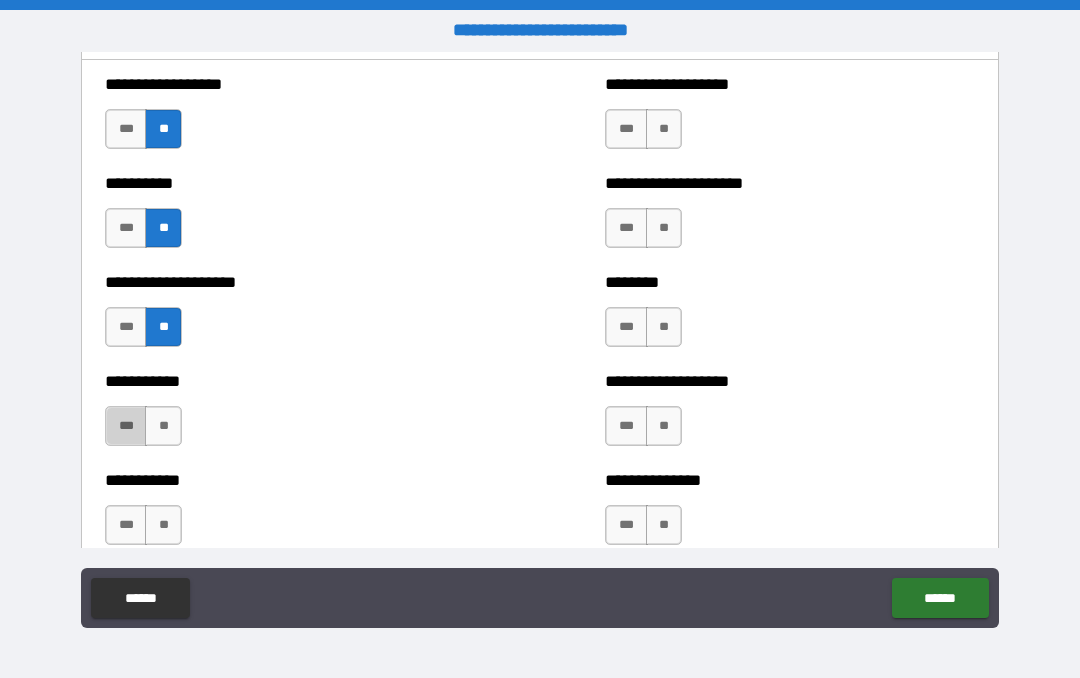 click on "***" at bounding box center [126, 426] 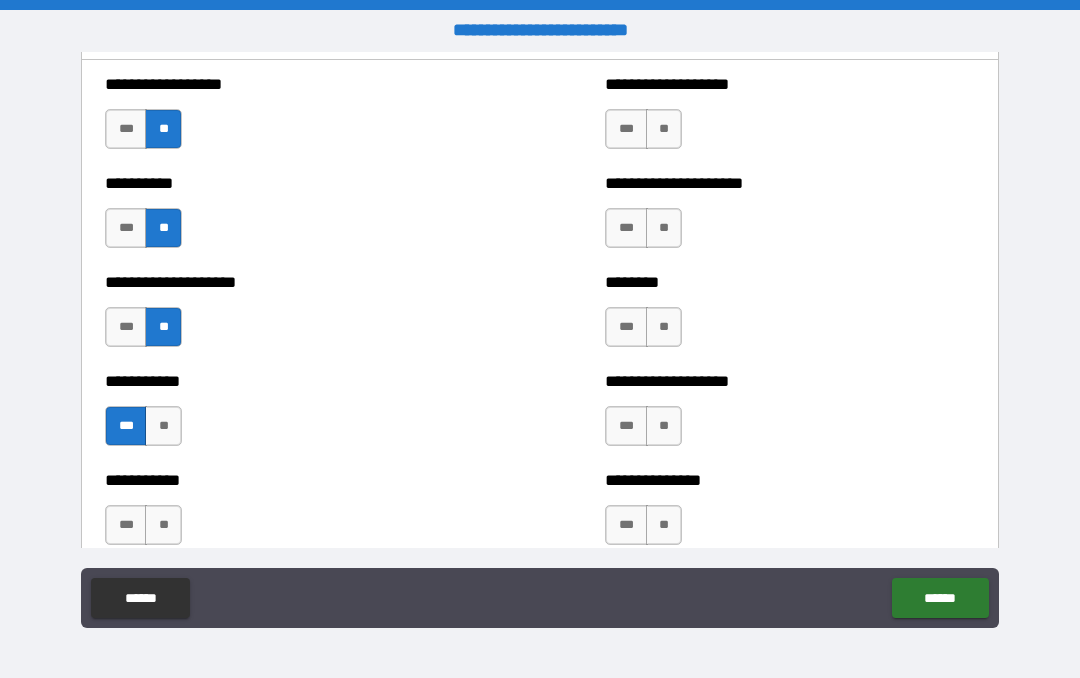 click on "**" at bounding box center (163, 525) 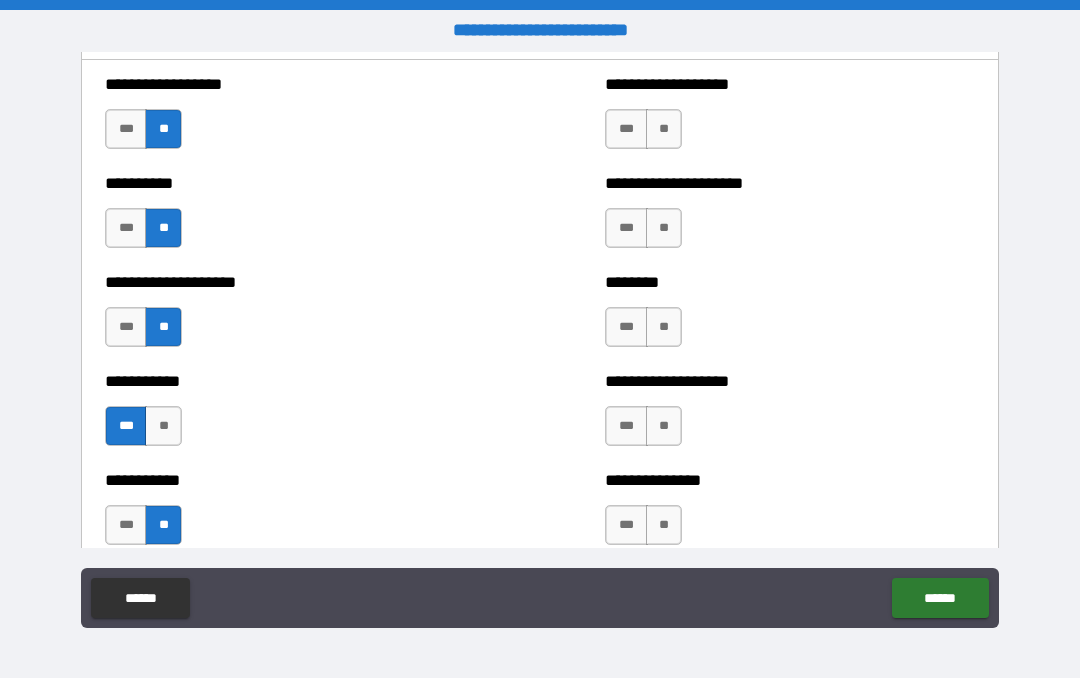 click on "**" at bounding box center (664, 129) 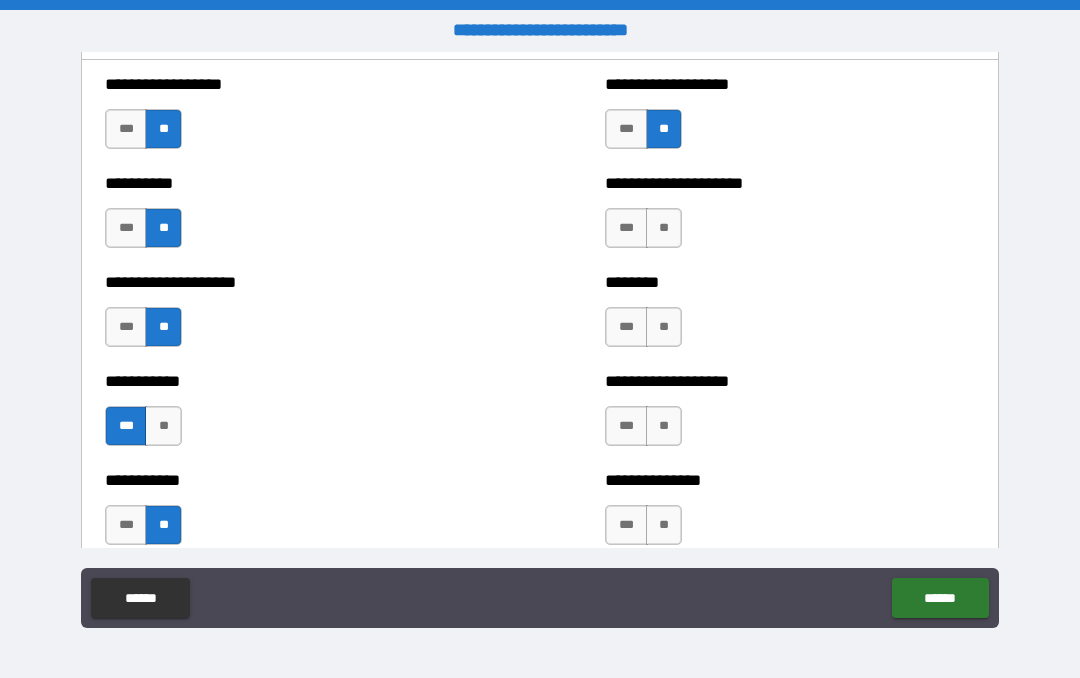 click on "**" at bounding box center [664, 228] 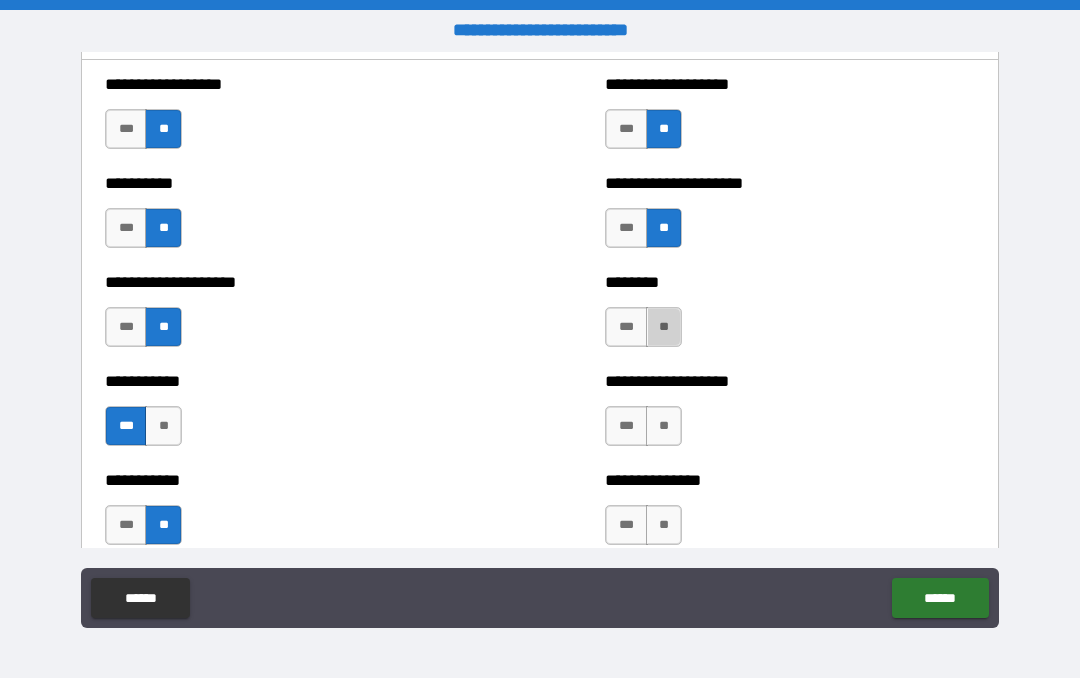 click on "**" at bounding box center (664, 327) 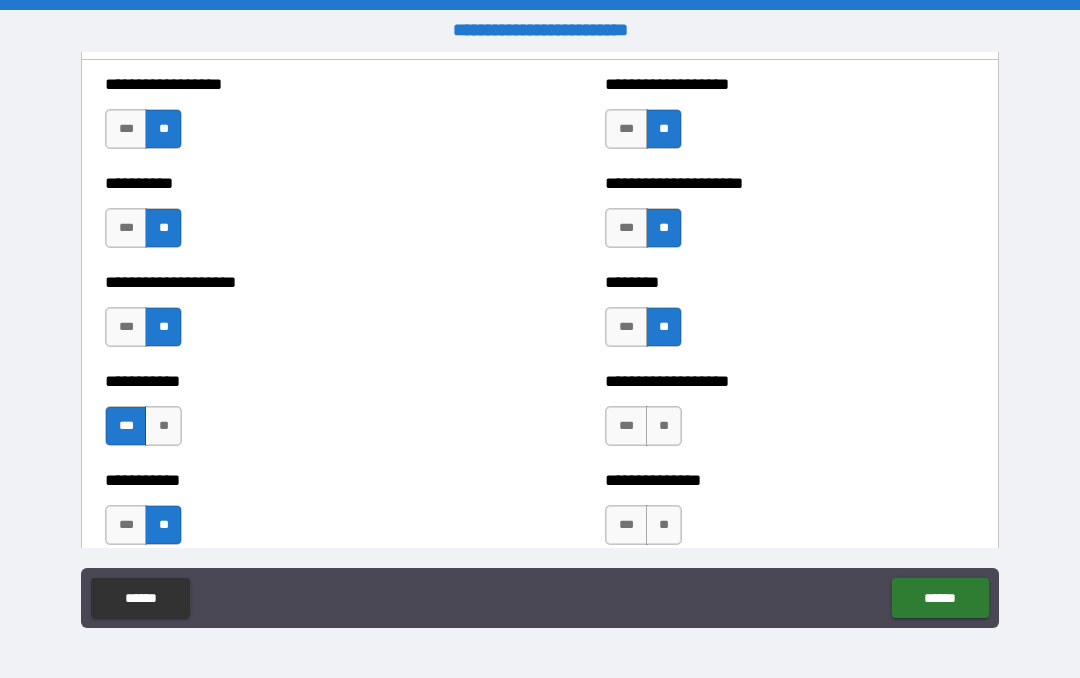 click on "**" at bounding box center (664, 426) 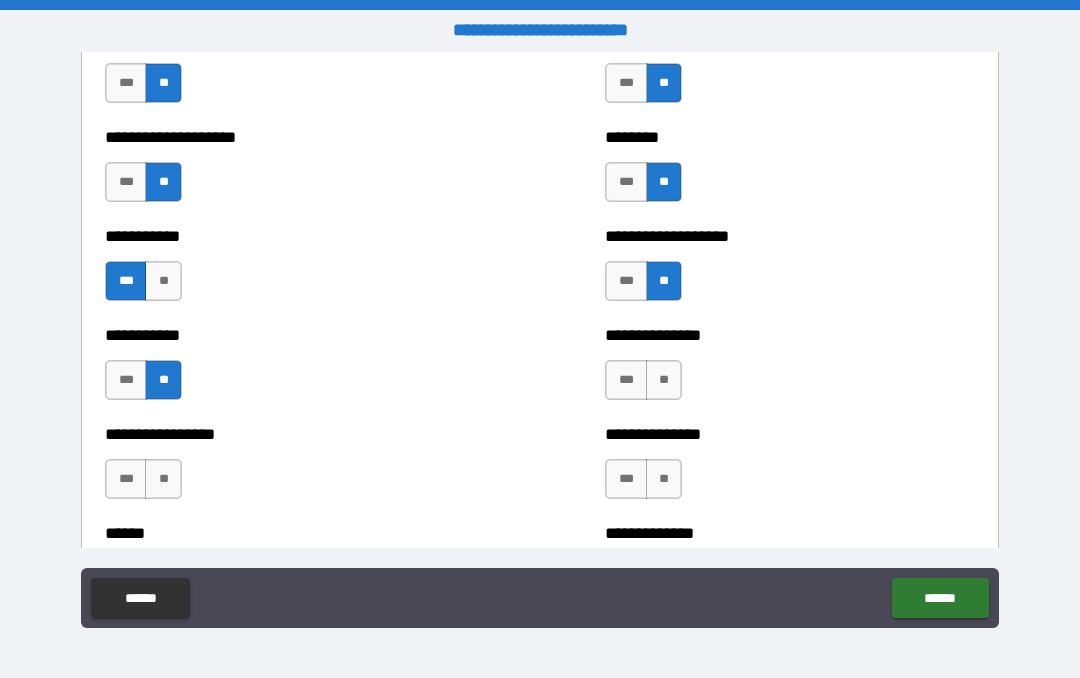 scroll, scrollTop: 2564, scrollLeft: 0, axis: vertical 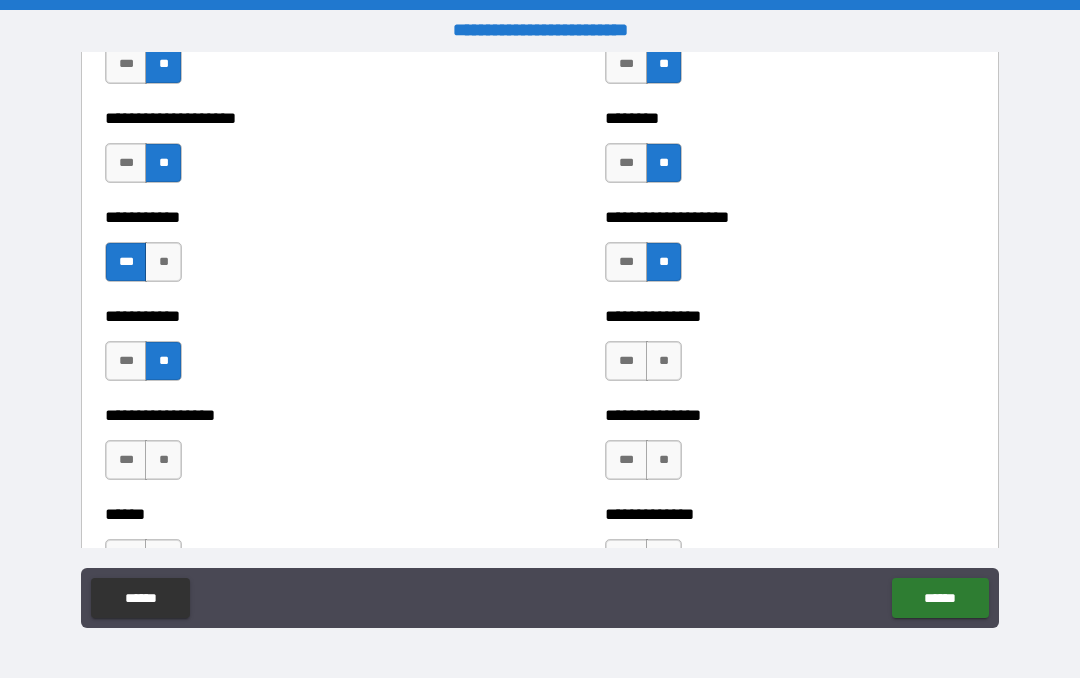 click on "**" at bounding box center (664, 361) 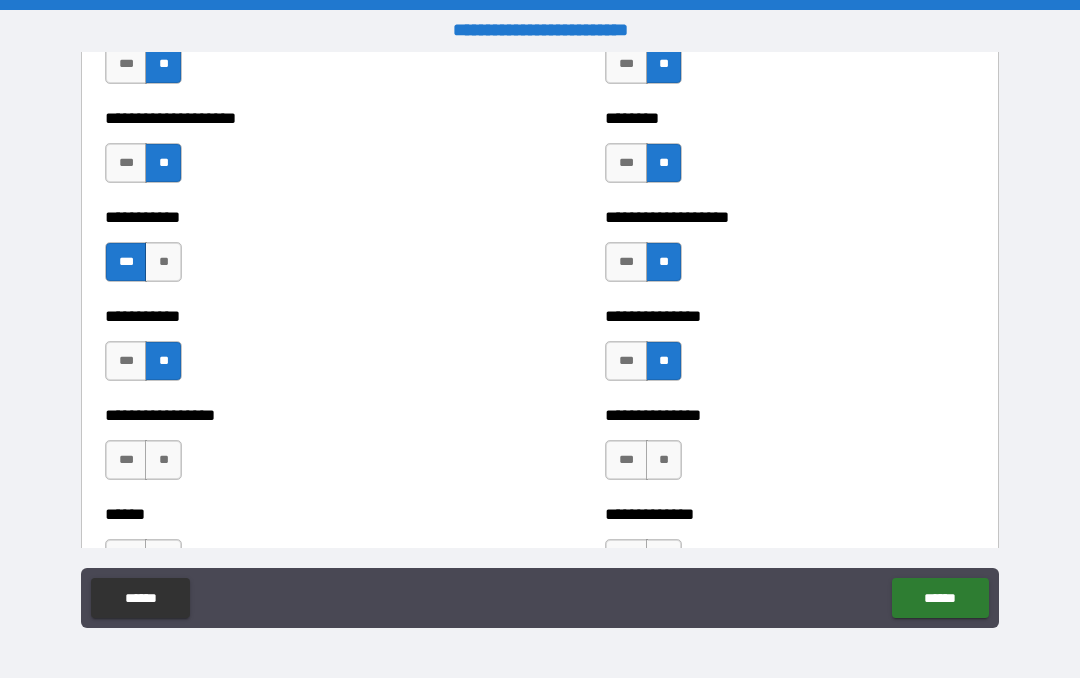 click on "**" at bounding box center [664, 460] 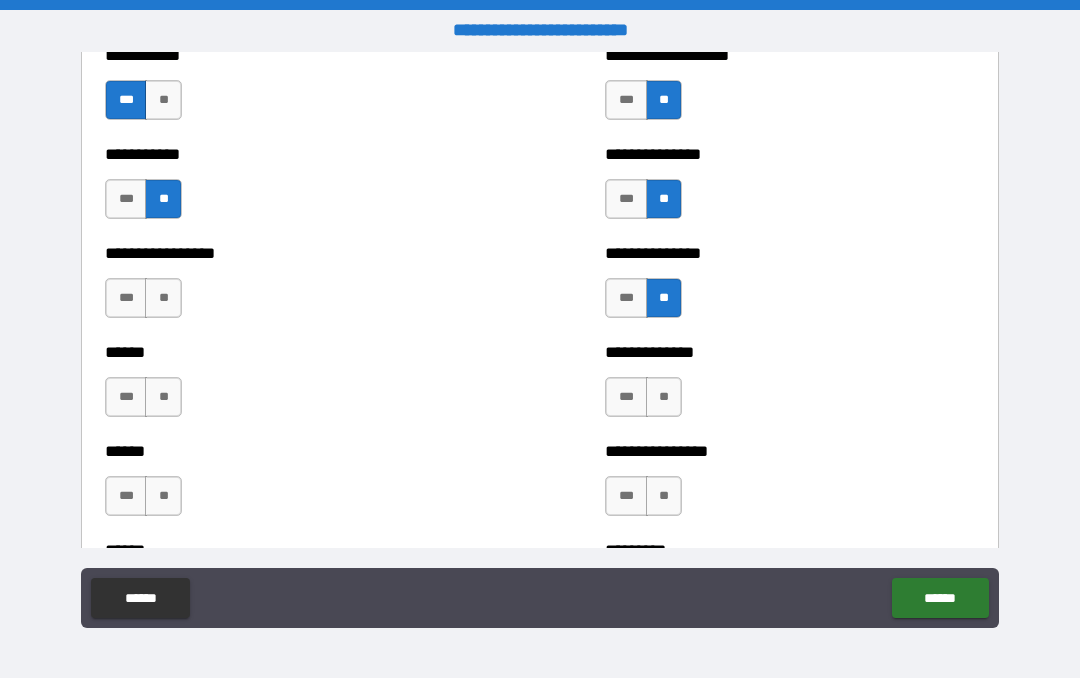 scroll, scrollTop: 2724, scrollLeft: 0, axis: vertical 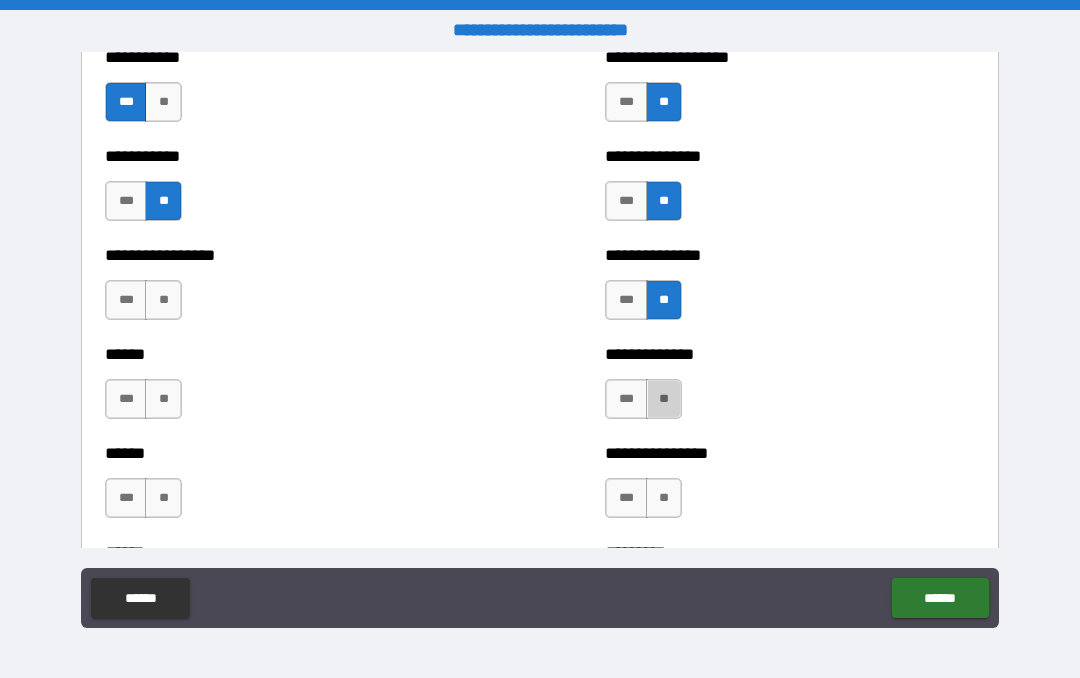 click on "**" at bounding box center (664, 399) 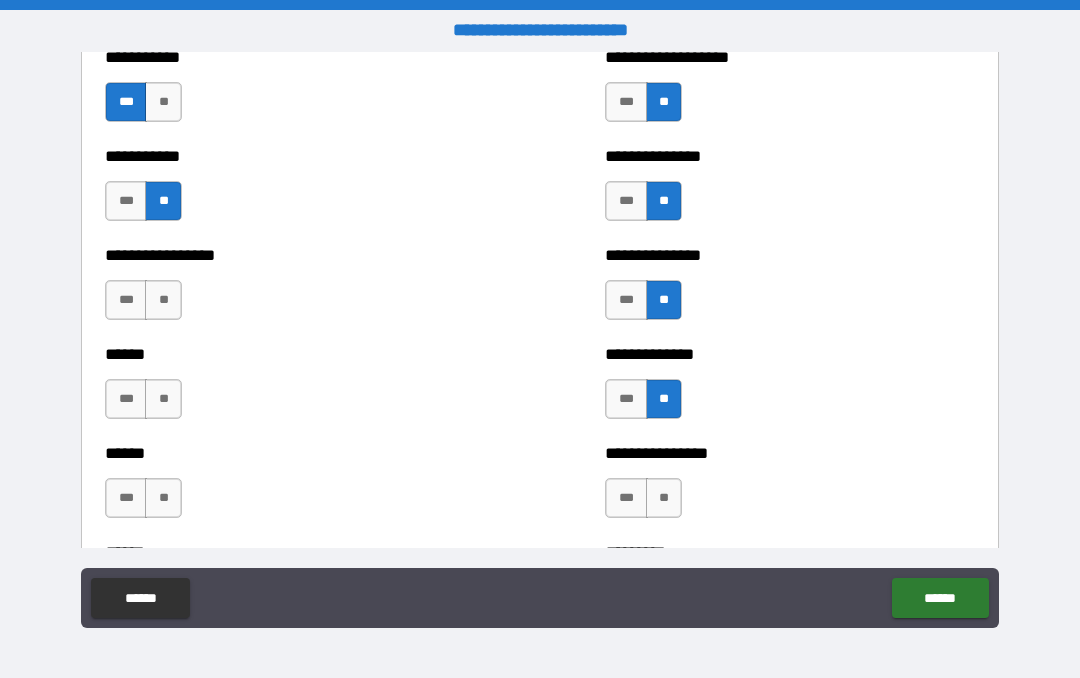 click on "**" at bounding box center [664, 498] 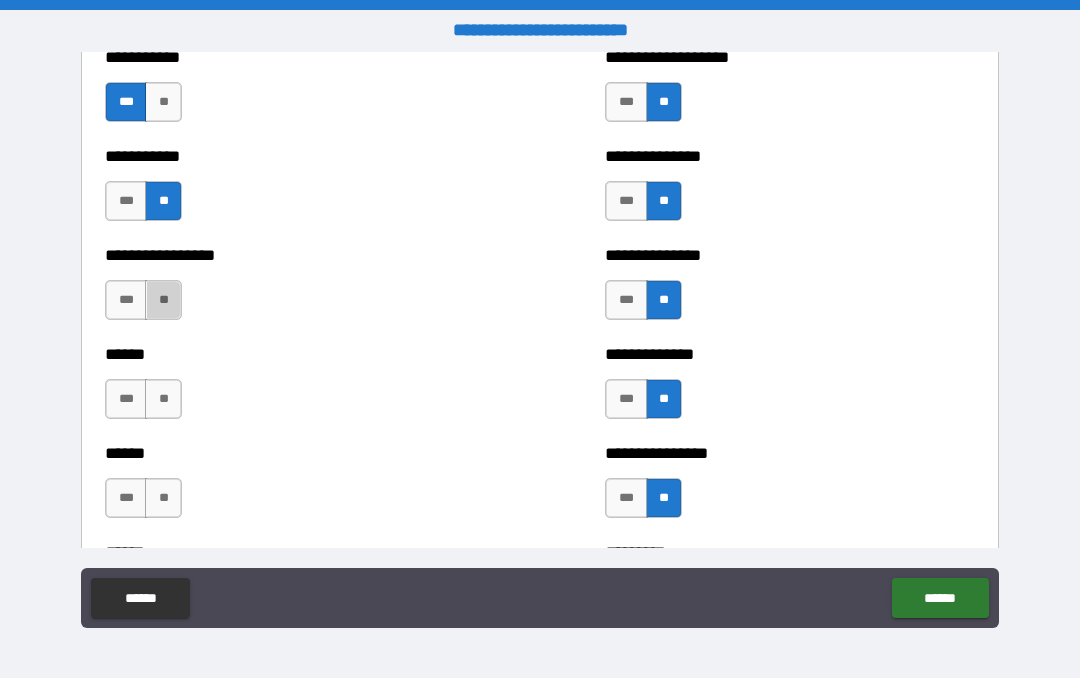 click on "**" at bounding box center [163, 300] 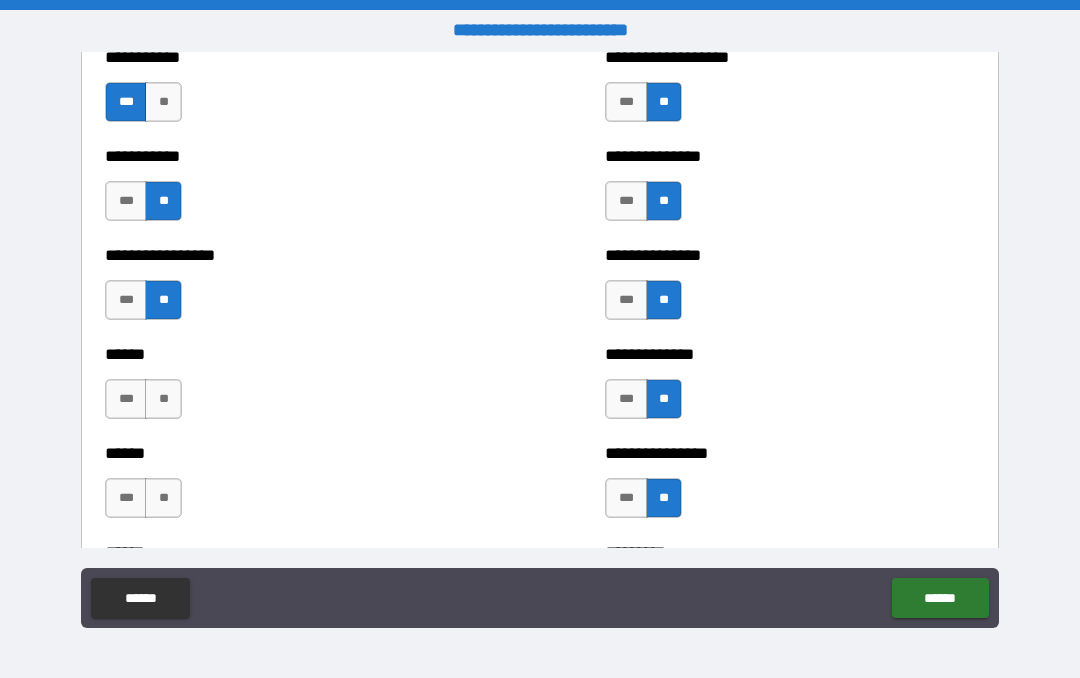 click on "**" at bounding box center (163, 399) 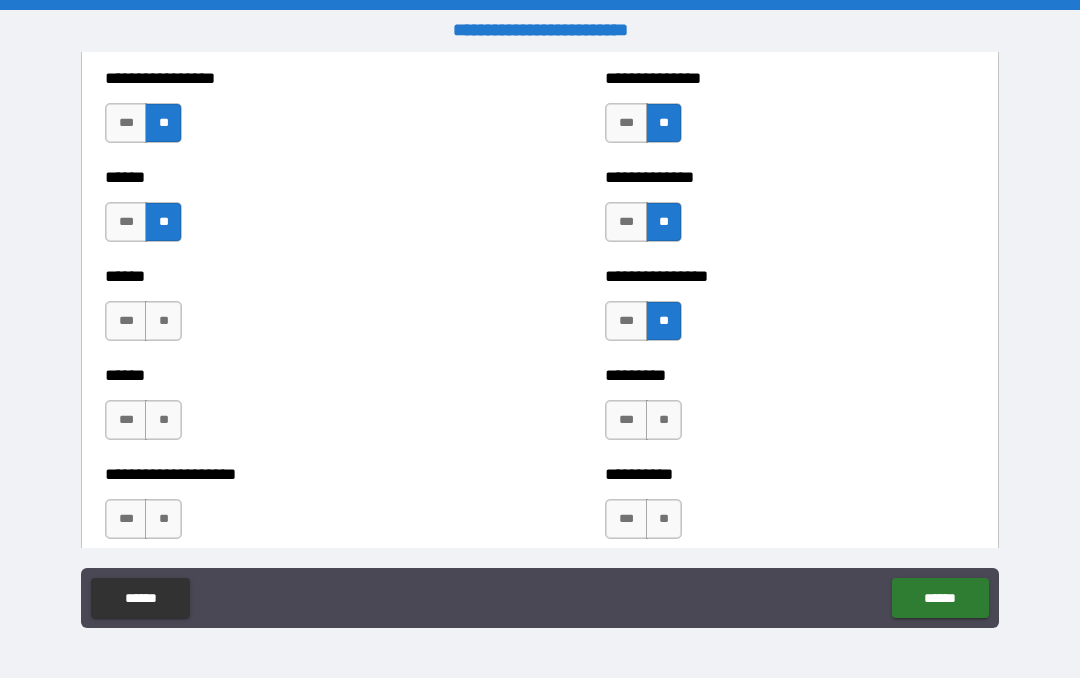 scroll, scrollTop: 2906, scrollLeft: 0, axis: vertical 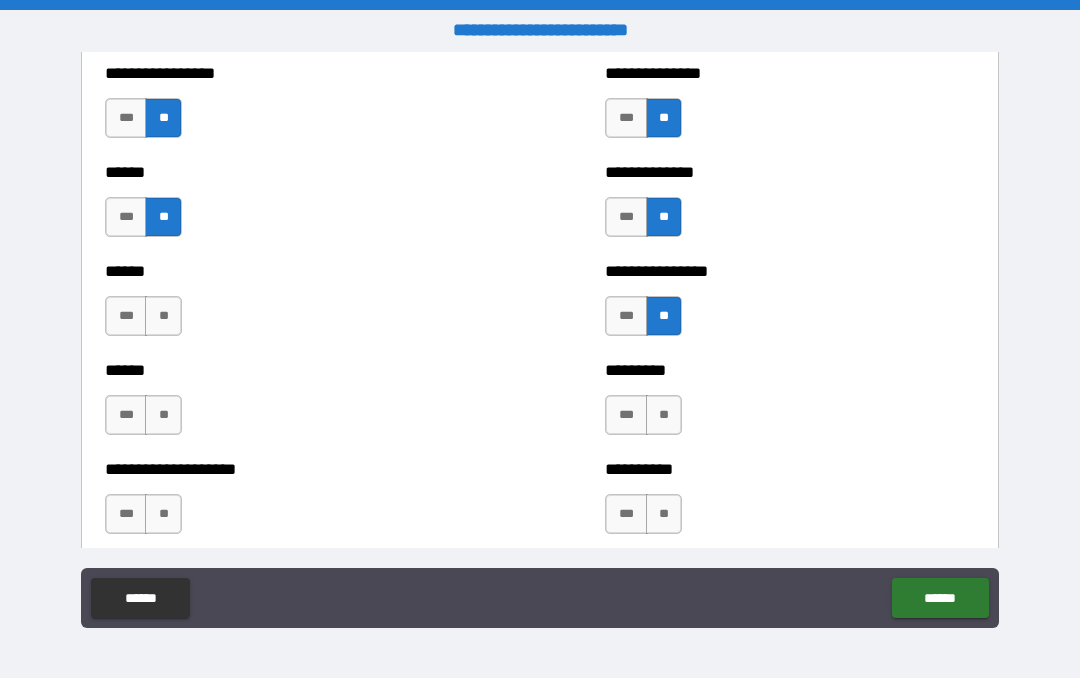 click on "**" at bounding box center (163, 316) 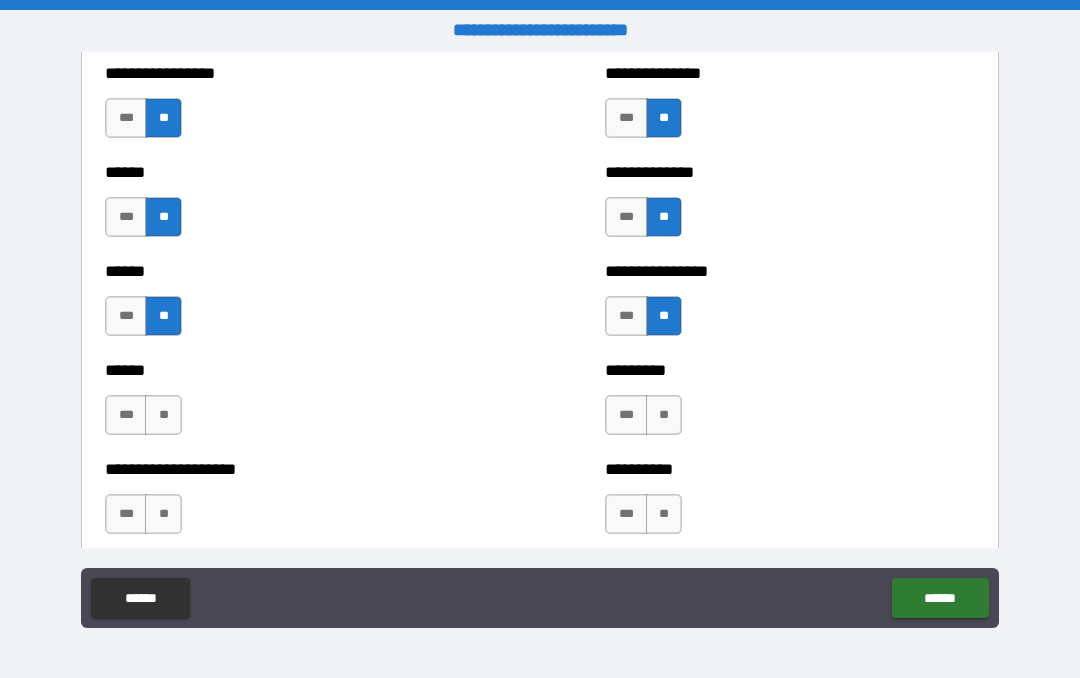 click on "**" at bounding box center [163, 415] 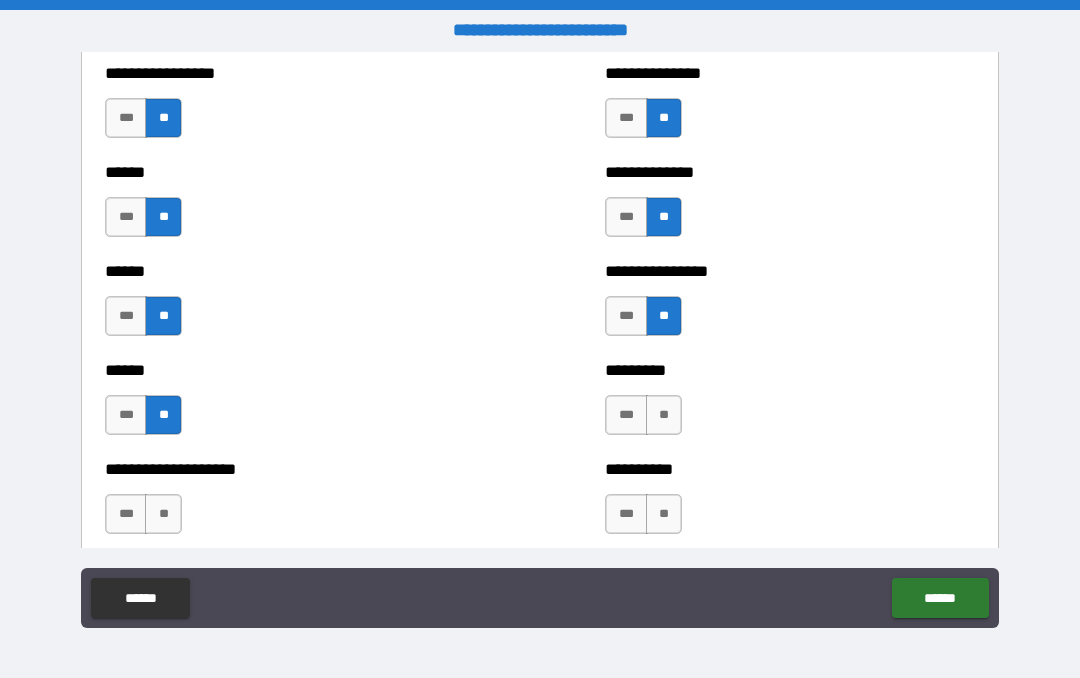 click on "**" at bounding box center (163, 514) 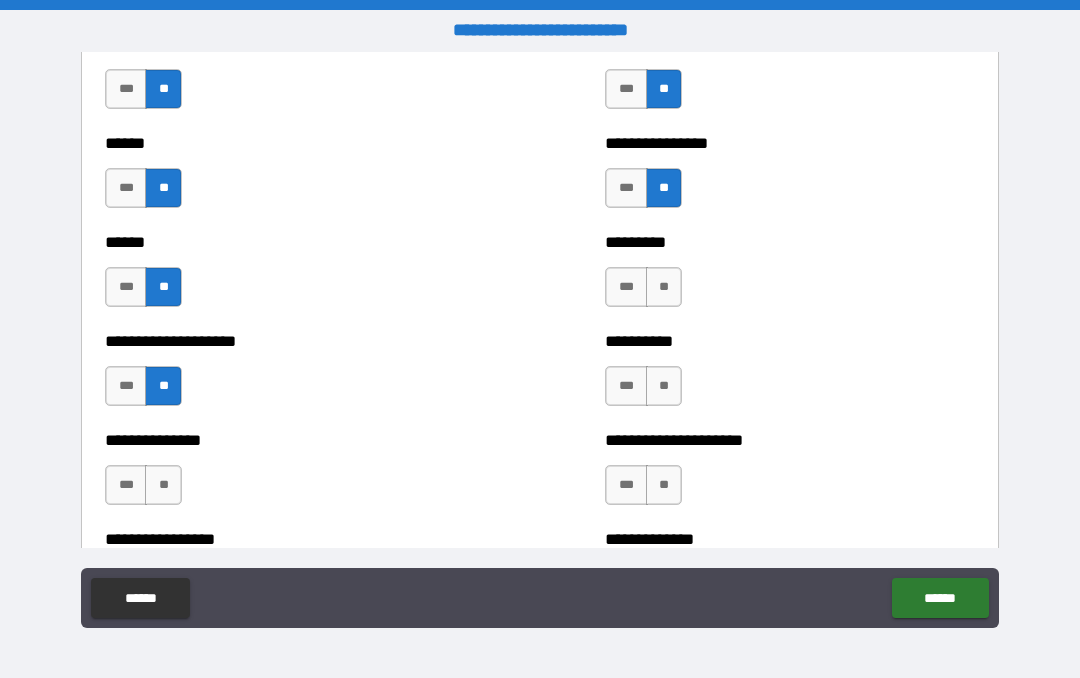 scroll, scrollTop: 3035, scrollLeft: 0, axis: vertical 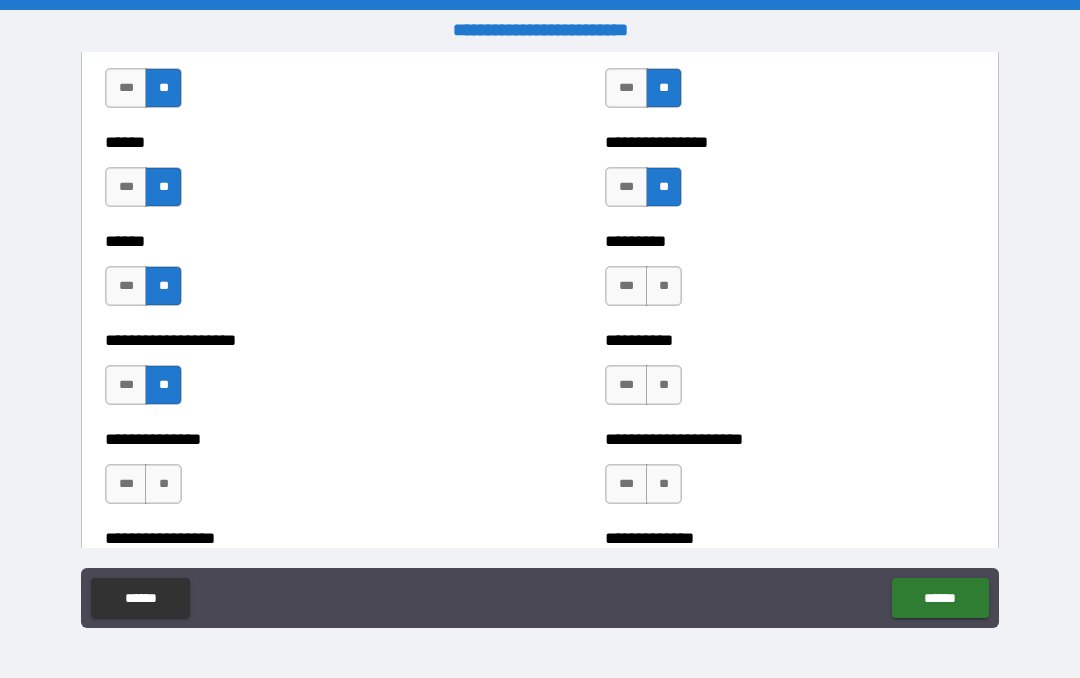 click on "**" at bounding box center [664, 286] 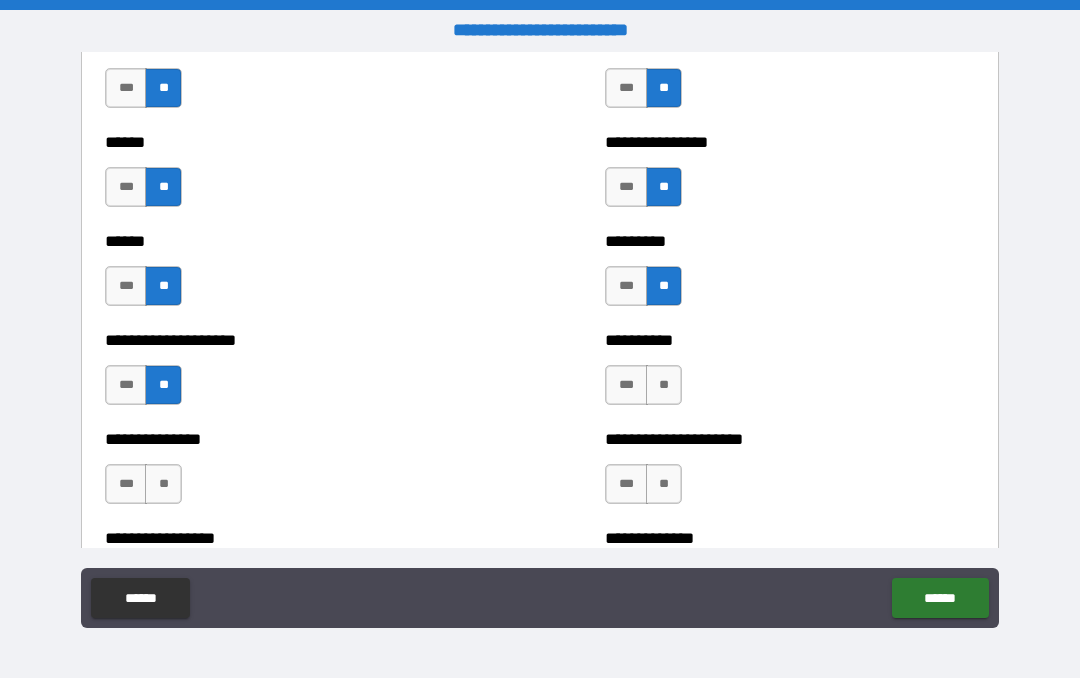 click on "***" at bounding box center [126, 484] 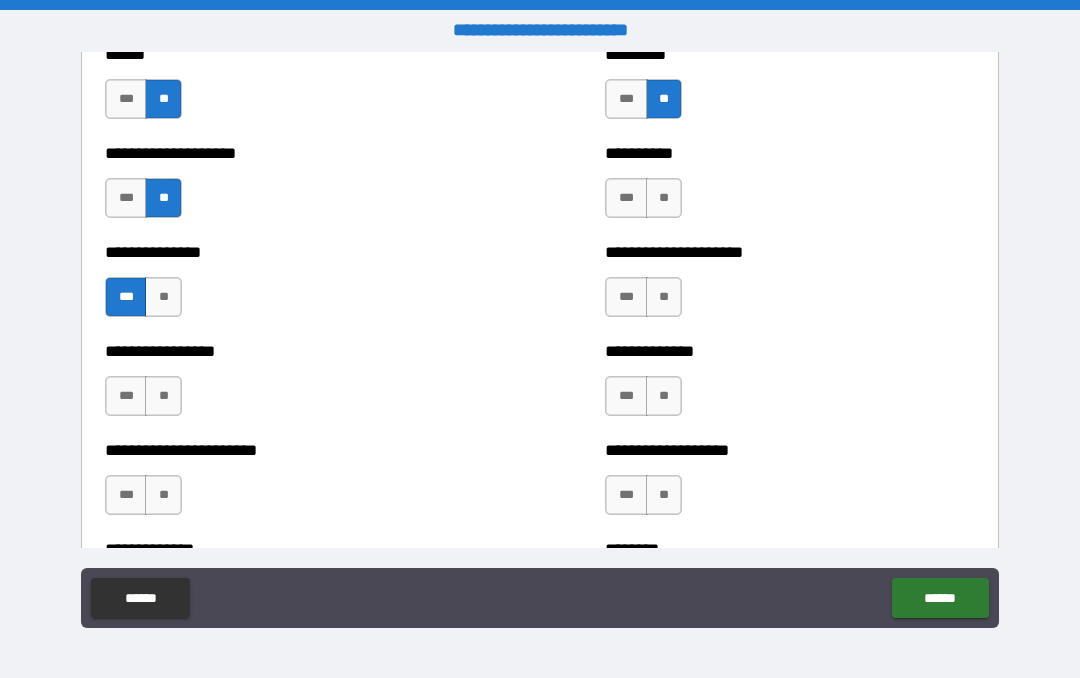scroll, scrollTop: 3220, scrollLeft: 0, axis: vertical 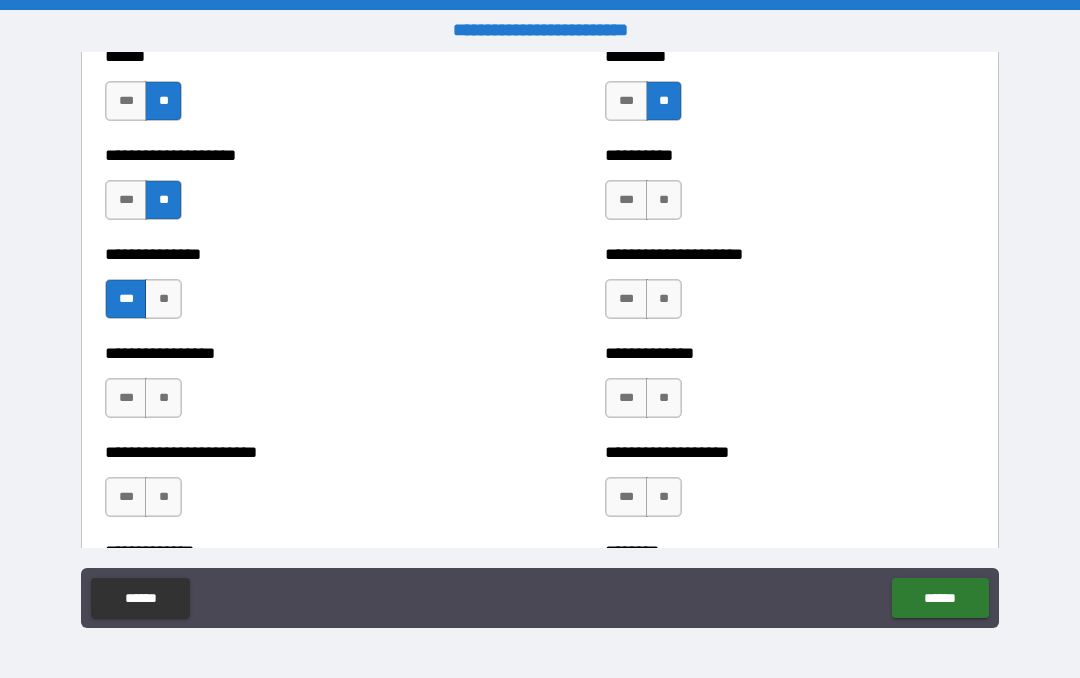 click on "***" at bounding box center [126, 398] 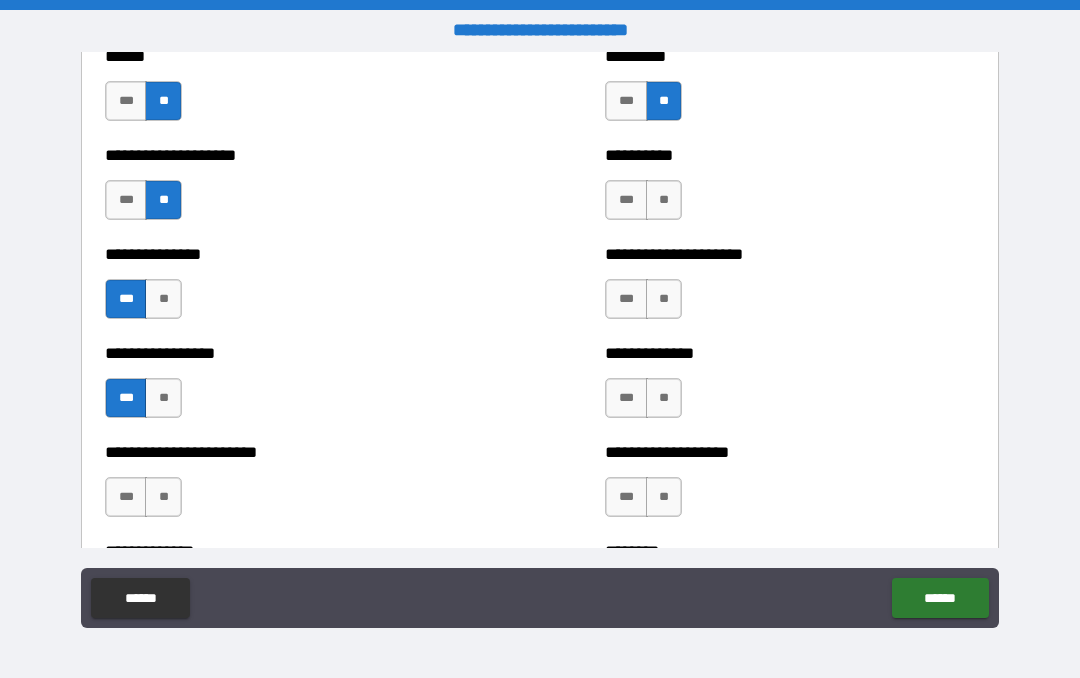 click on "**" at bounding box center [163, 497] 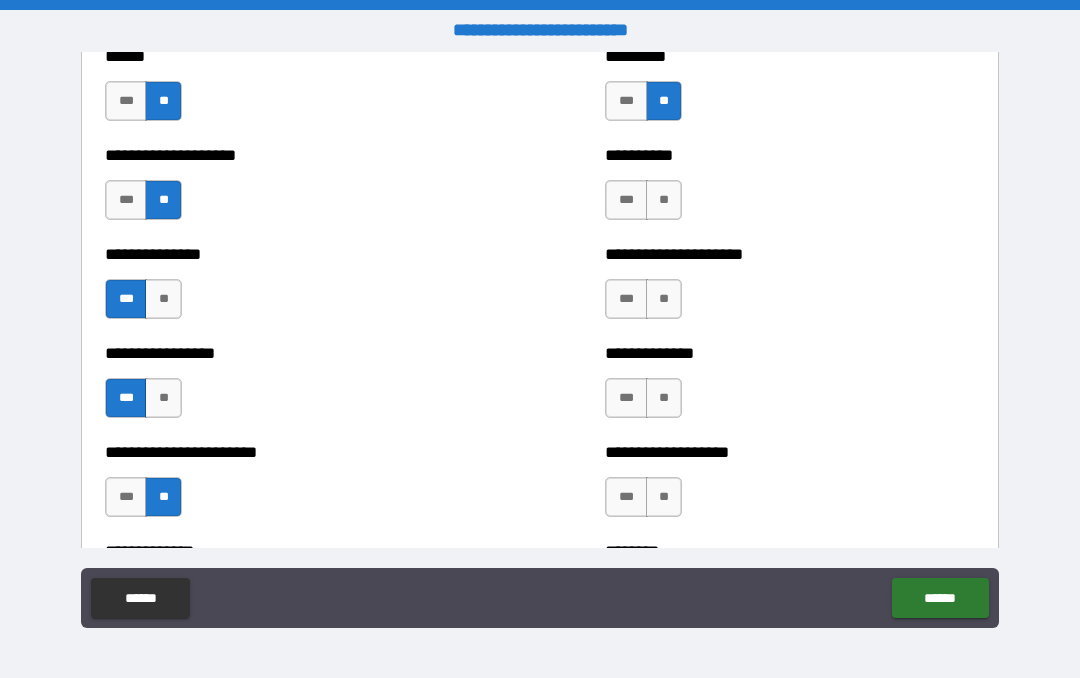click on "**" at bounding box center (664, 200) 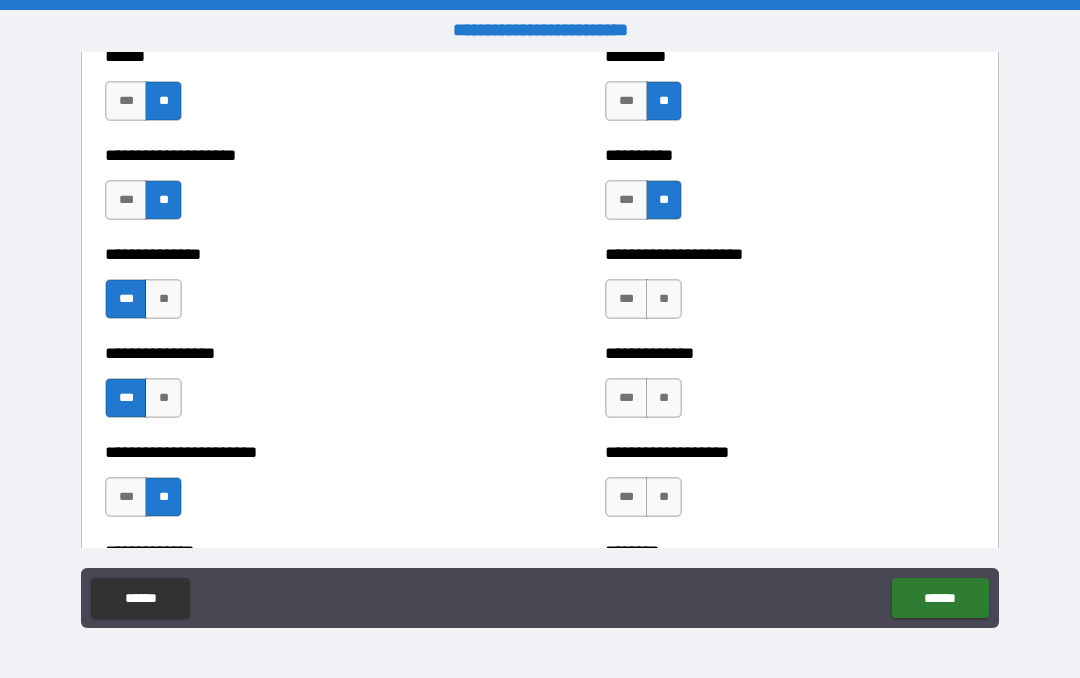 click on "**" at bounding box center (664, 299) 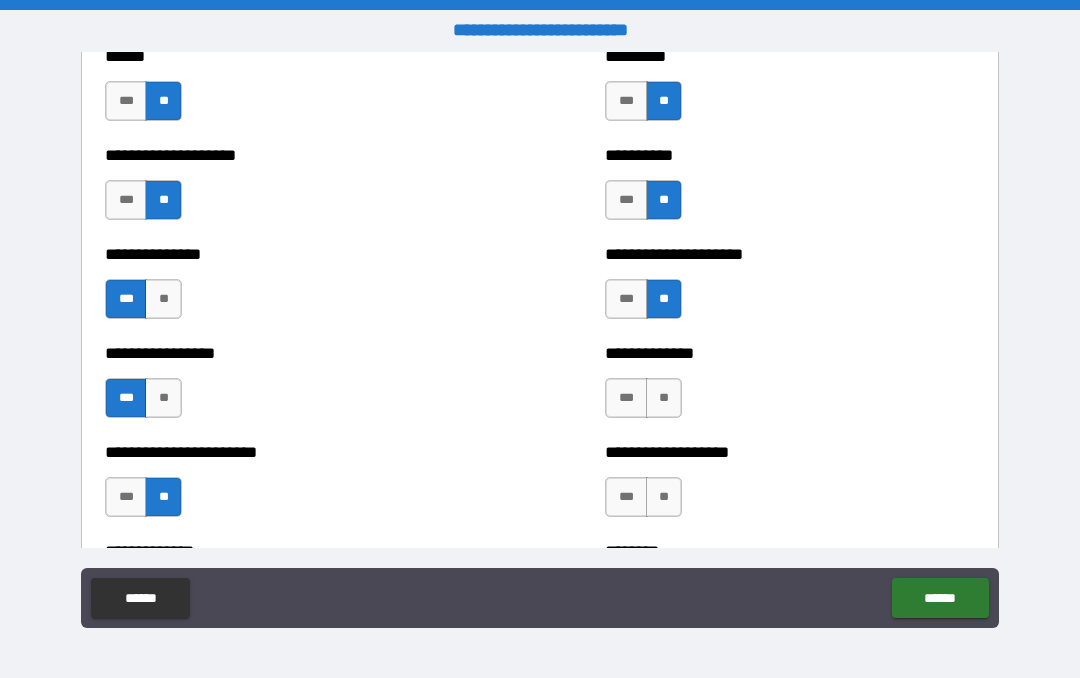 click on "**" at bounding box center (664, 398) 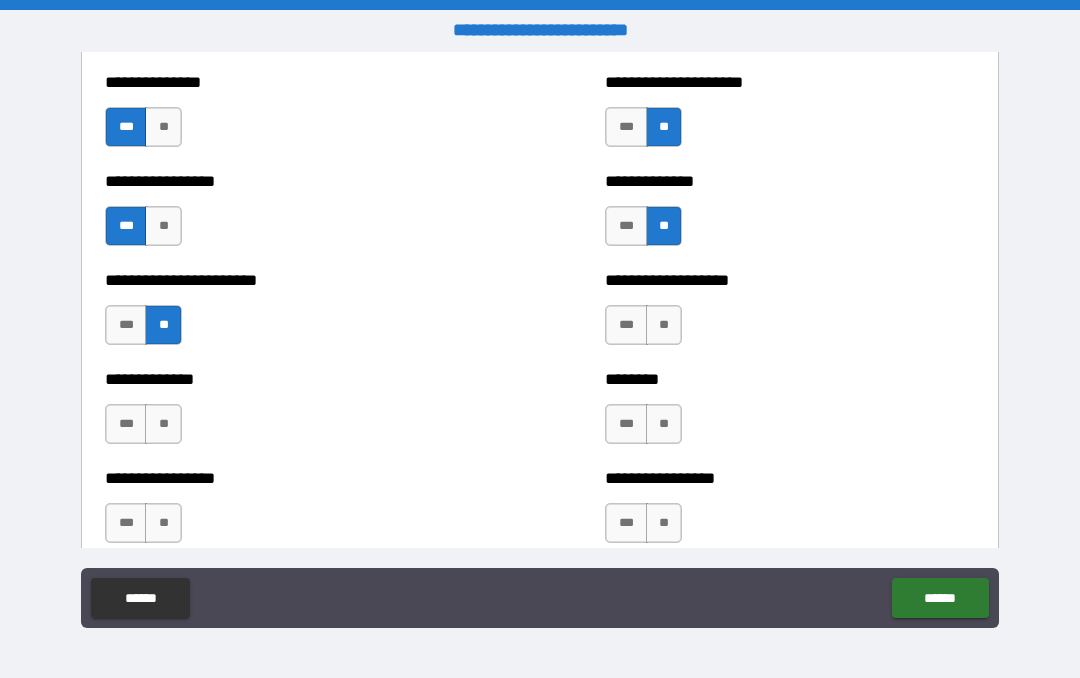 scroll, scrollTop: 3393, scrollLeft: 0, axis: vertical 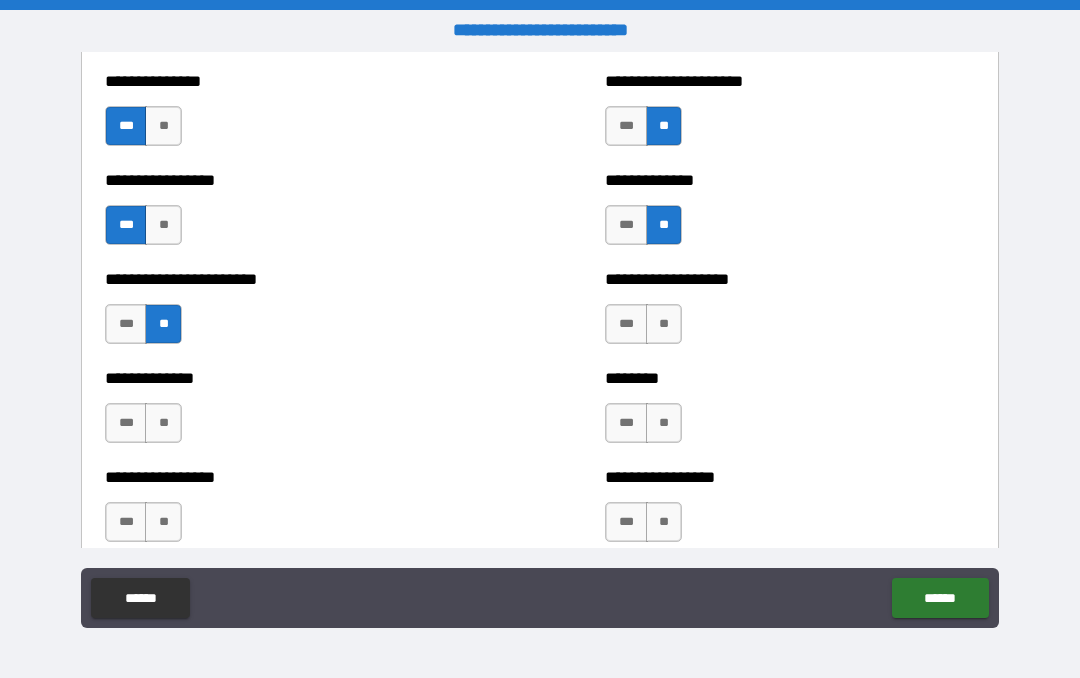 click on "**" at bounding box center (664, 324) 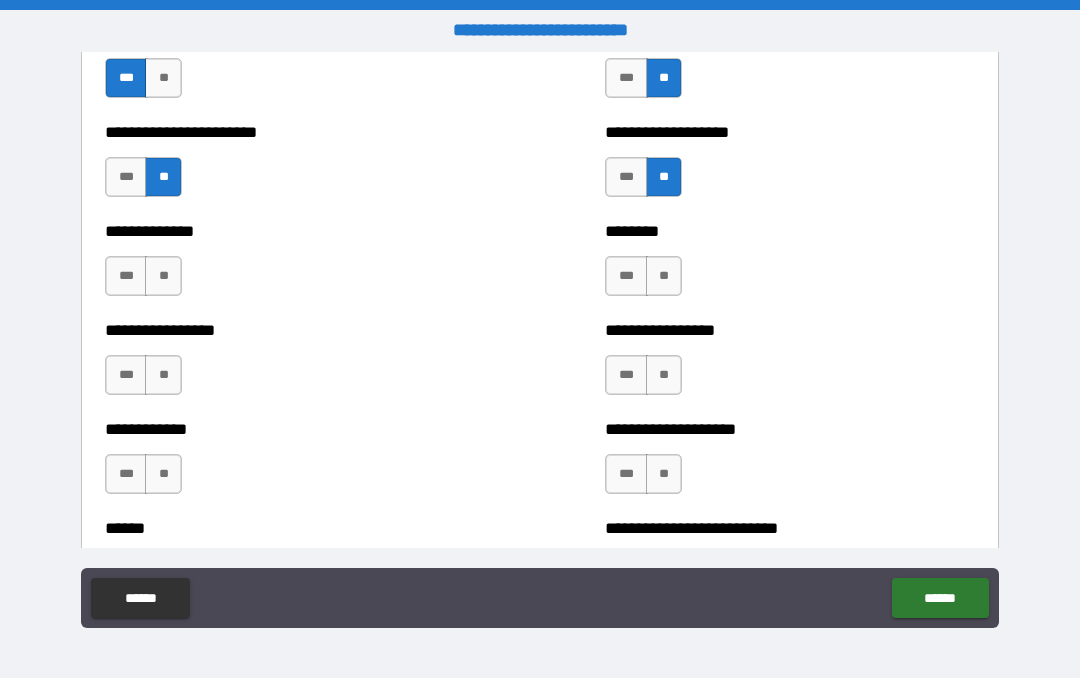 scroll, scrollTop: 3539, scrollLeft: 0, axis: vertical 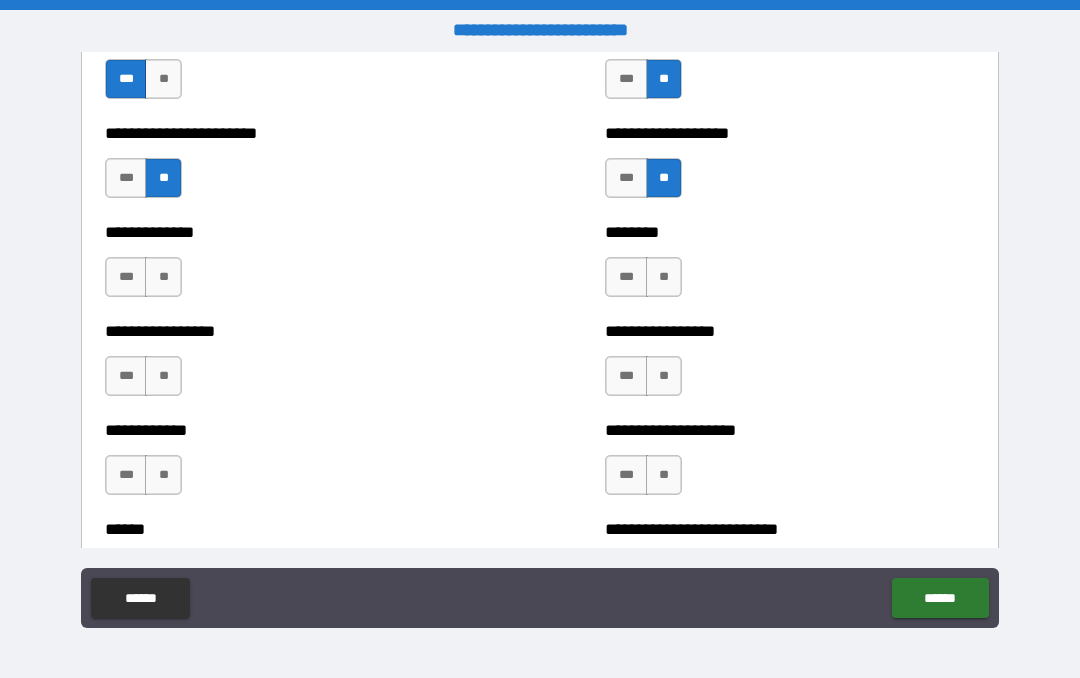 click on "***" at bounding box center [626, 277] 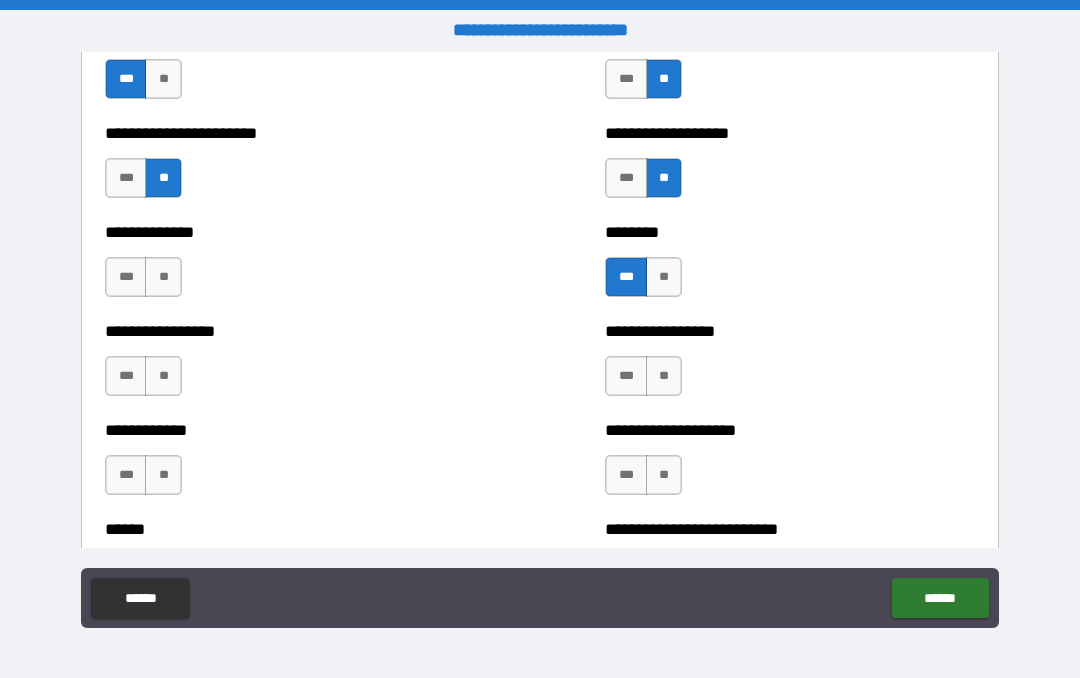 click on "**" at bounding box center [664, 376] 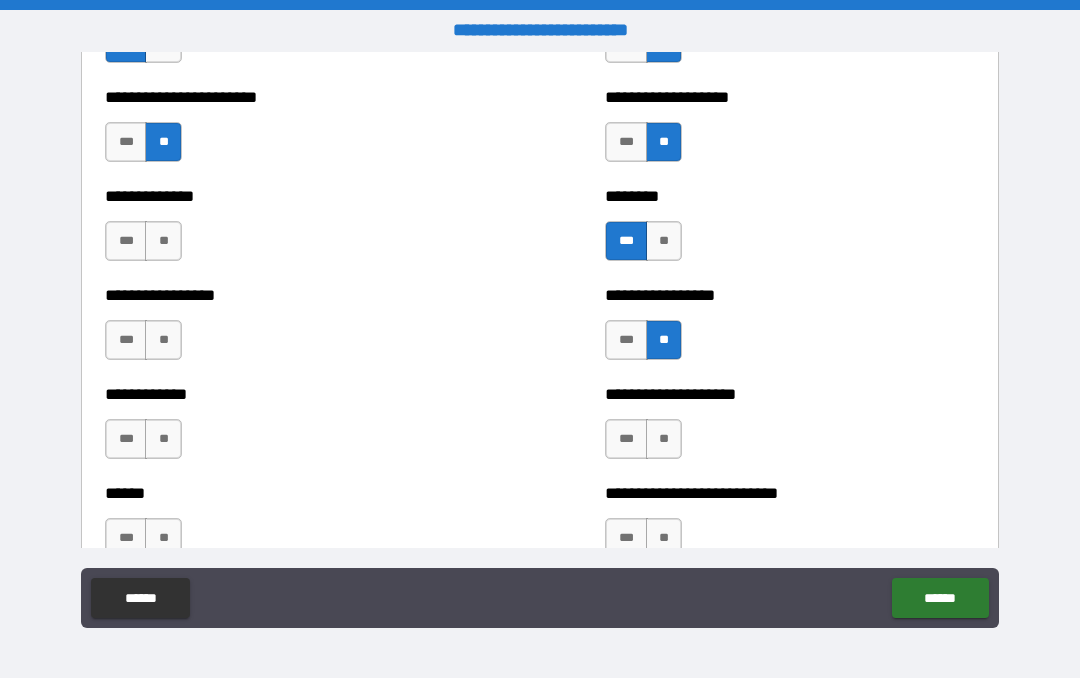 scroll, scrollTop: 3571, scrollLeft: 0, axis: vertical 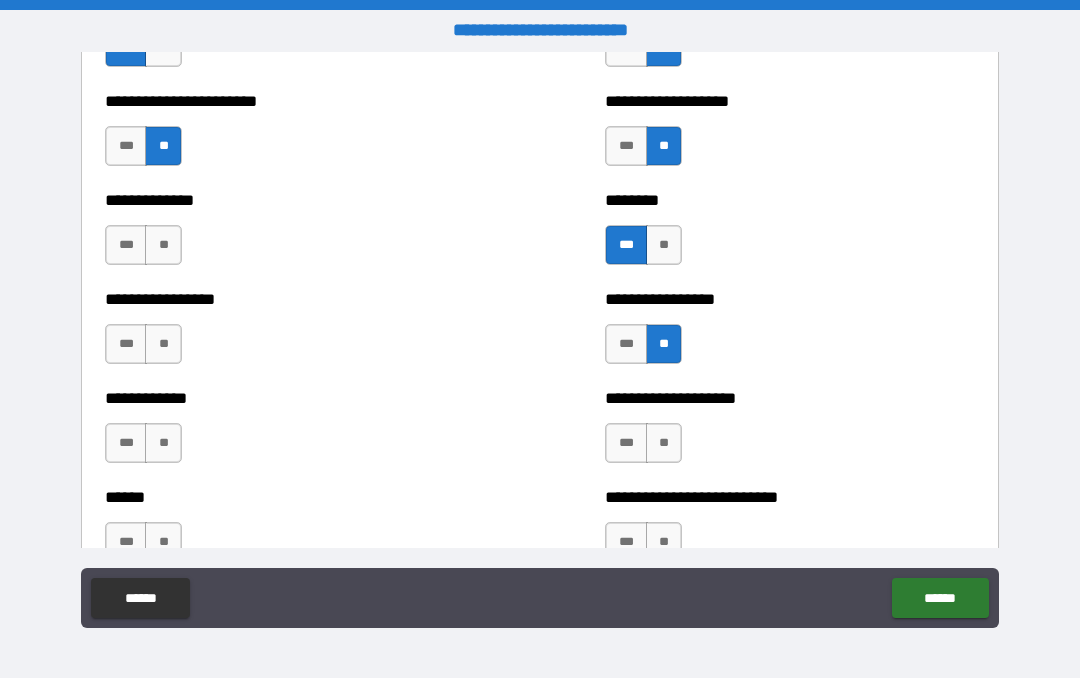 click on "***" at bounding box center (126, 344) 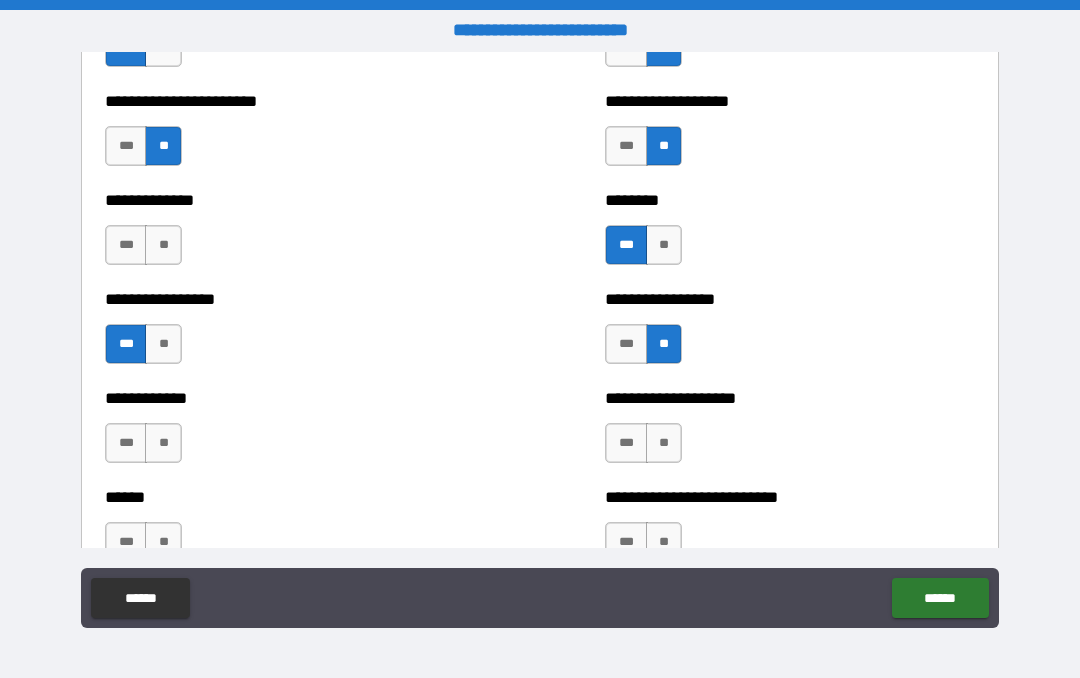 click on "**" at bounding box center [163, 245] 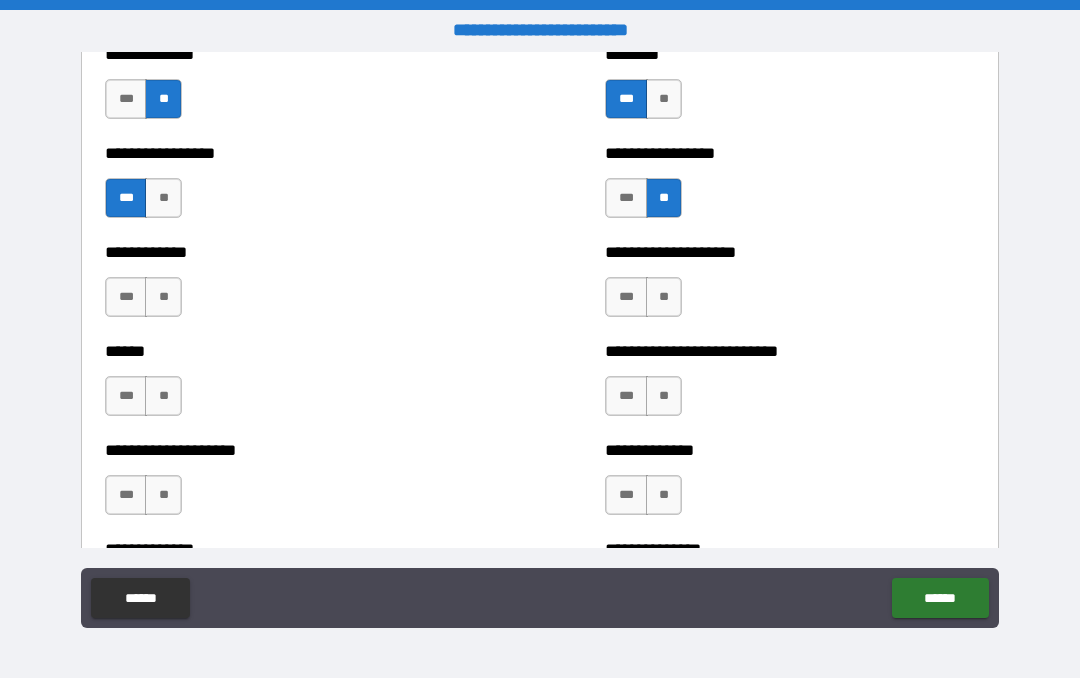 scroll, scrollTop: 3719, scrollLeft: 0, axis: vertical 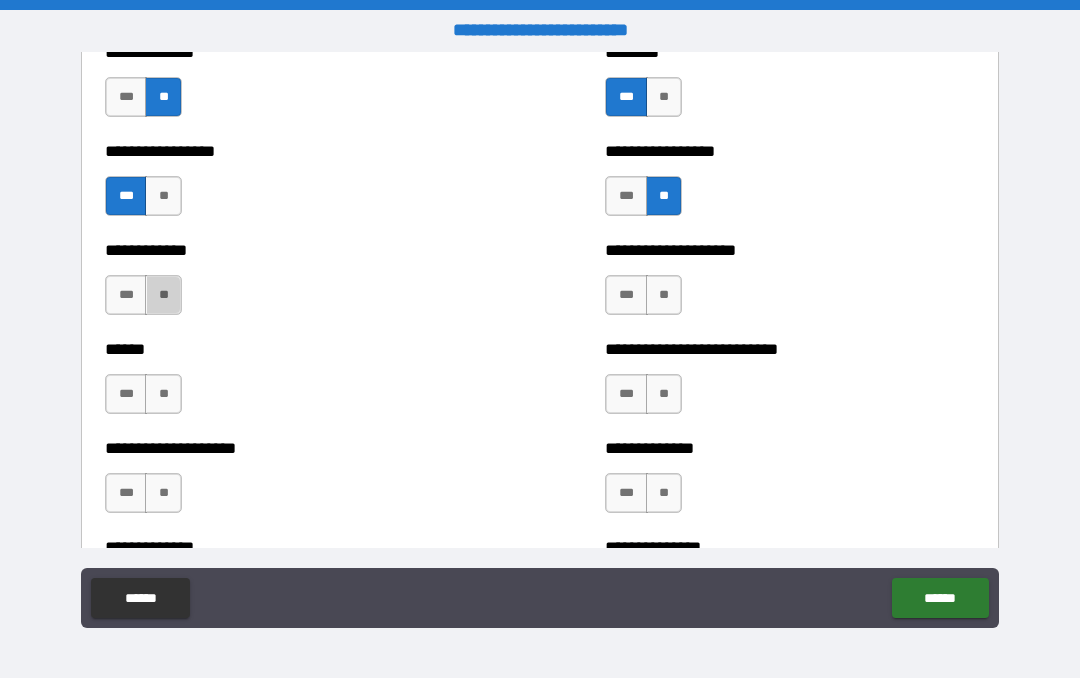 click on "**" at bounding box center (163, 295) 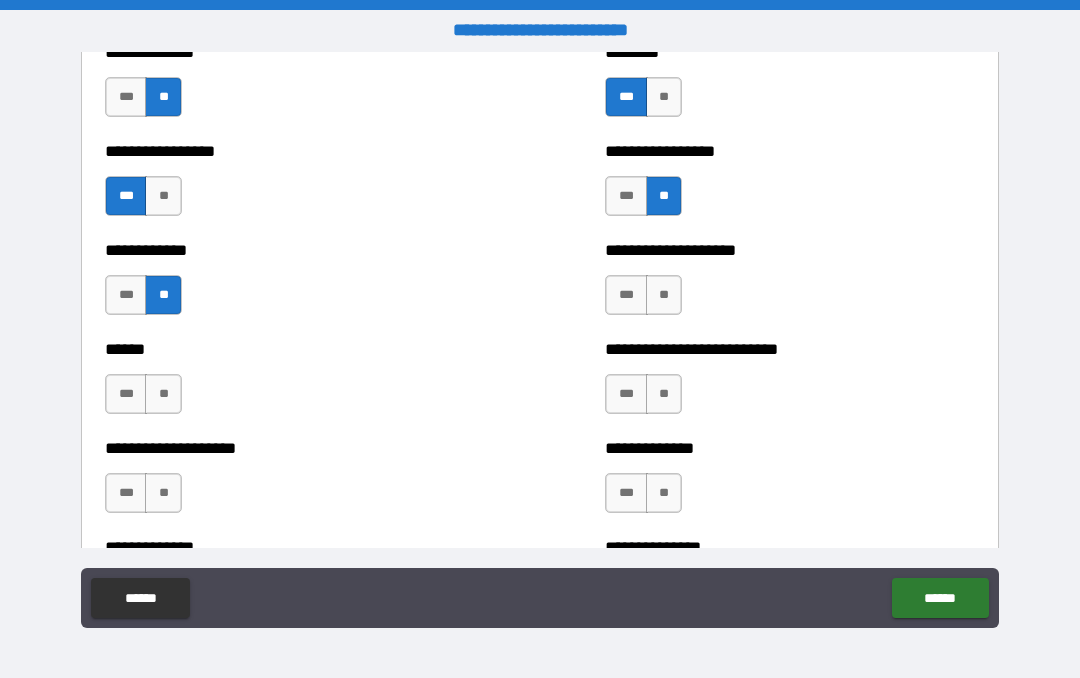 click on "**" at bounding box center (163, 394) 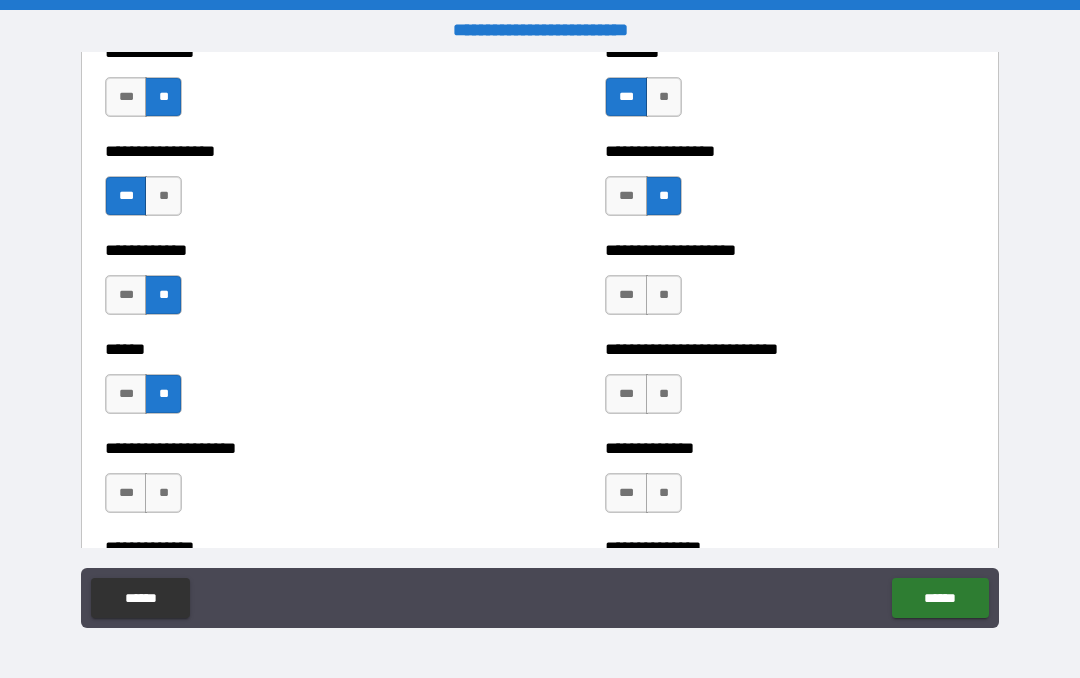 click on "**" at bounding box center [163, 493] 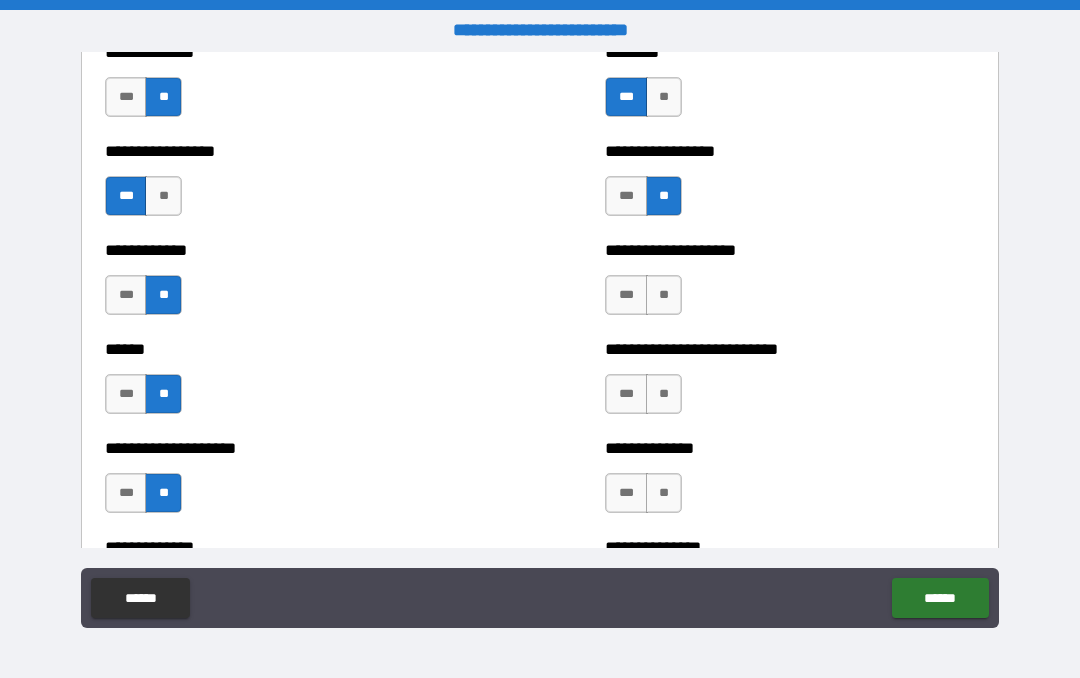 click on "**" at bounding box center (664, 295) 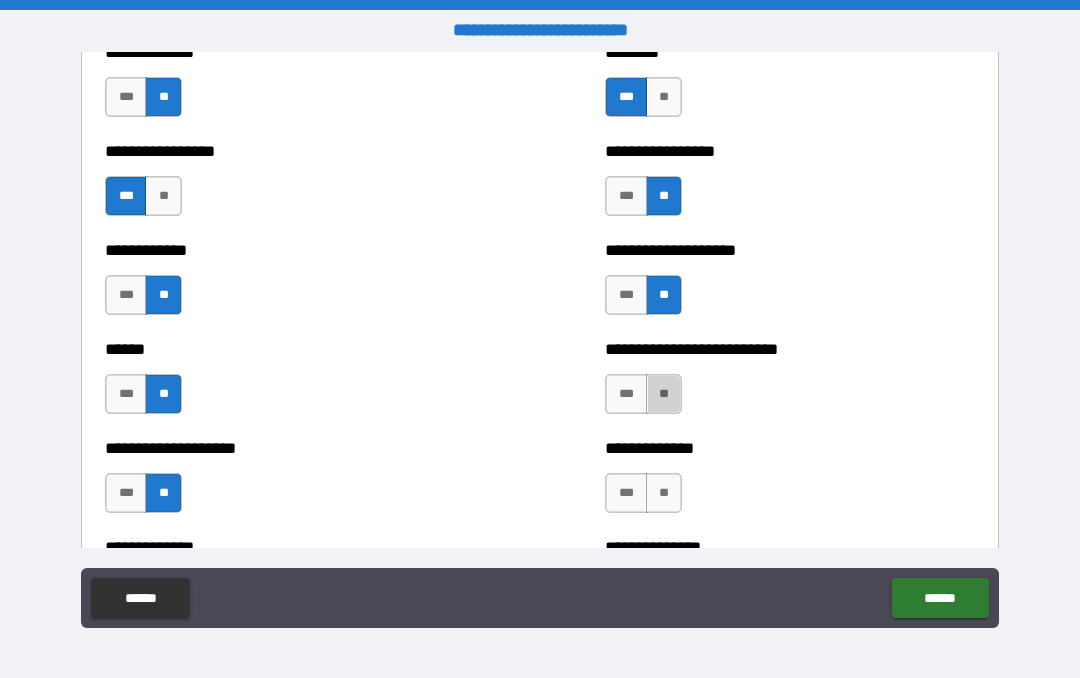 click on "**" at bounding box center (664, 394) 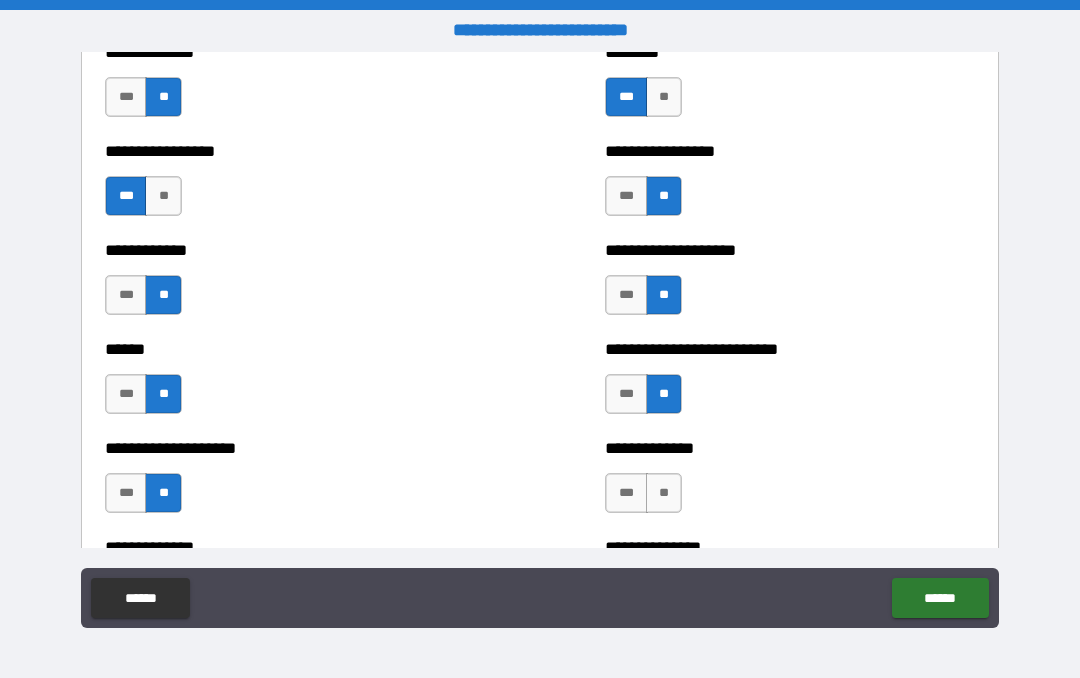 click on "**" at bounding box center [664, 493] 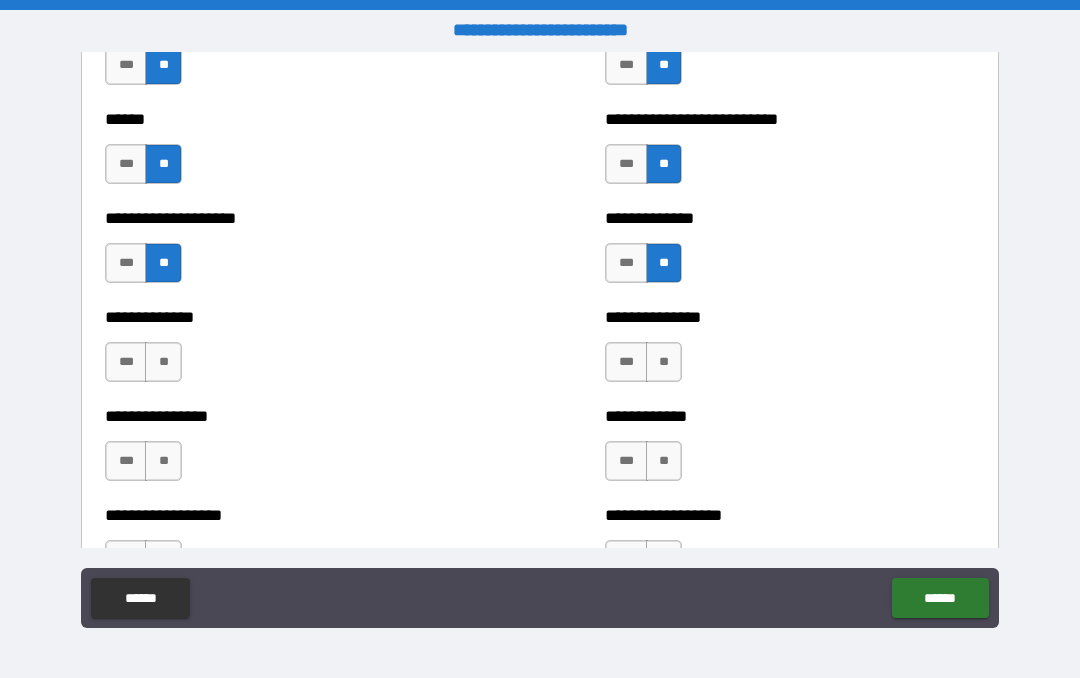 scroll, scrollTop: 3951, scrollLeft: 0, axis: vertical 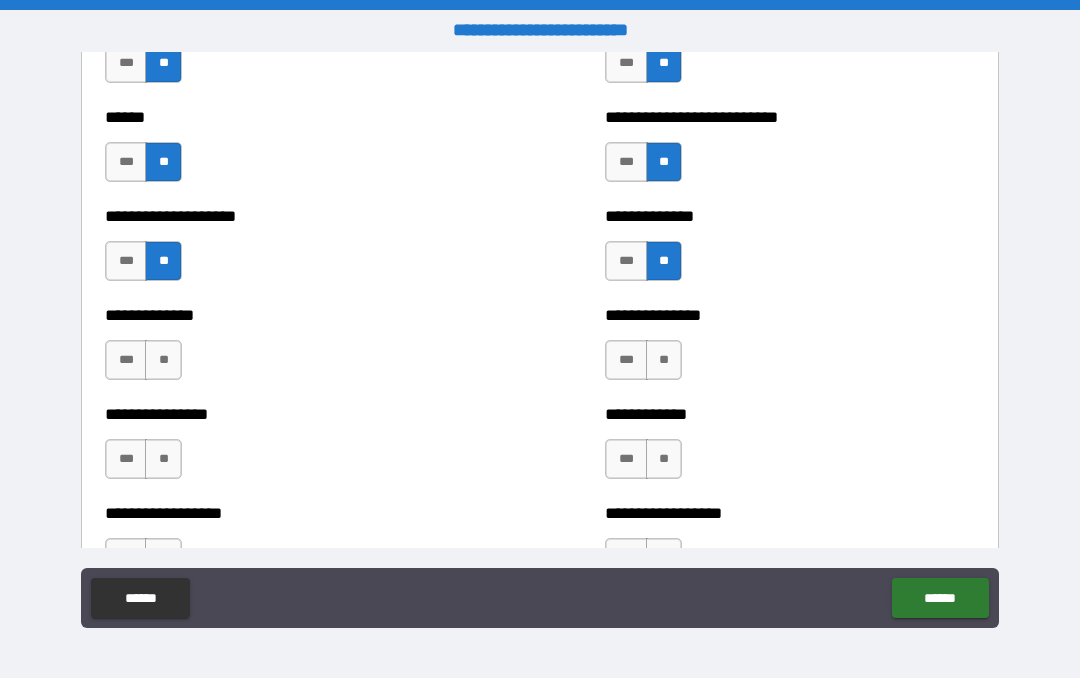 click on "**" at bounding box center [664, 360] 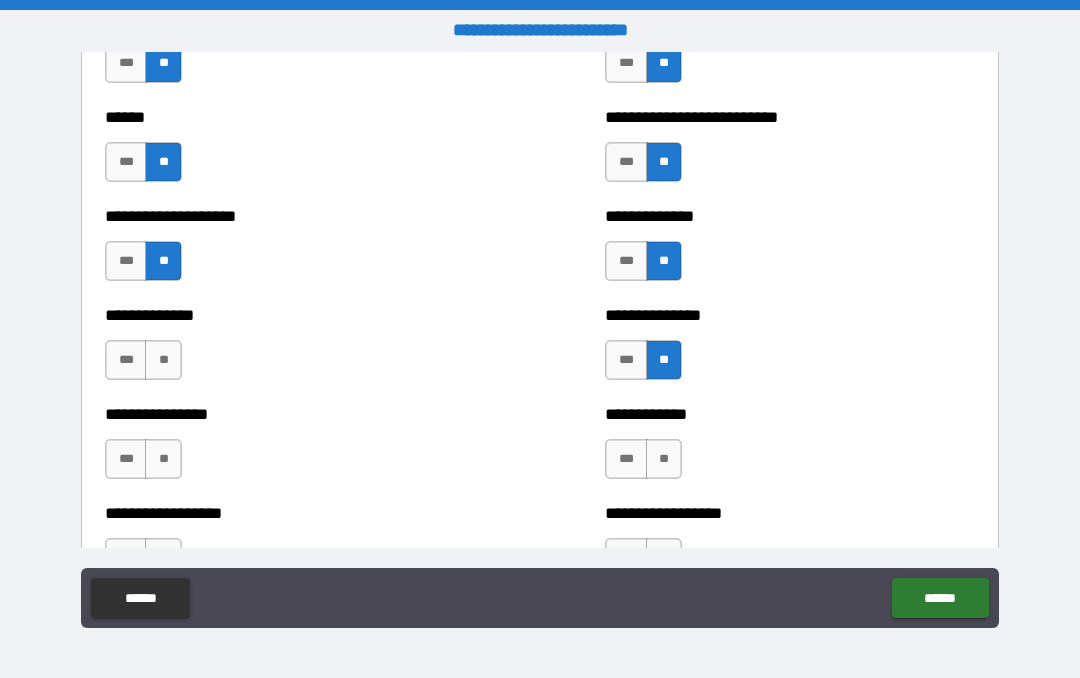 click on "**" at bounding box center [664, 459] 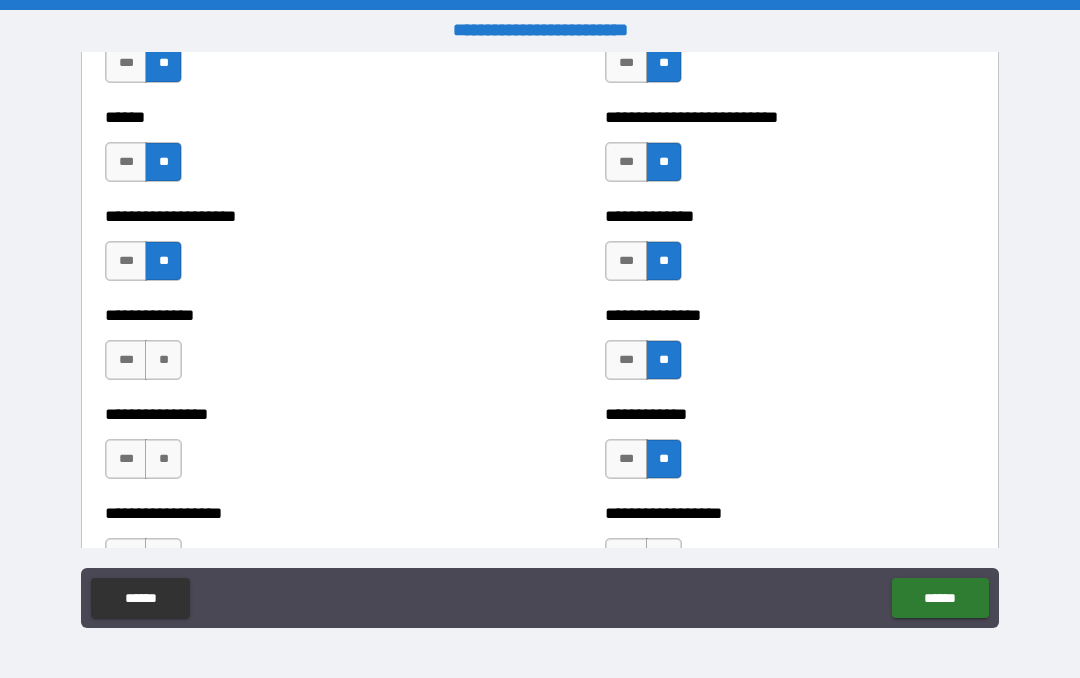 click on "**" at bounding box center [163, 360] 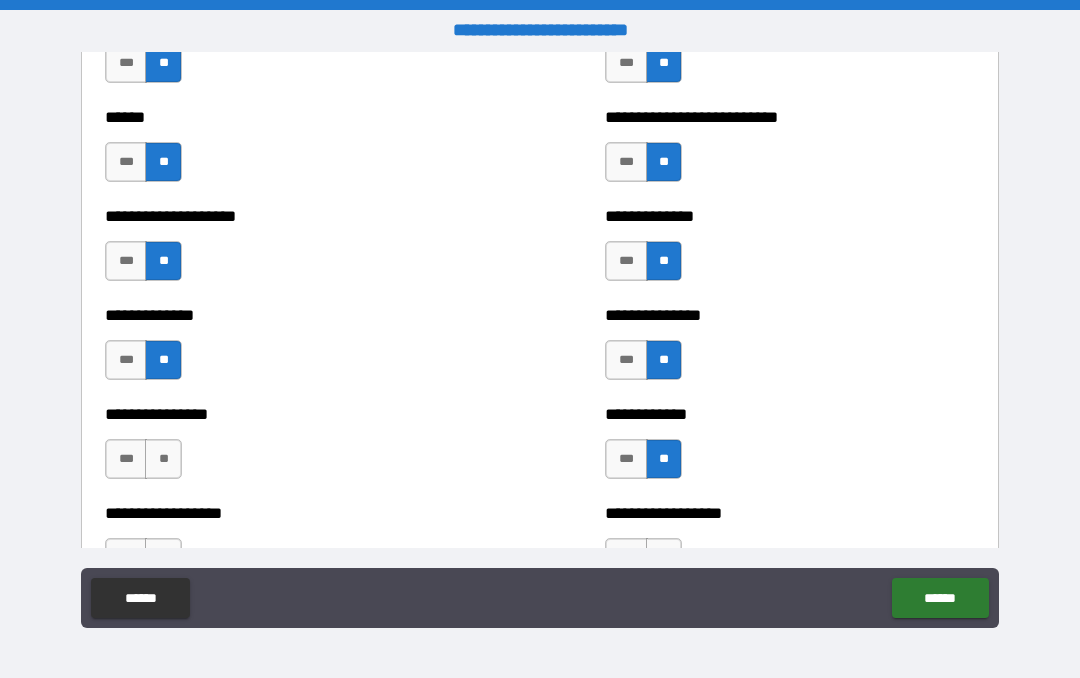 click on "**" at bounding box center [163, 459] 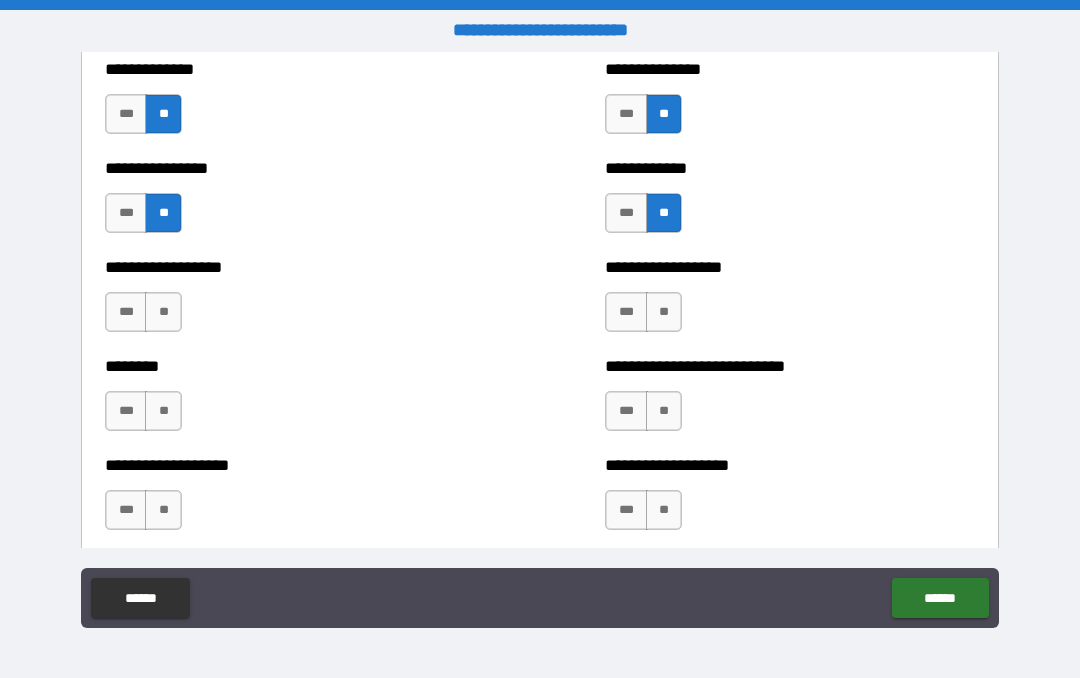 scroll, scrollTop: 4200, scrollLeft: 0, axis: vertical 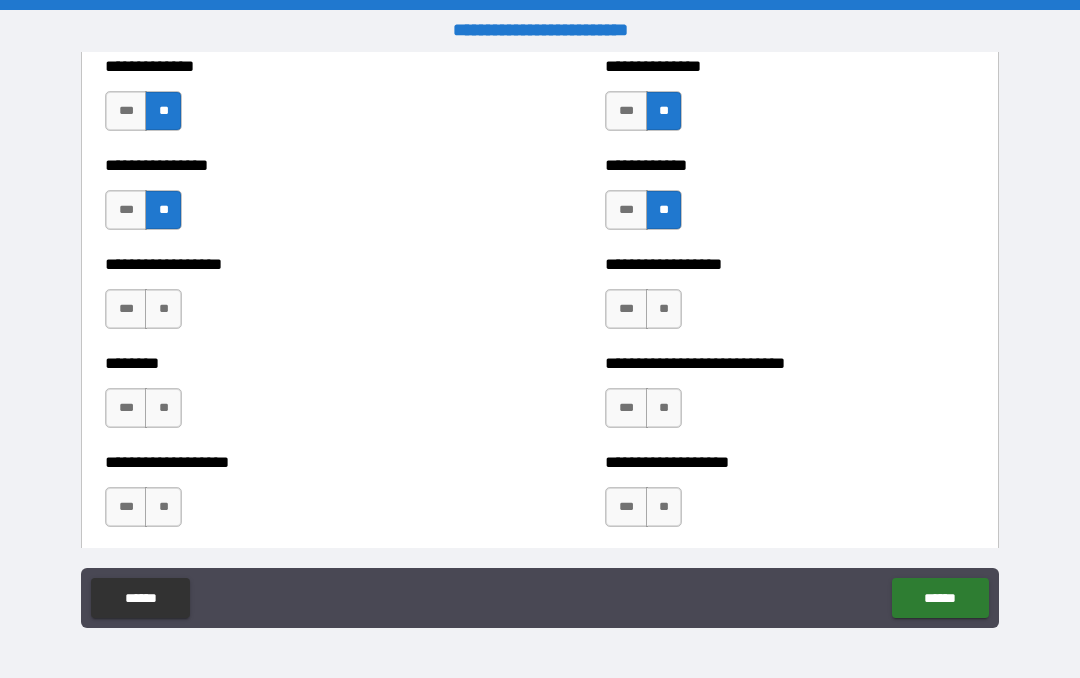 click on "**" at bounding box center (163, 309) 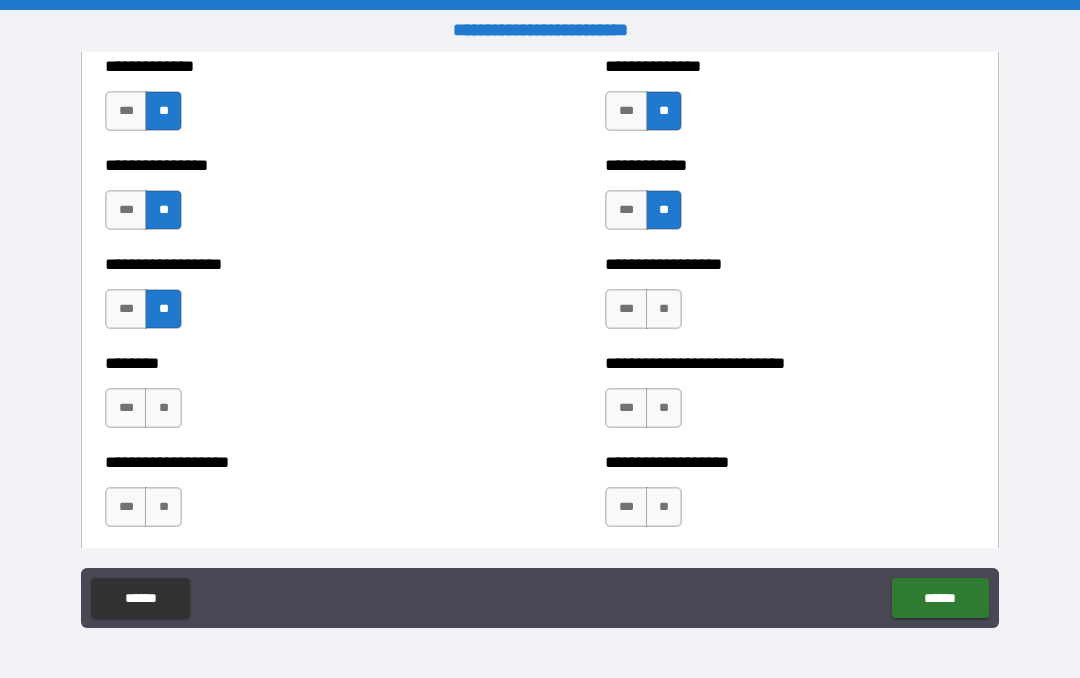 click on "**" at bounding box center (163, 408) 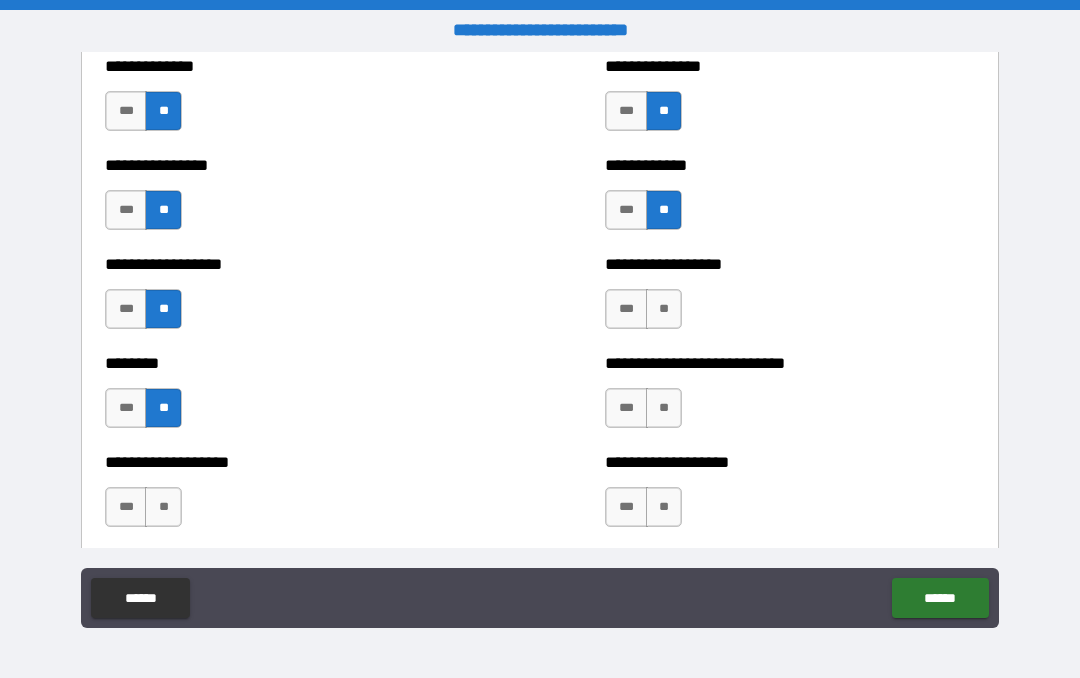 click on "**" at bounding box center [163, 507] 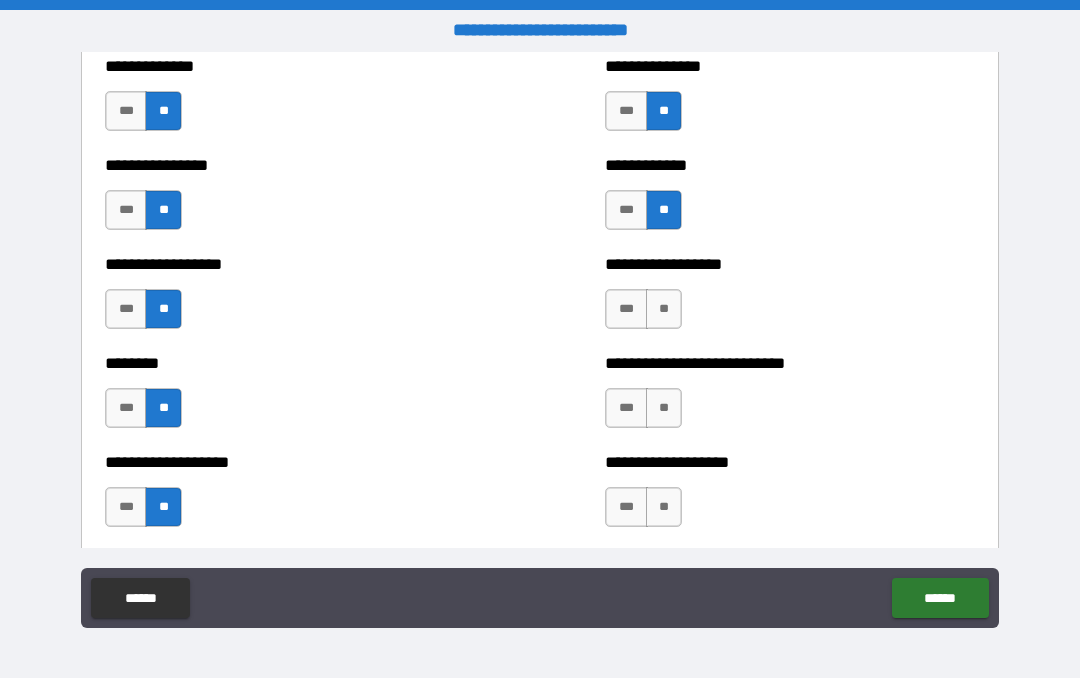 click on "**" at bounding box center (664, 309) 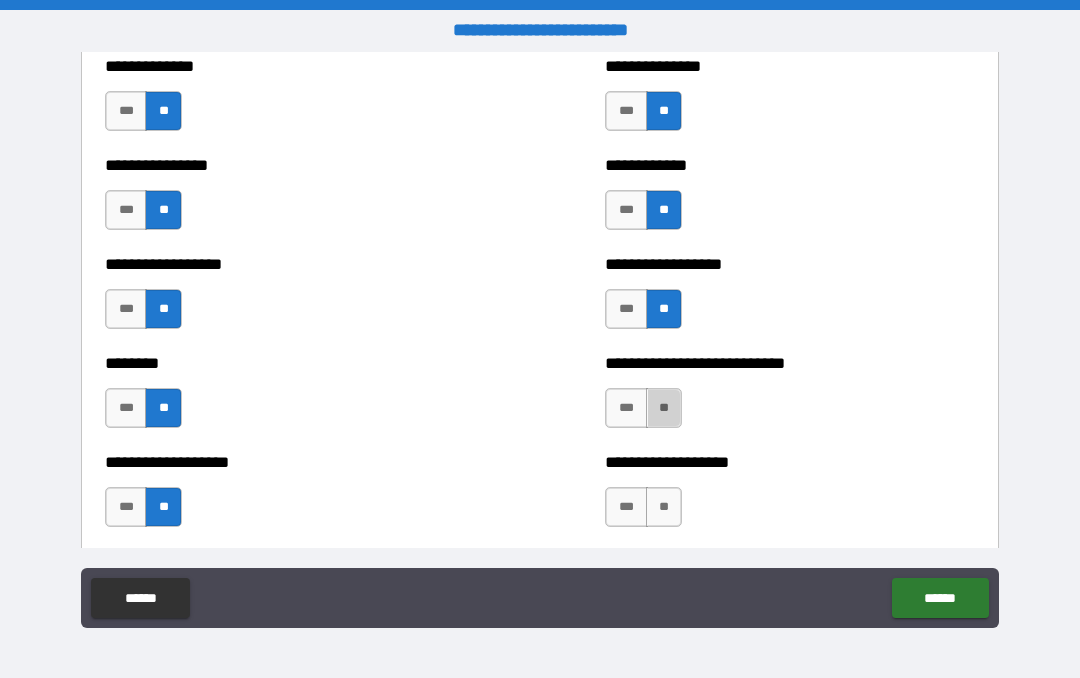 click on "**" at bounding box center [664, 408] 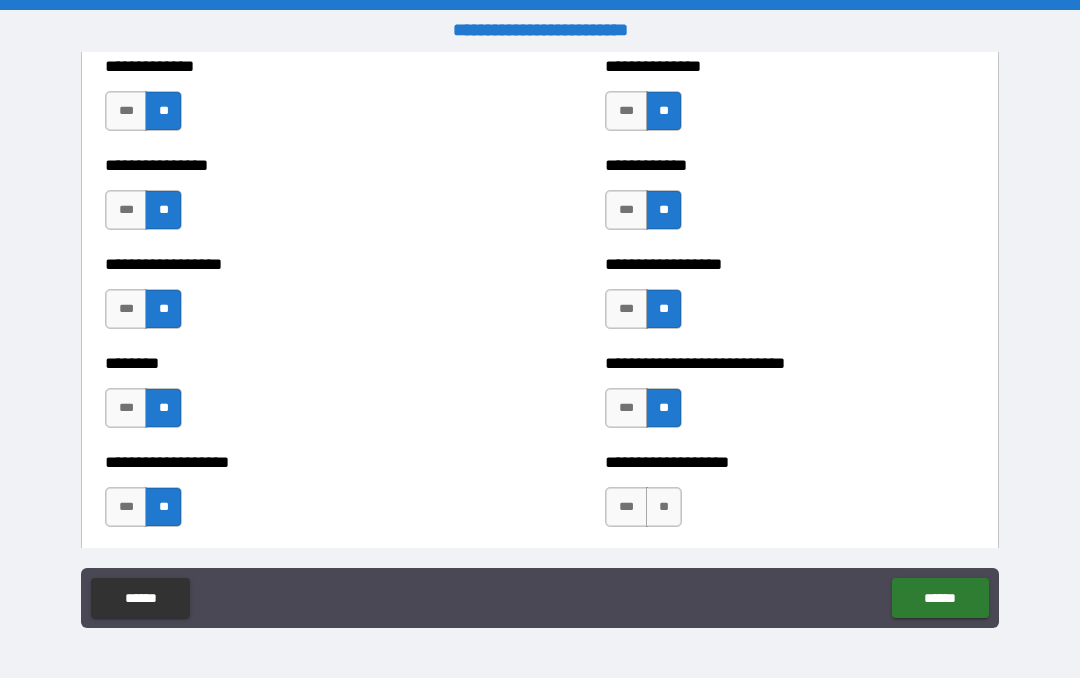 click on "**" at bounding box center (664, 507) 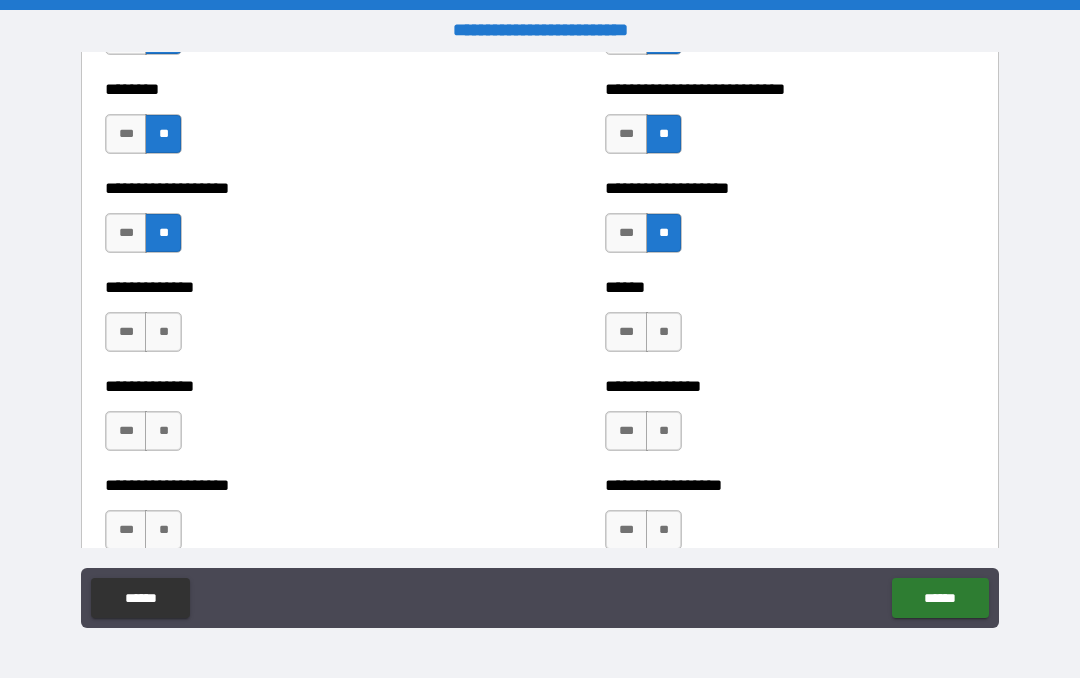 scroll, scrollTop: 4479, scrollLeft: 0, axis: vertical 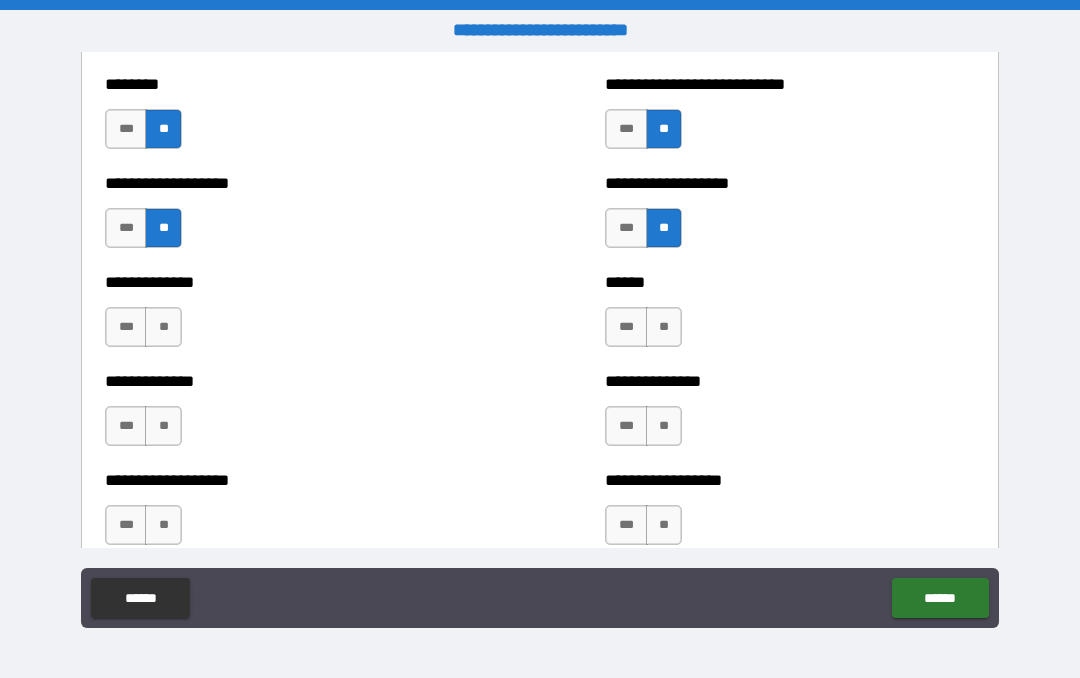 click on "**" at bounding box center [163, 327] 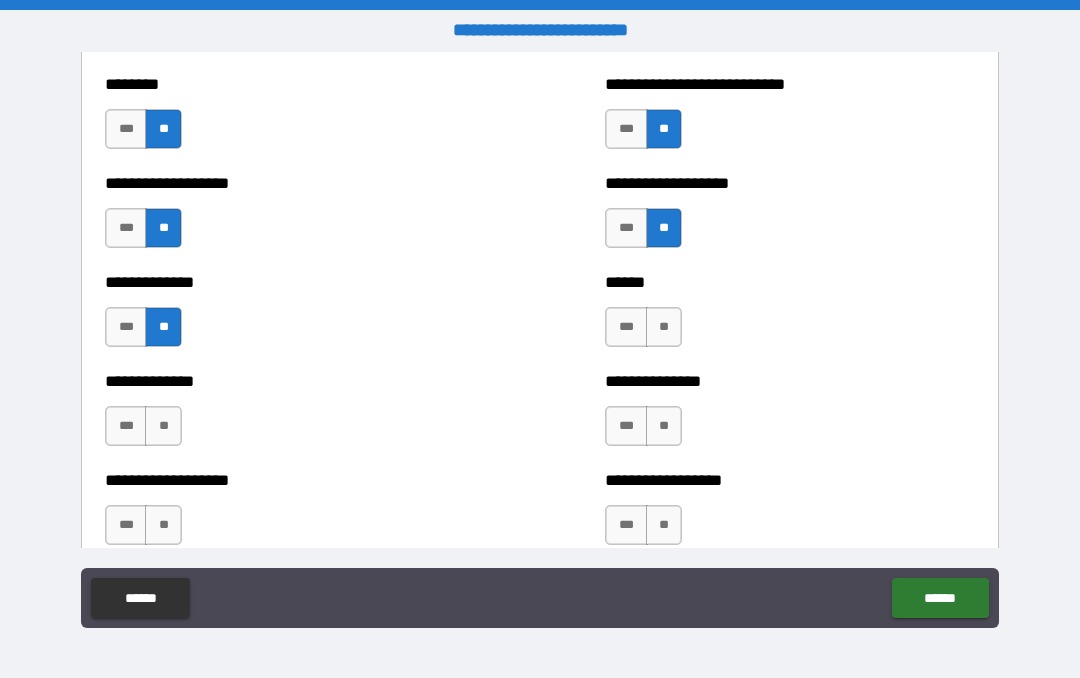 click on "**" at bounding box center (664, 327) 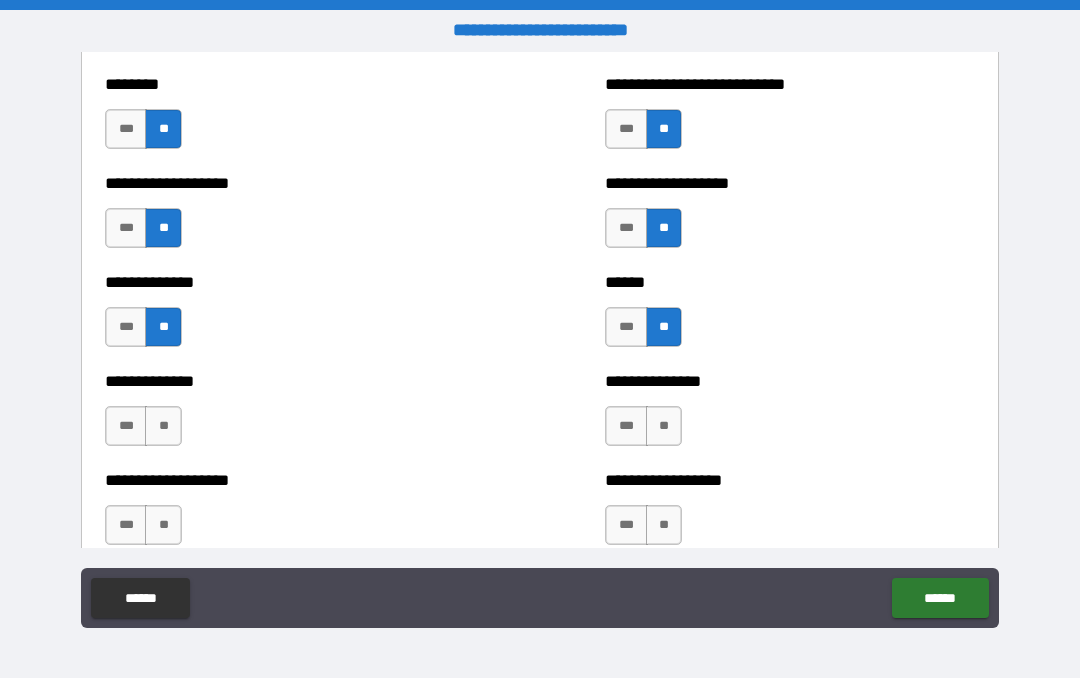 click on "**" at bounding box center (664, 426) 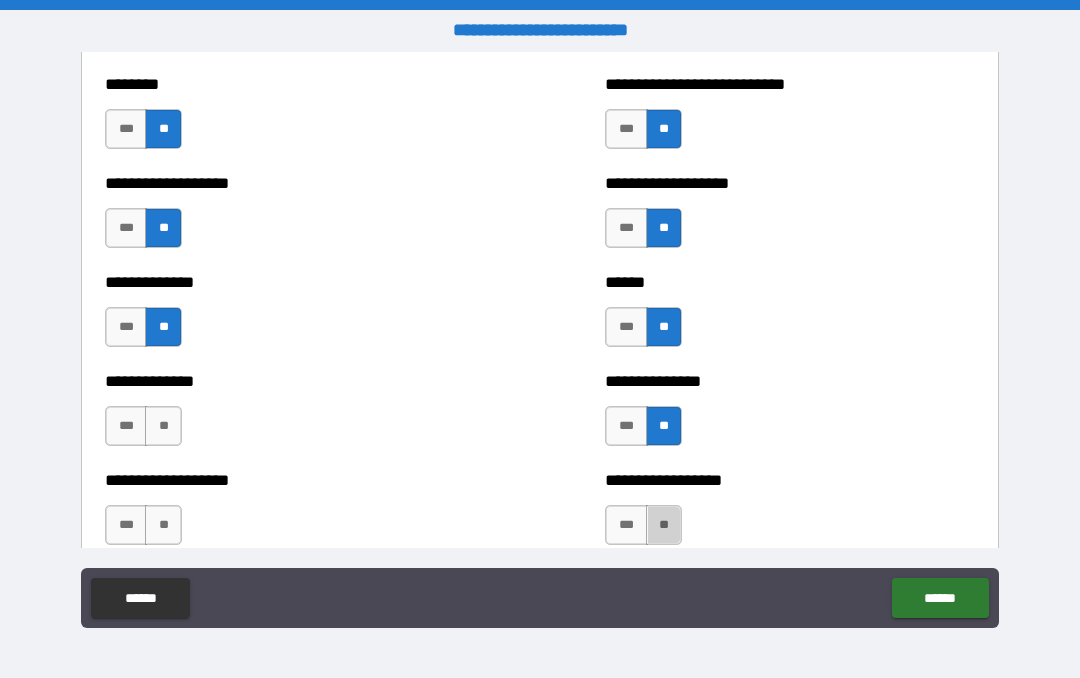 click on "**" at bounding box center (664, 525) 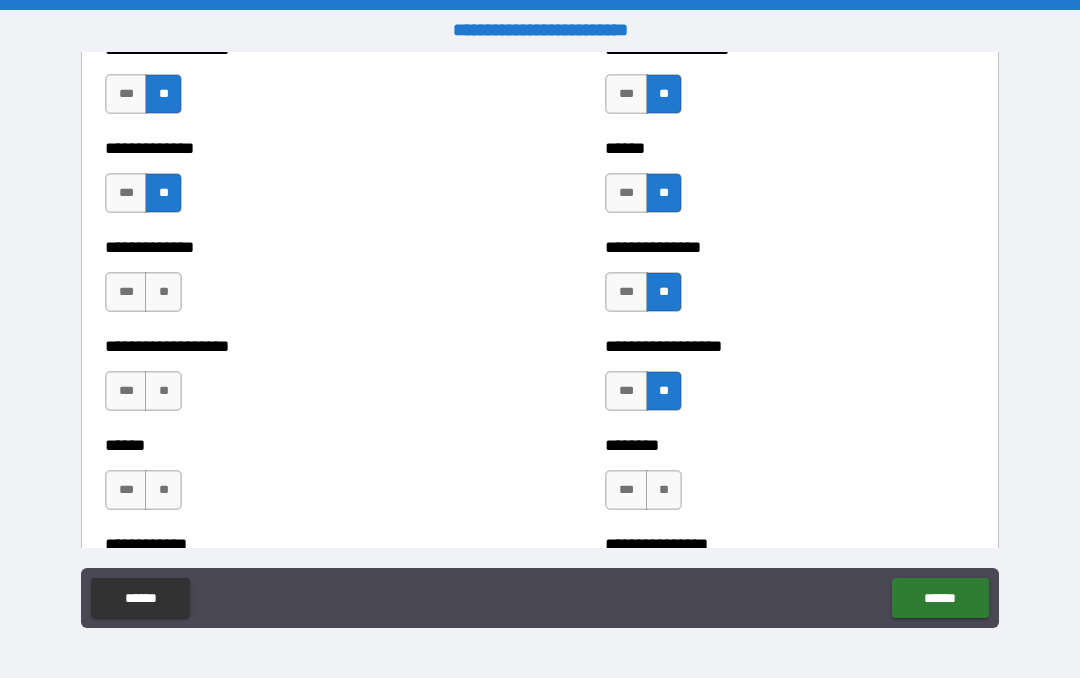 scroll, scrollTop: 4615, scrollLeft: 0, axis: vertical 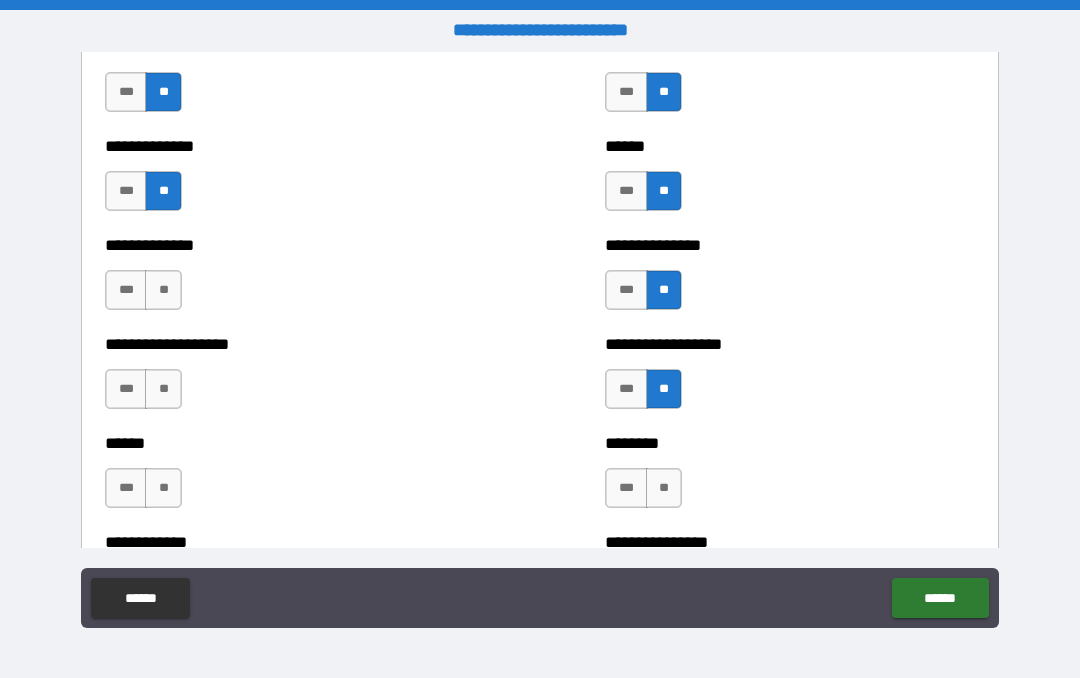 click on "***" at bounding box center (126, 389) 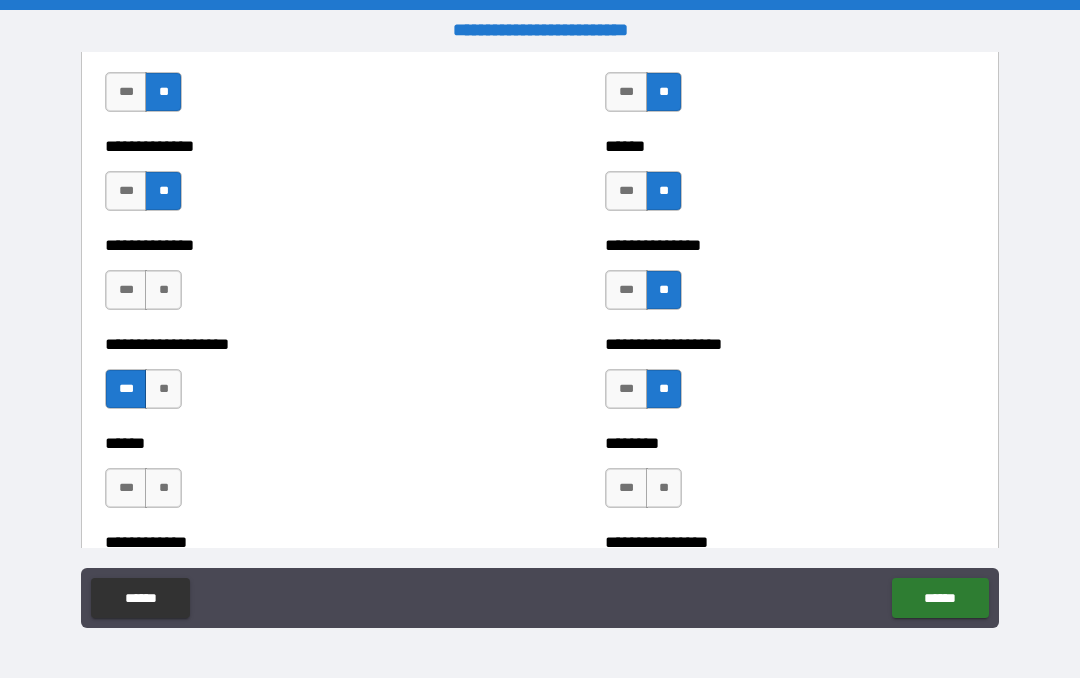 click on "**" at bounding box center [163, 488] 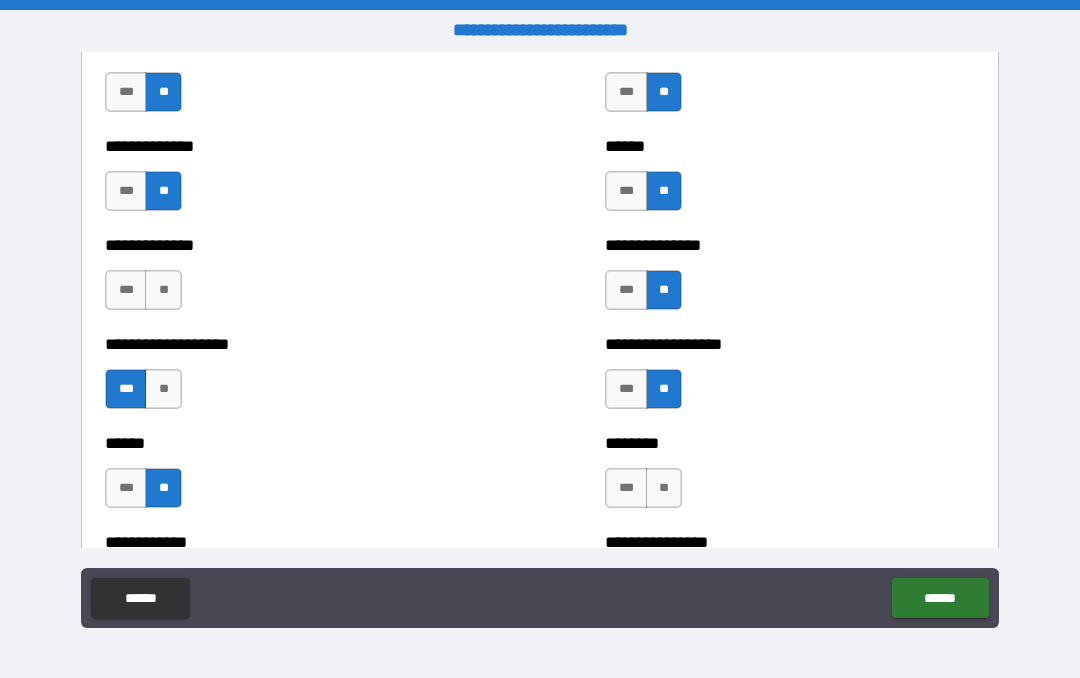 click on "**" at bounding box center (163, 290) 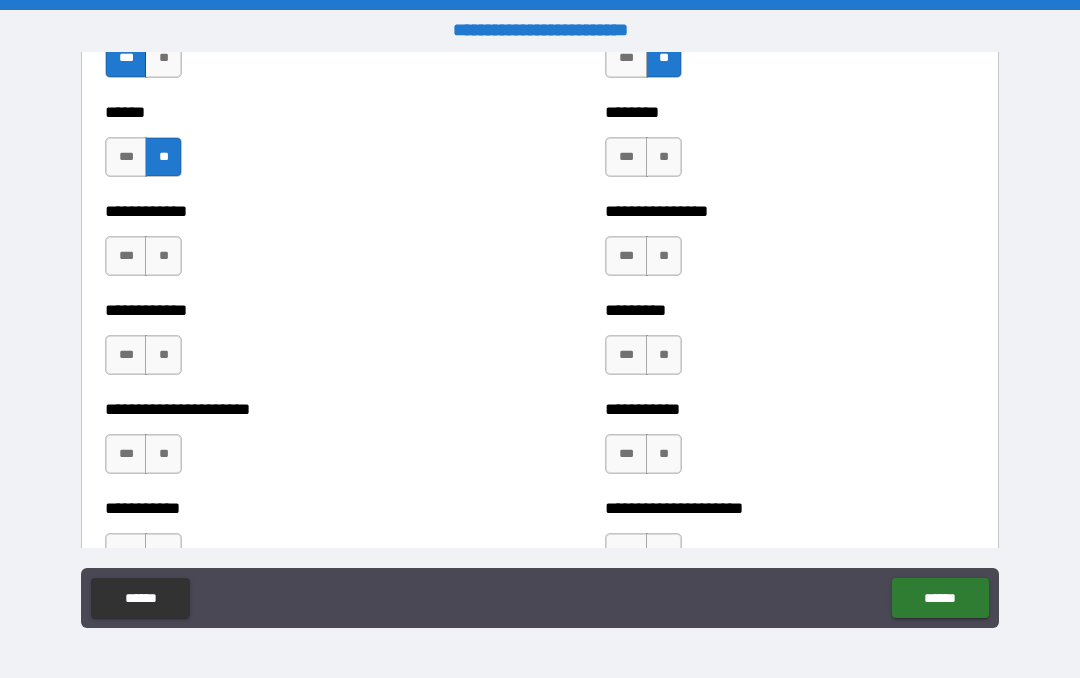 scroll, scrollTop: 4947, scrollLeft: 0, axis: vertical 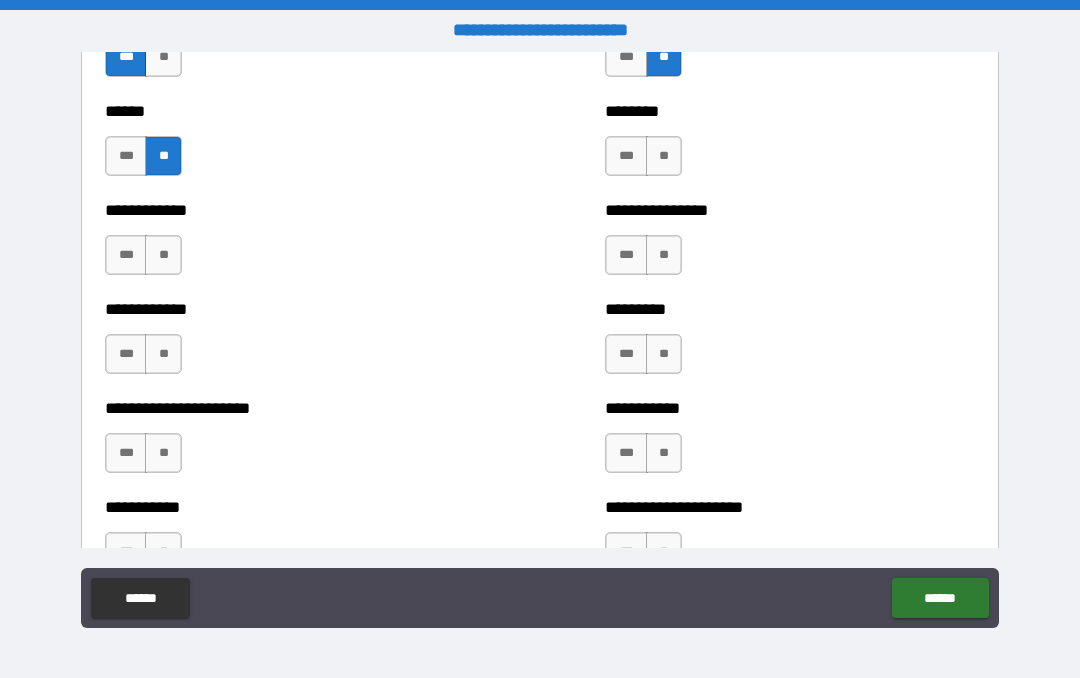 click on "**" at bounding box center [163, 255] 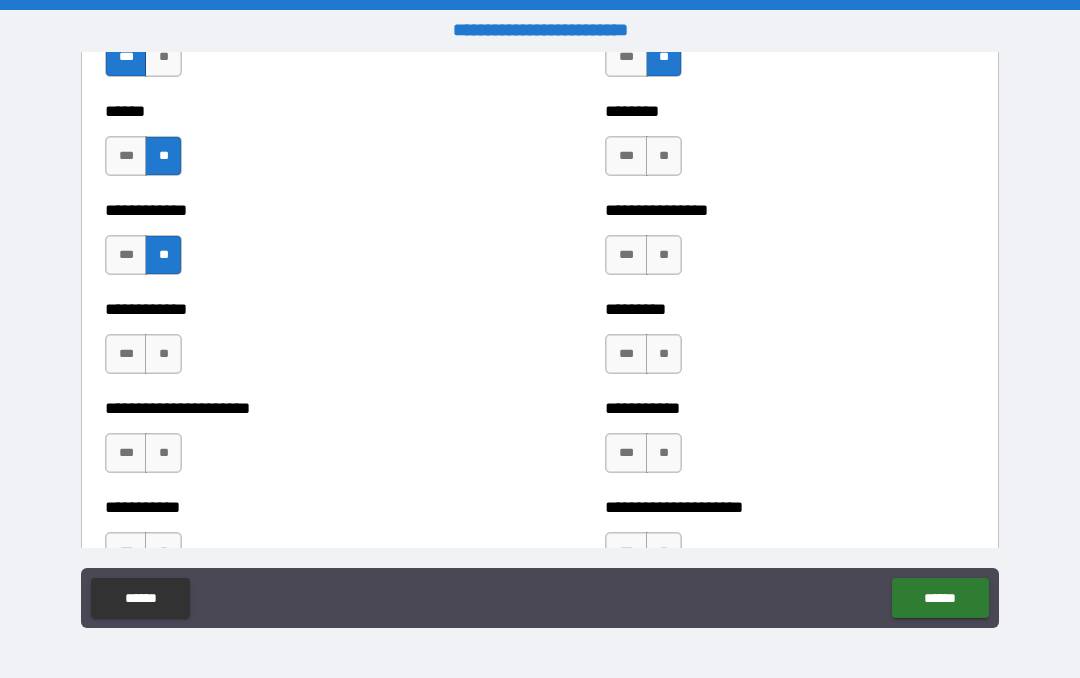 click on "**" at bounding box center (163, 354) 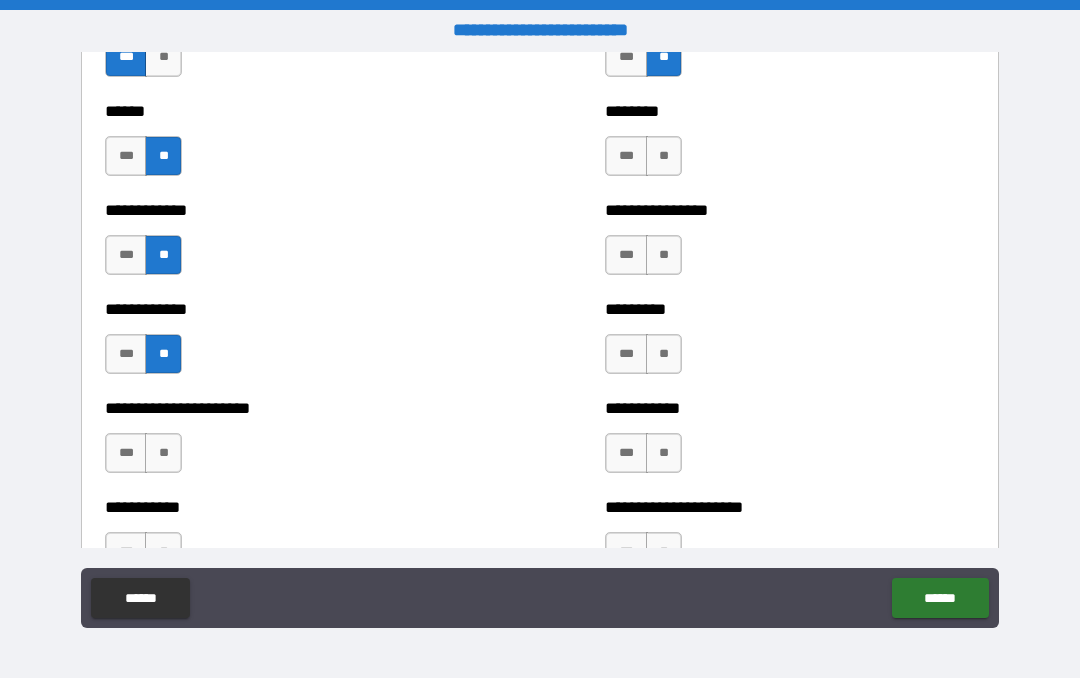 click on "**" at bounding box center [163, 453] 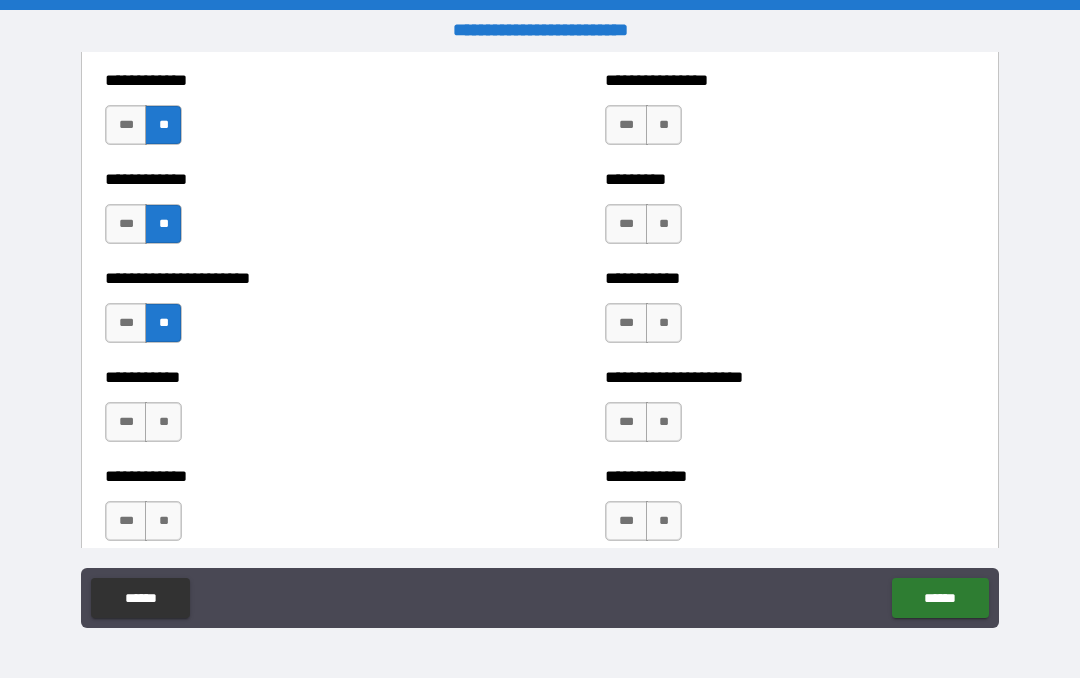 scroll, scrollTop: 5139, scrollLeft: 0, axis: vertical 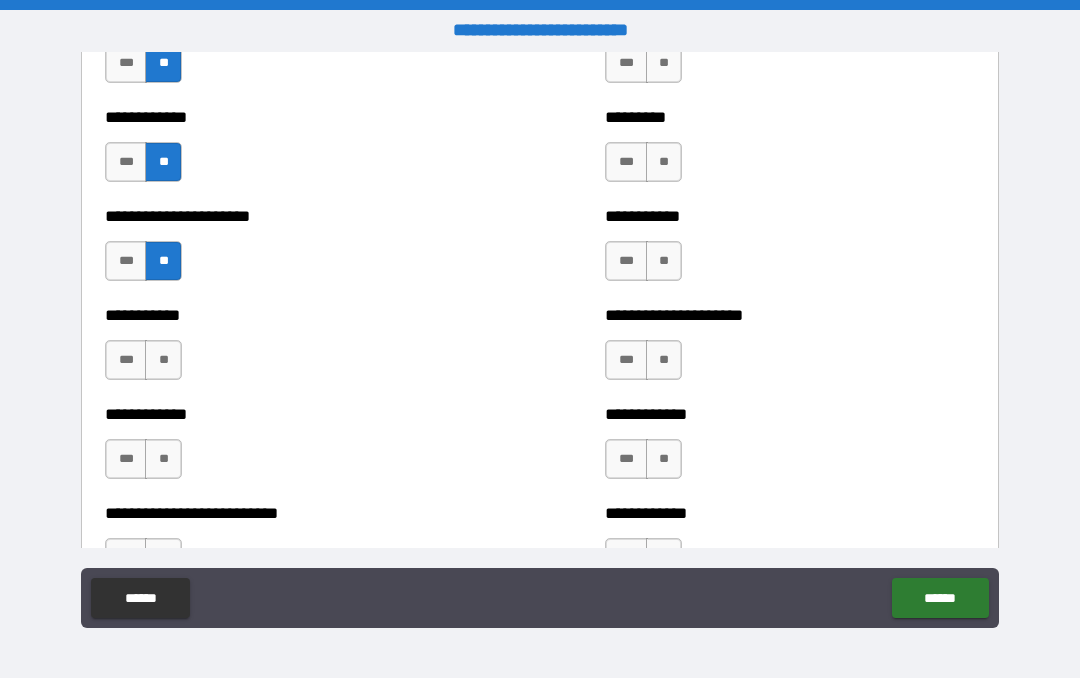 click on "**" at bounding box center (163, 360) 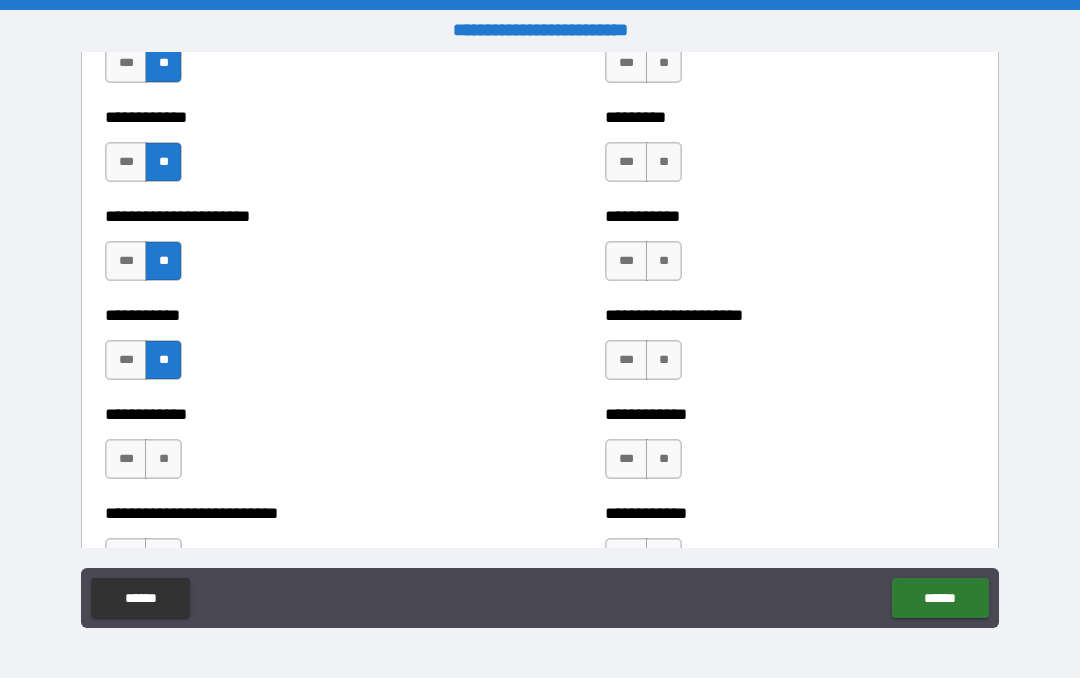 click on "***" at bounding box center (126, 459) 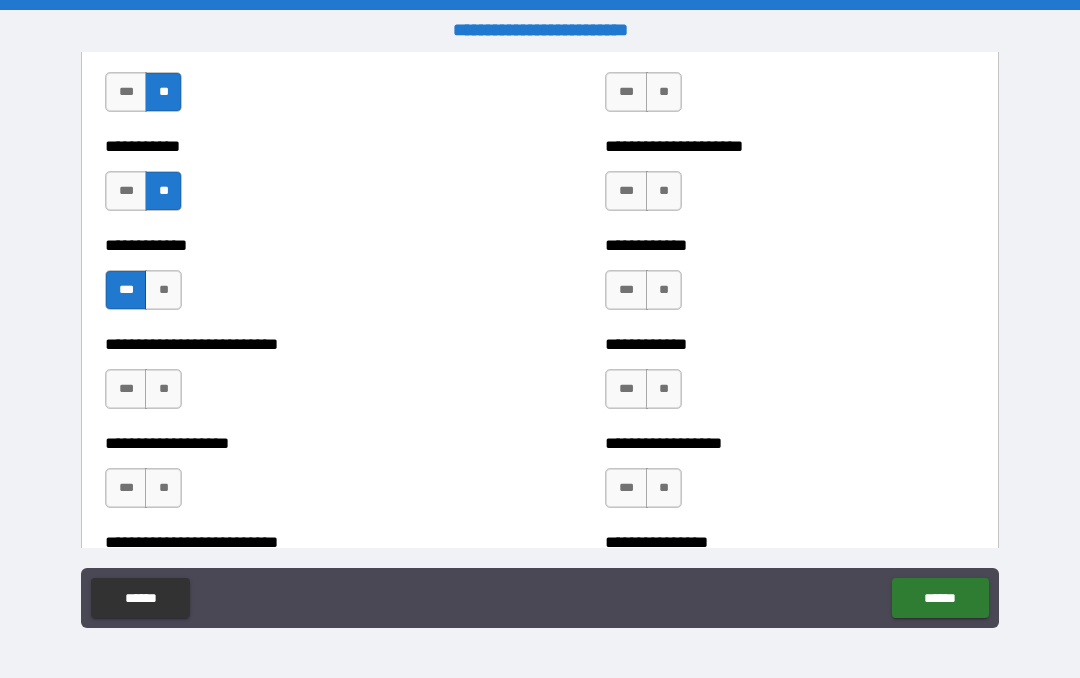 scroll, scrollTop: 5309, scrollLeft: 0, axis: vertical 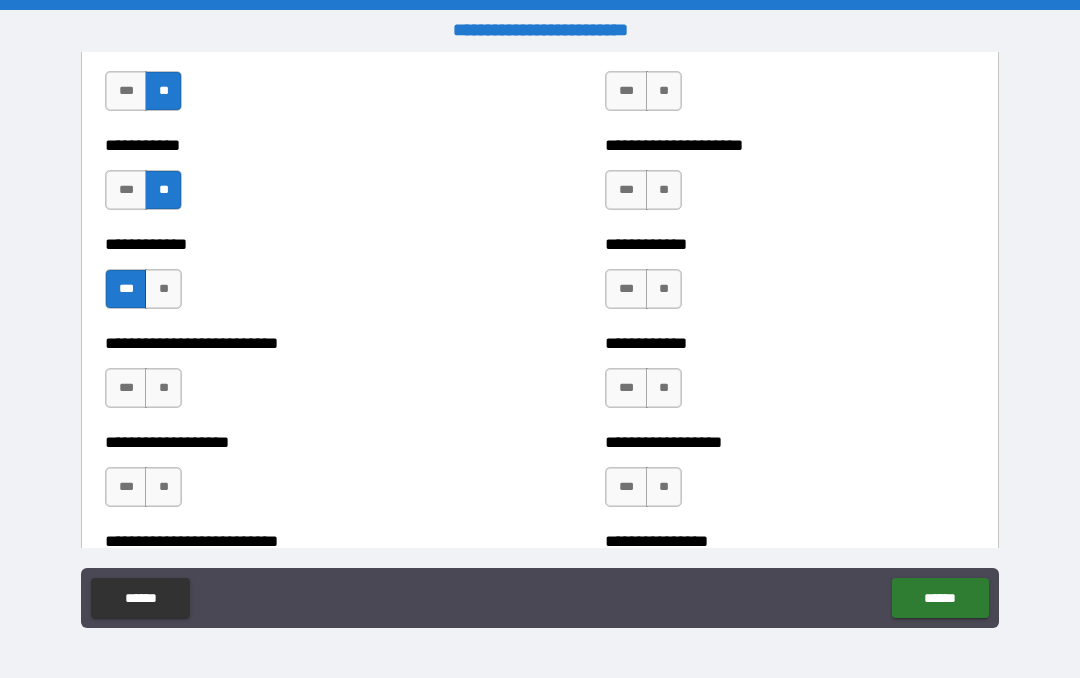 click on "***" at bounding box center (126, 388) 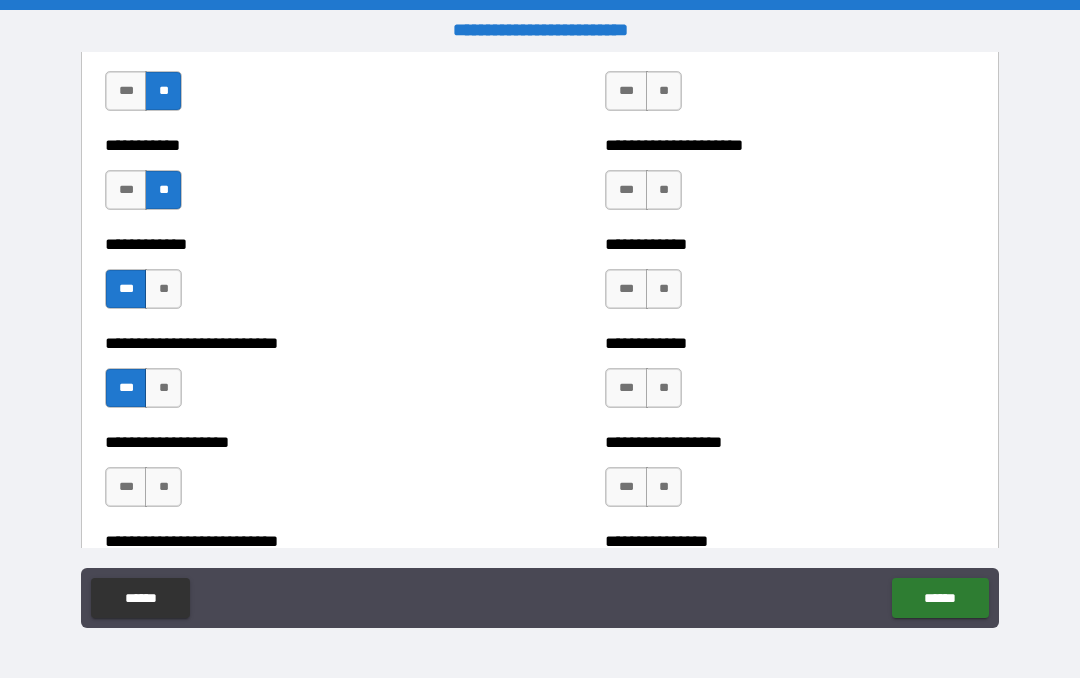 click on "**" at bounding box center (163, 487) 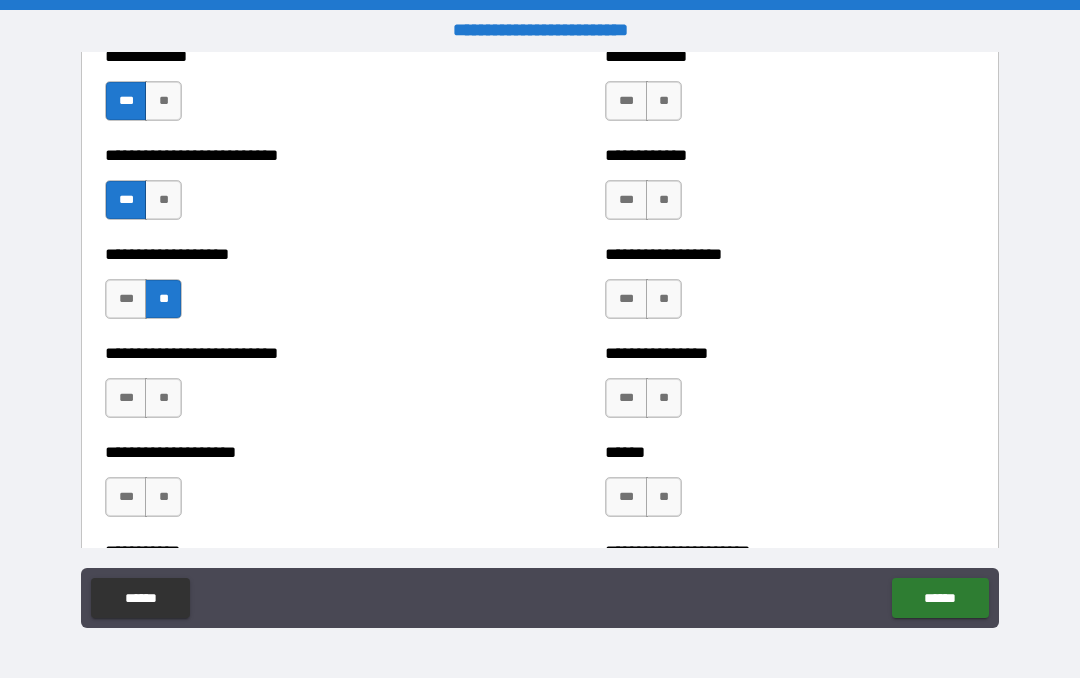 scroll, scrollTop: 5498, scrollLeft: 0, axis: vertical 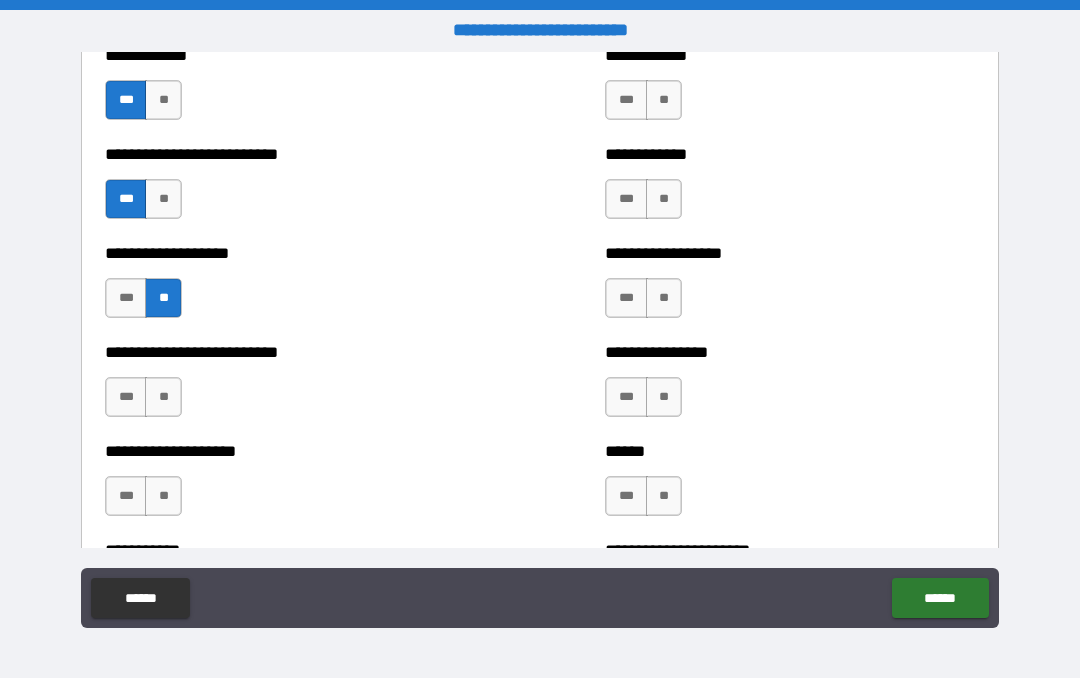click on "**" at bounding box center (163, 397) 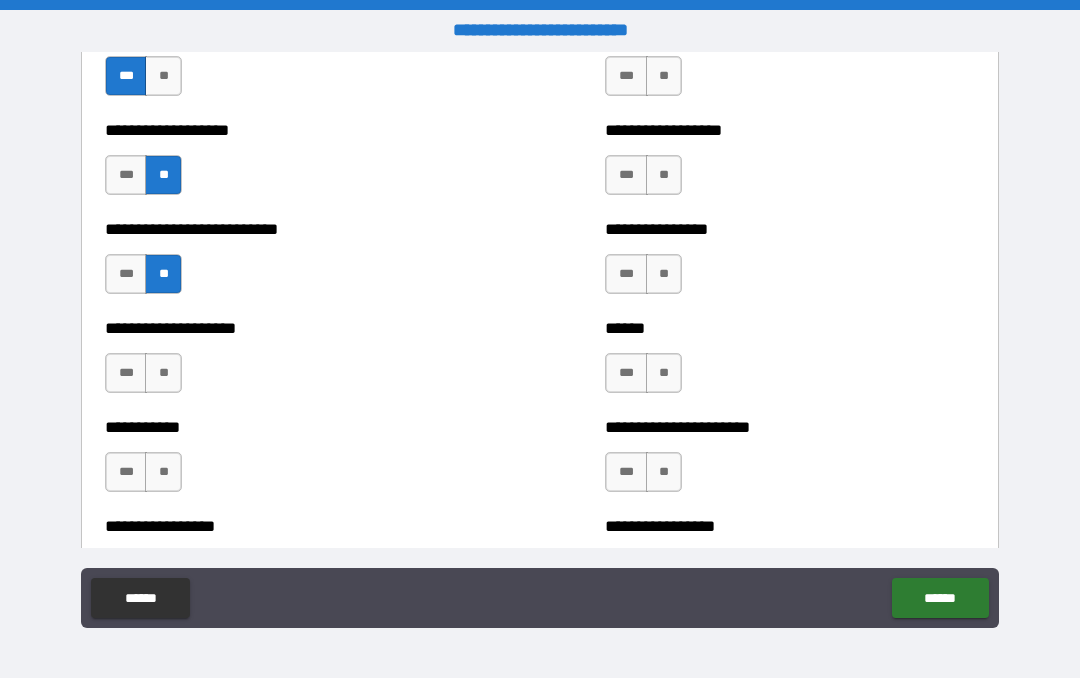 scroll, scrollTop: 5622, scrollLeft: 0, axis: vertical 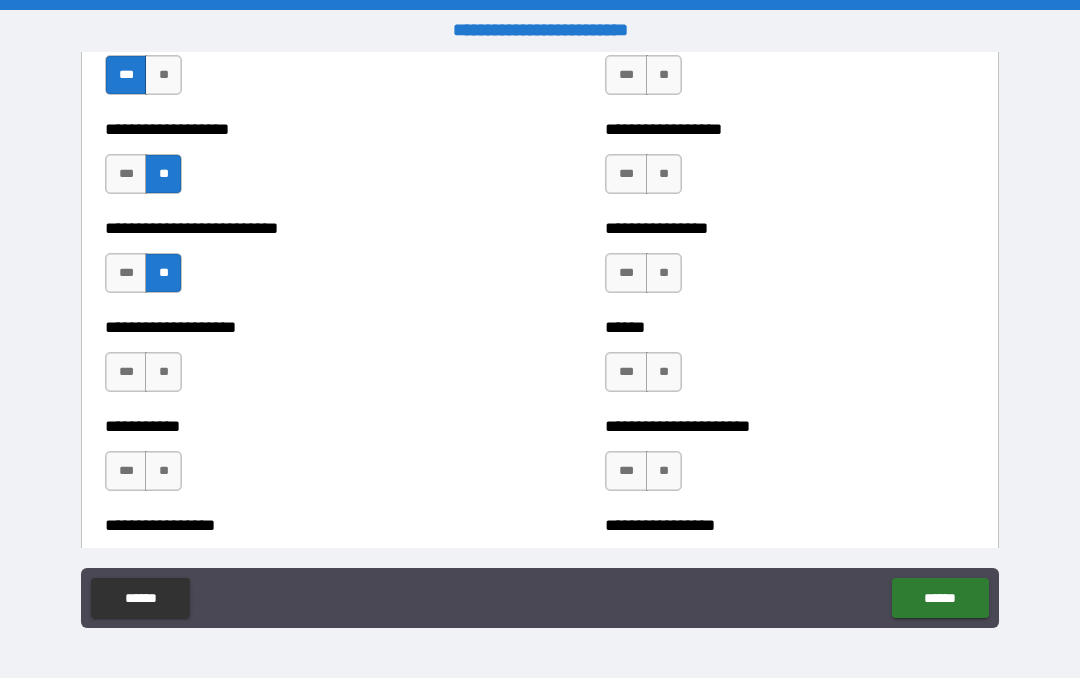 click on "**" at bounding box center [163, 372] 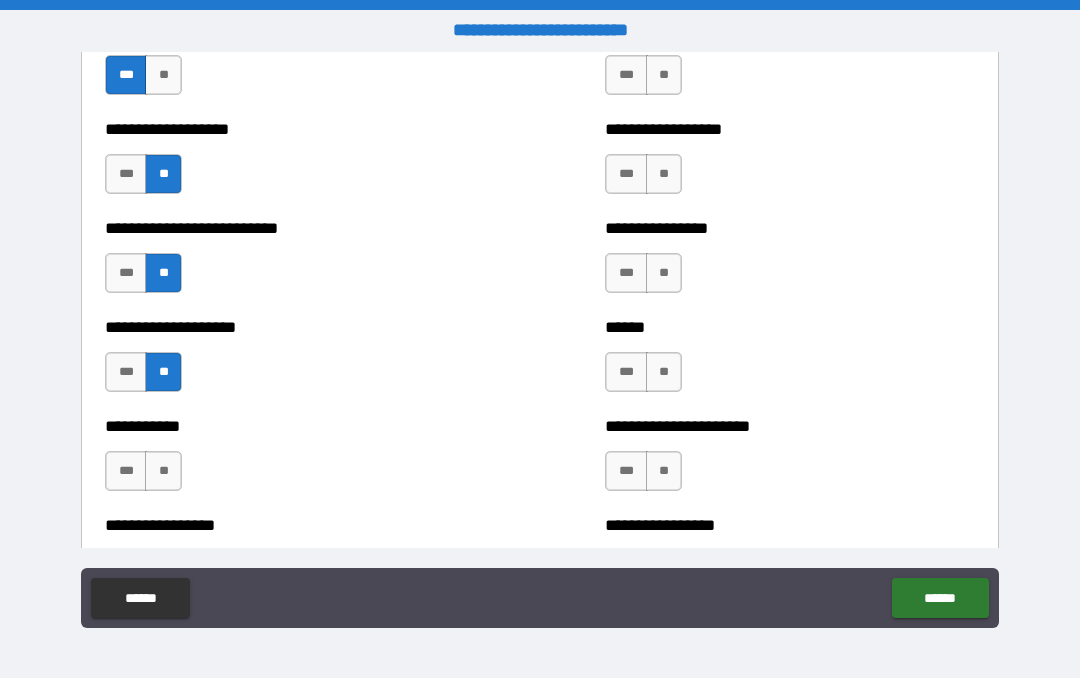 click on "**" at bounding box center (163, 471) 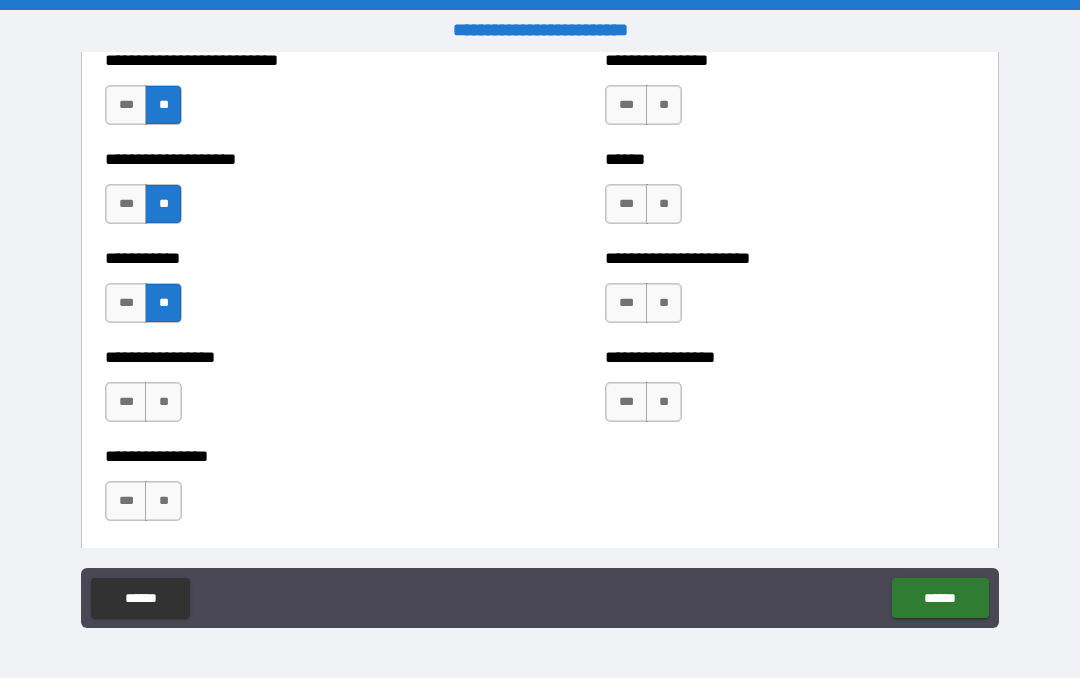 scroll, scrollTop: 5791, scrollLeft: 0, axis: vertical 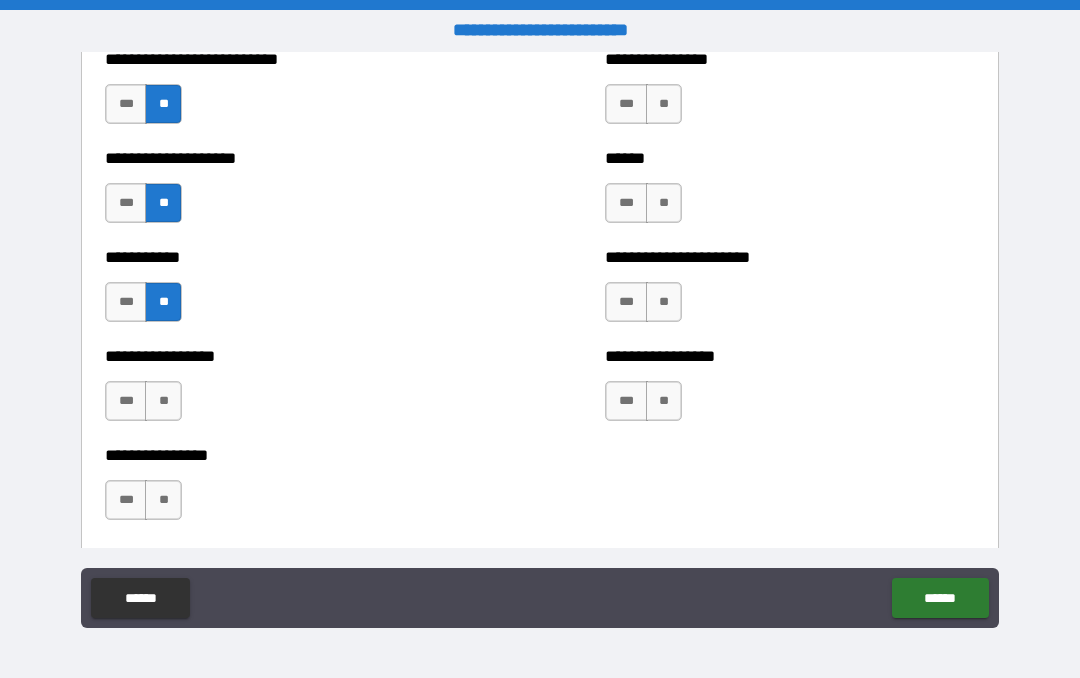 click on "**" at bounding box center (163, 401) 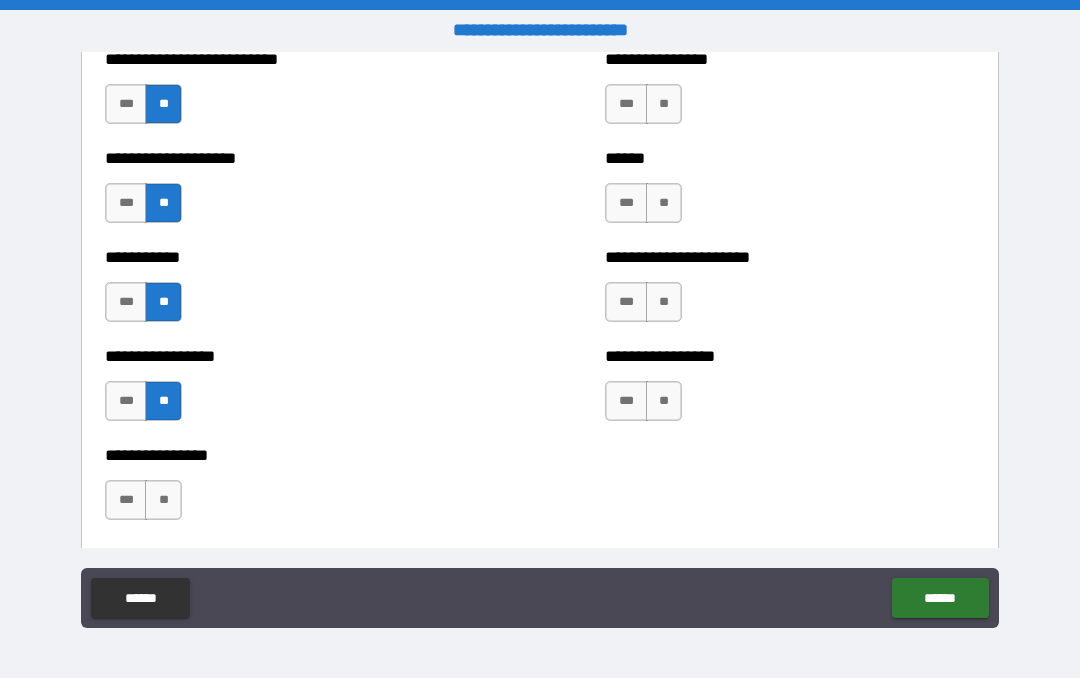 click on "**" at bounding box center [163, 500] 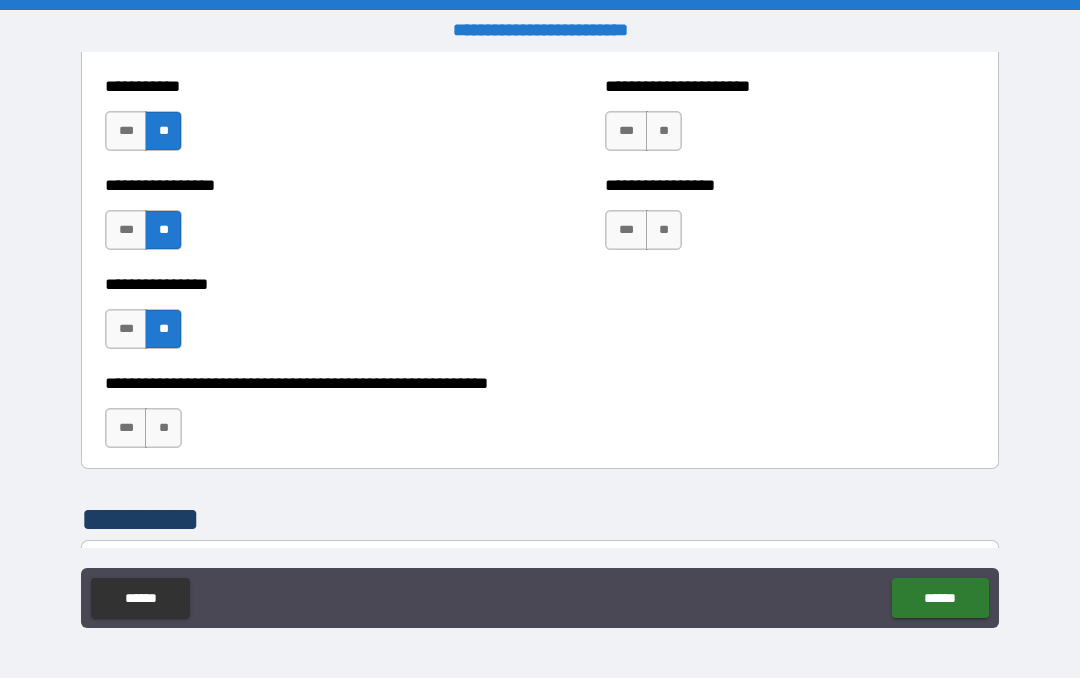 scroll, scrollTop: 5967, scrollLeft: 0, axis: vertical 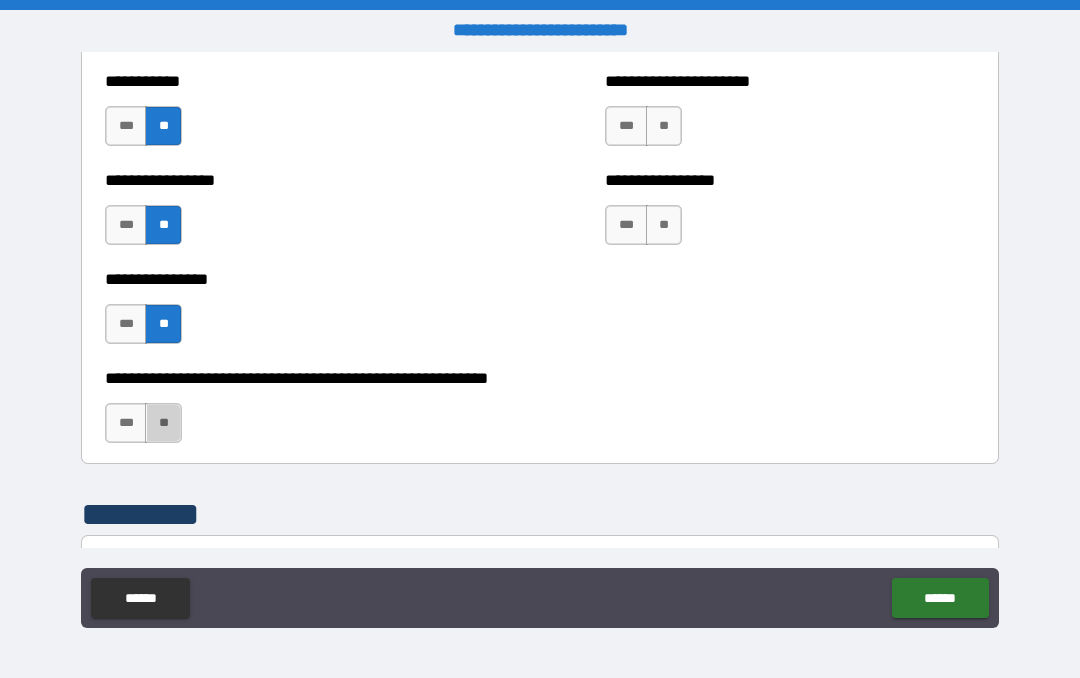 click on "**" at bounding box center [163, 423] 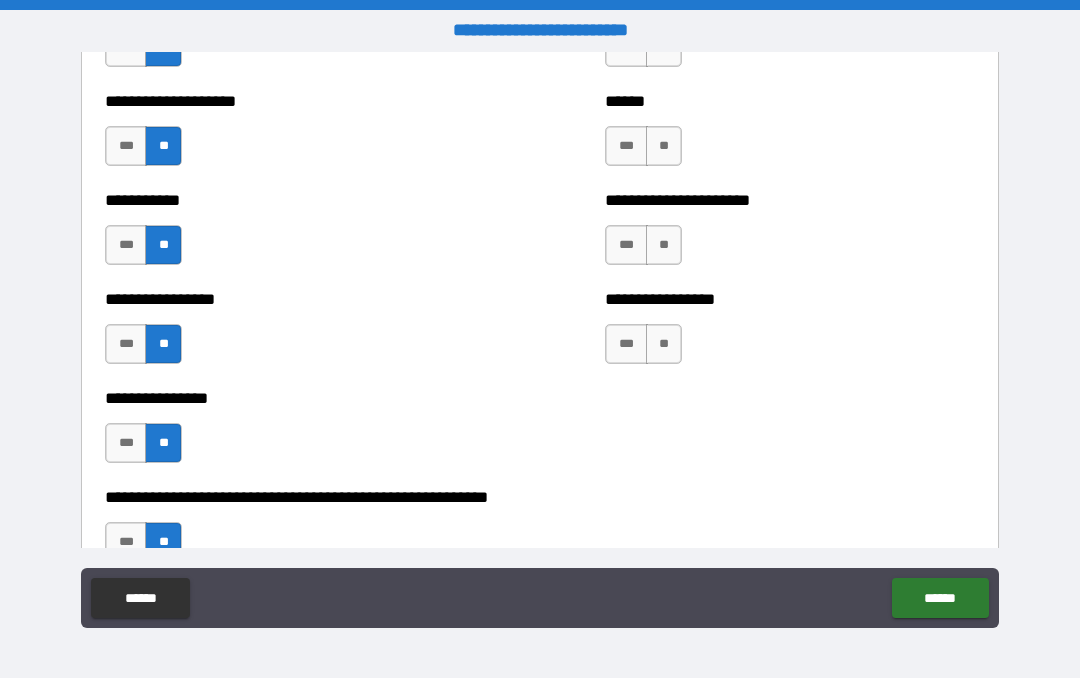 scroll, scrollTop: 5843, scrollLeft: 0, axis: vertical 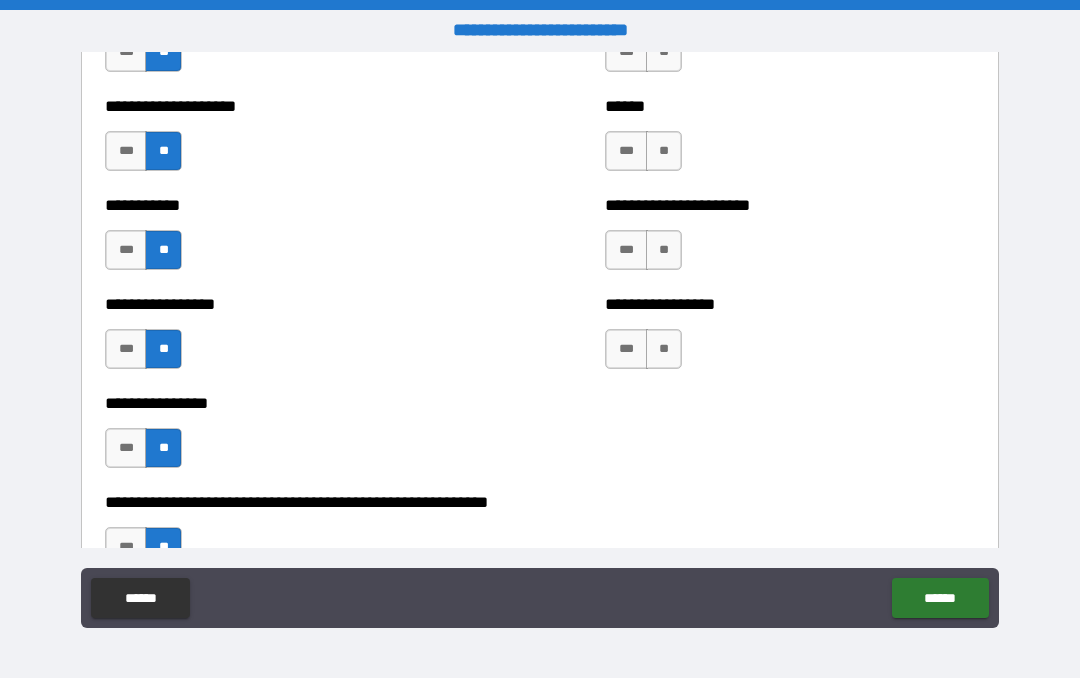 click on "**" at bounding box center [664, 349] 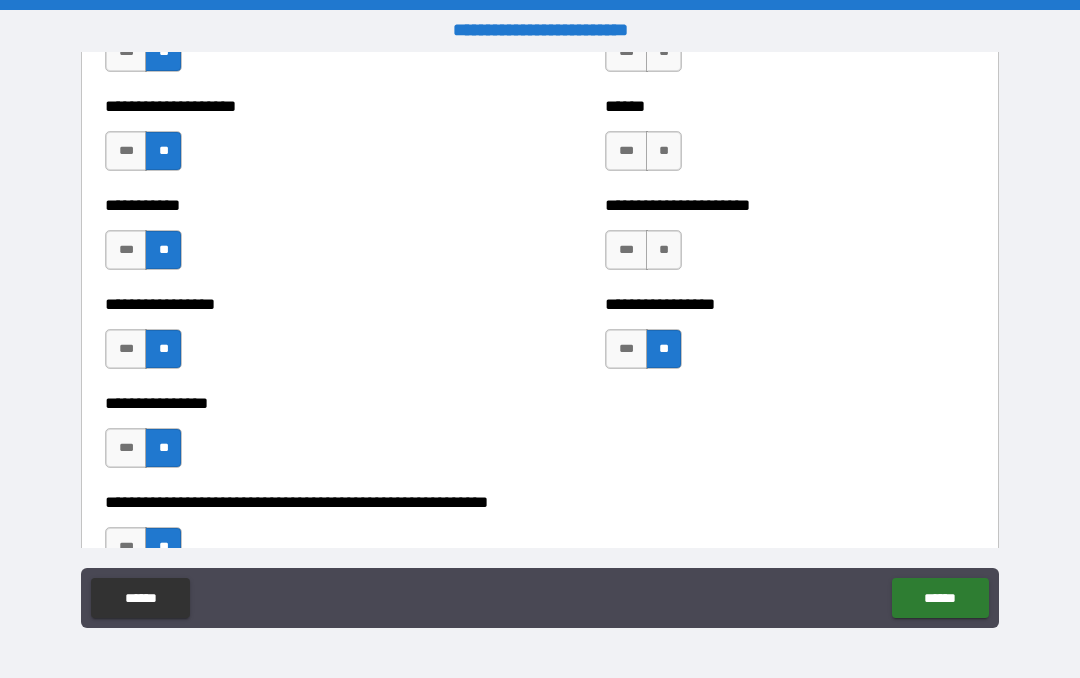 click on "**" at bounding box center [664, 250] 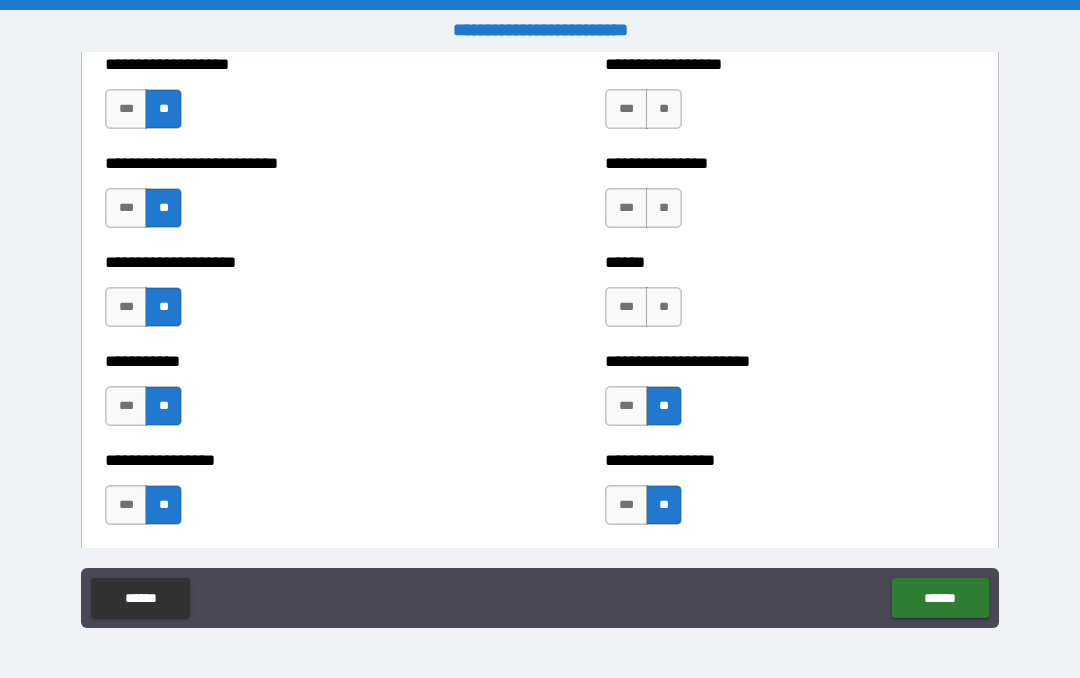 scroll, scrollTop: 5681, scrollLeft: 0, axis: vertical 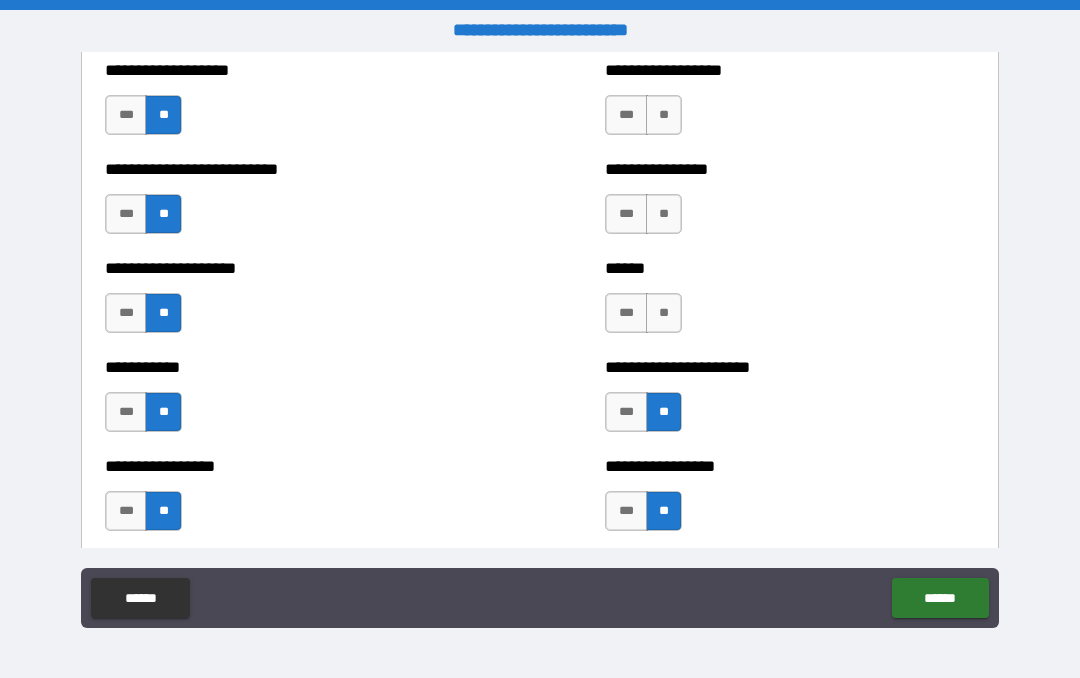 click on "**" at bounding box center [664, 313] 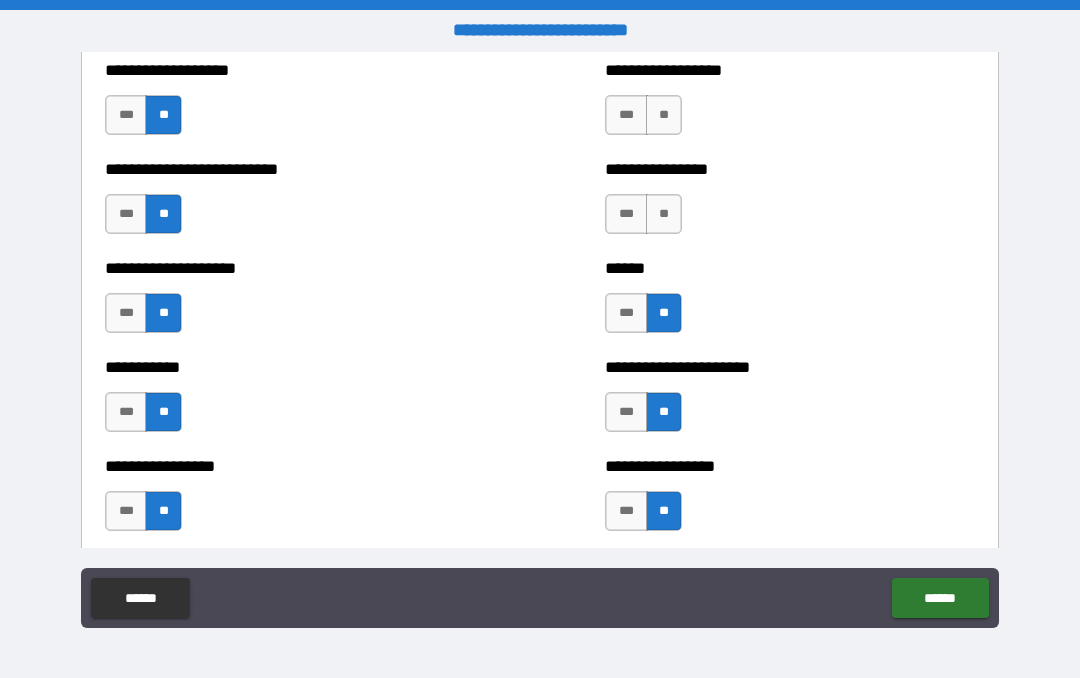 click on "**" at bounding box center [664, 214] 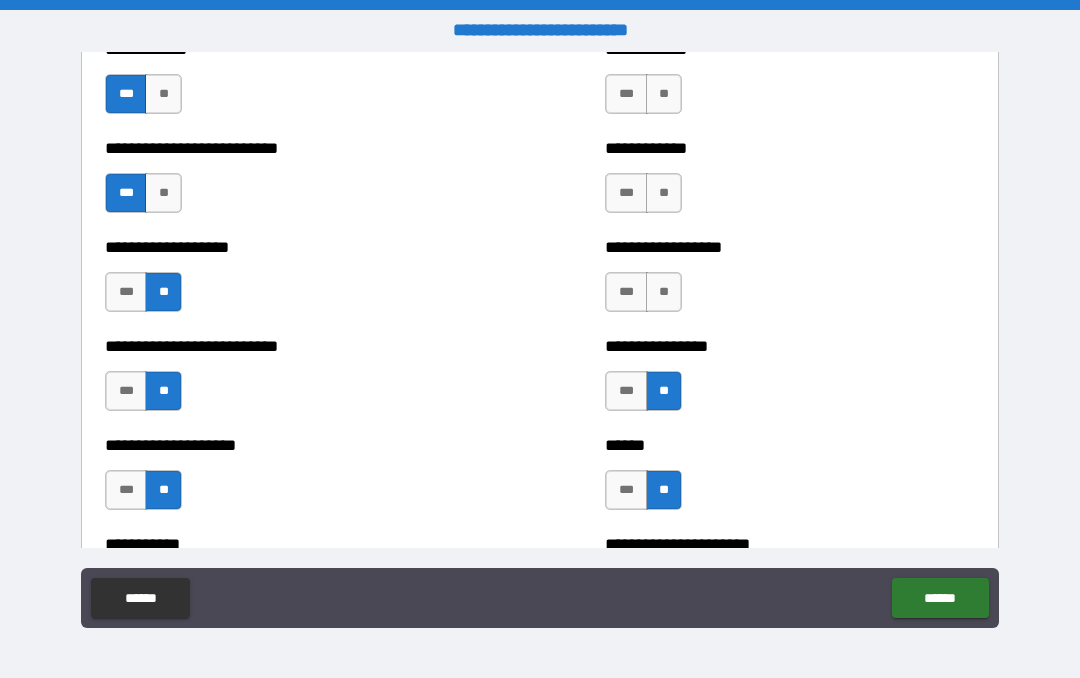 scroll, scrollTop: 5499, scrollLeft: 0, axis: vertical 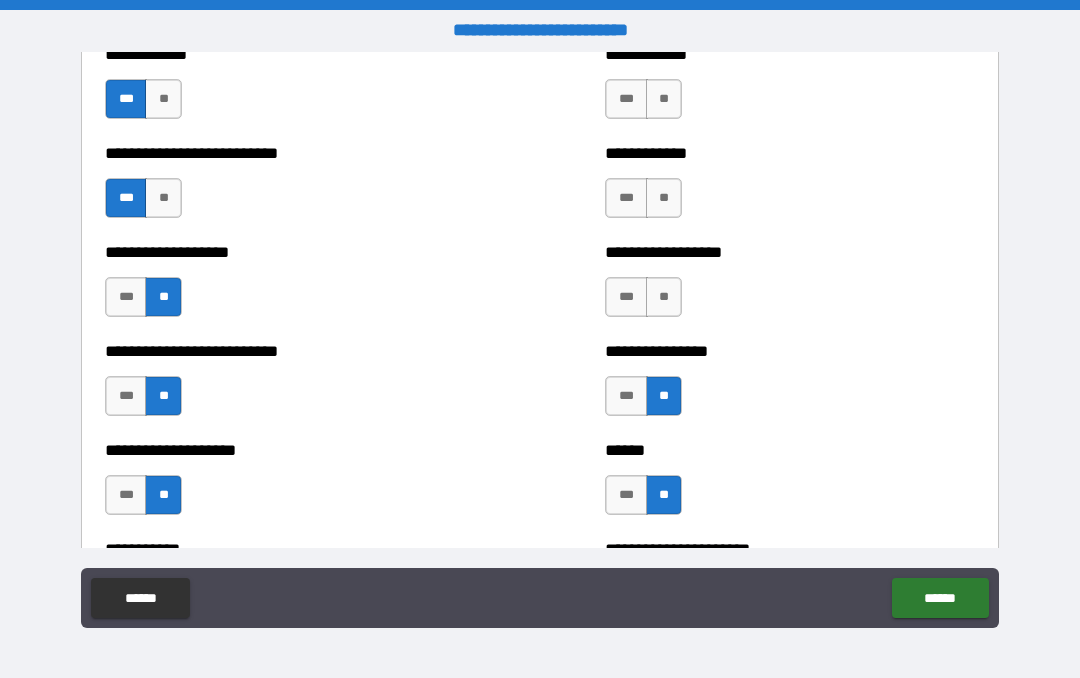 click on "**" at bounding box center (664, 297) 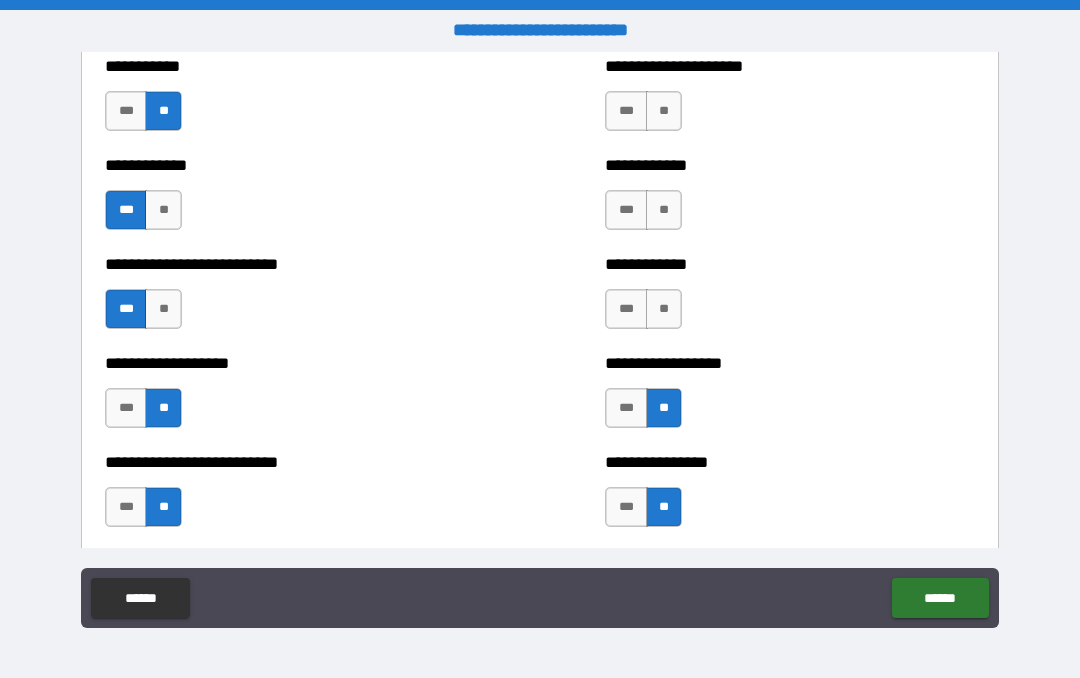 scroll, scrollTop: 5387, scrollLeft: 0, axis: vertical 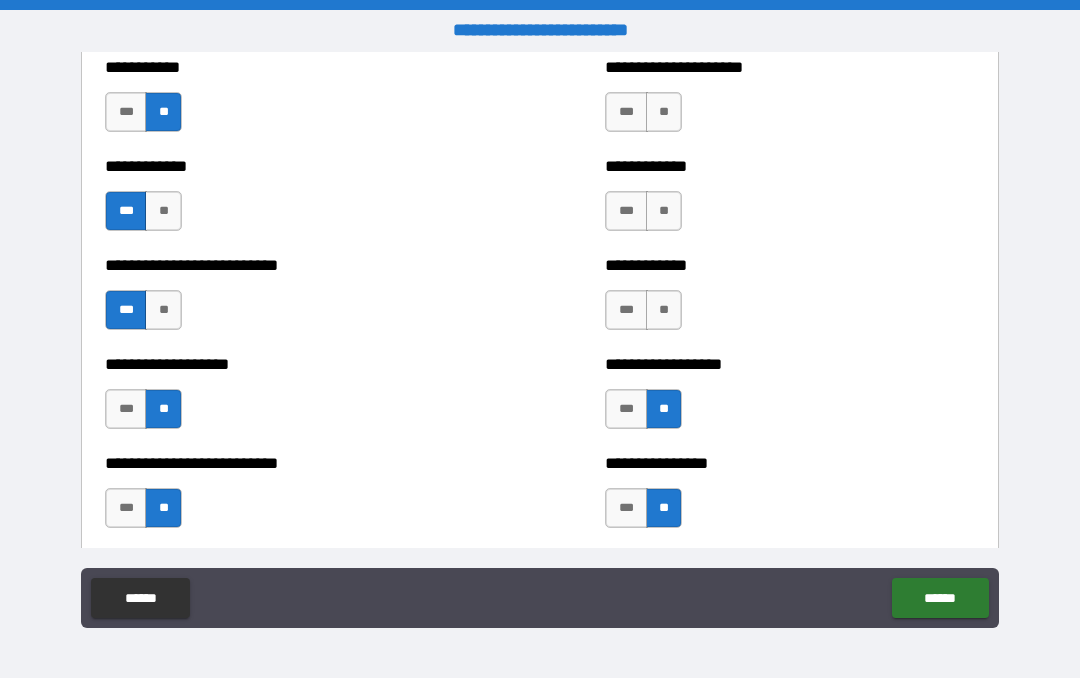 click on "**" at bounding box center (664, 310) 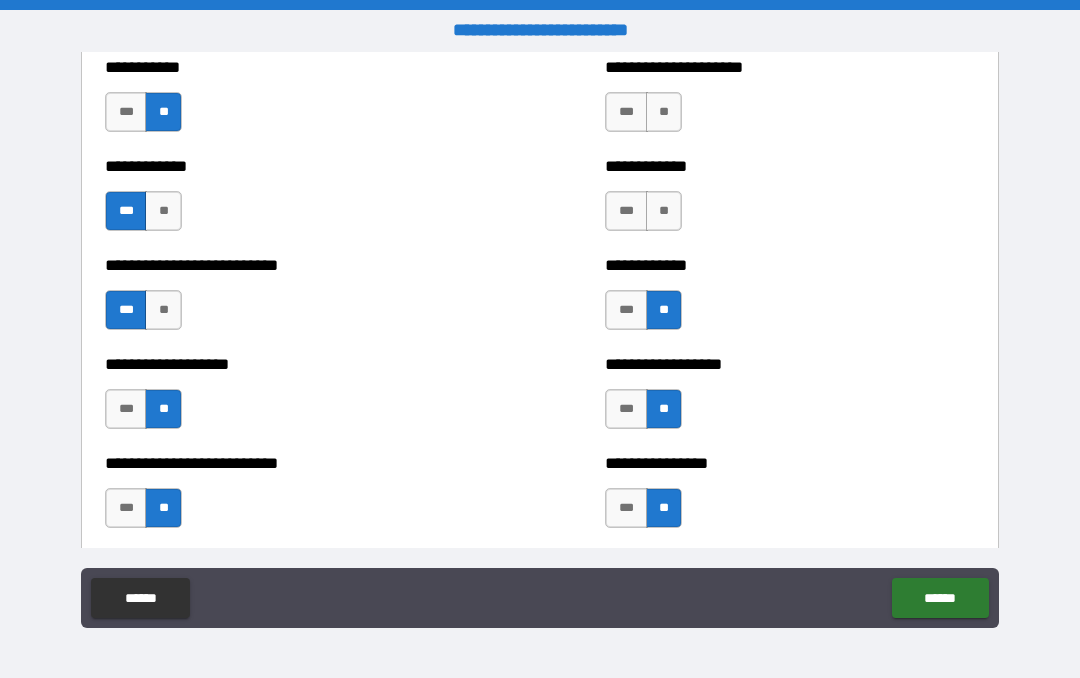 click on "**" at bounding box center [664, 211] 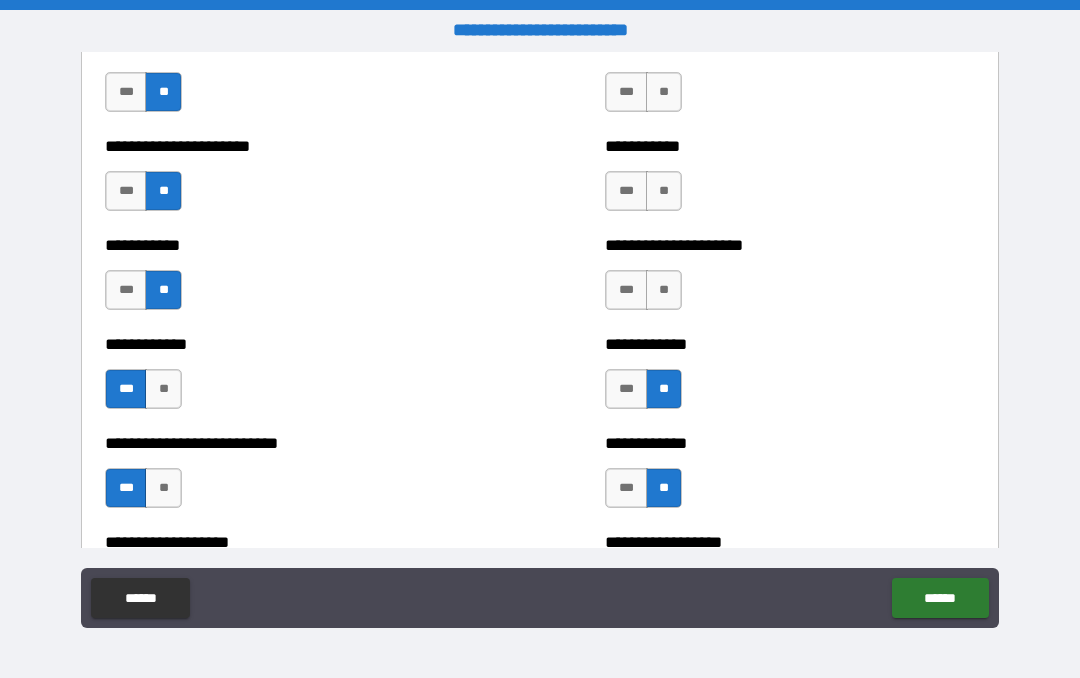scroll, scrollTop: 5204, scrollLeft: 0, axis: vertical 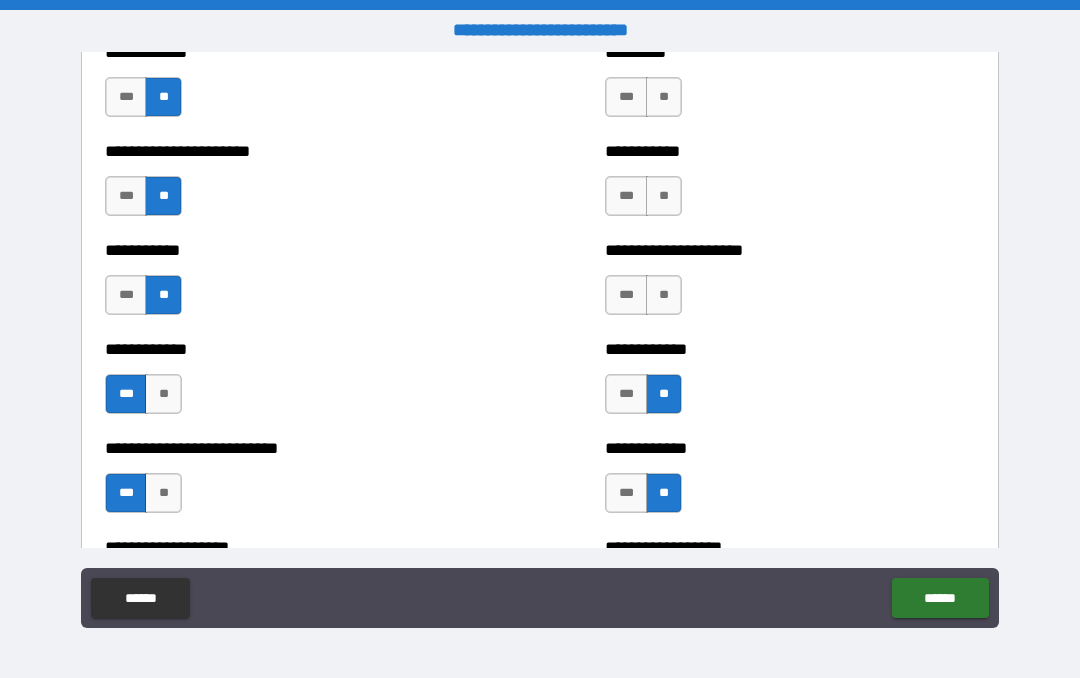 click on "**" at bounding box center (664, 295) 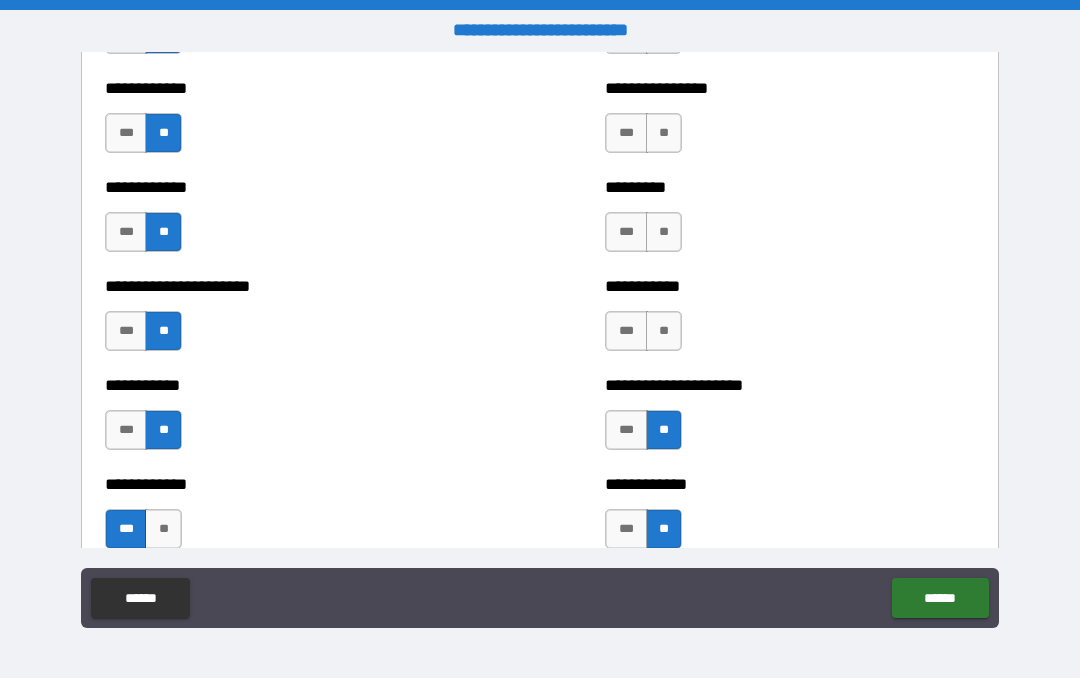 scroll, scrollTop: 5066, scrollLeft: 0, axis: vertical 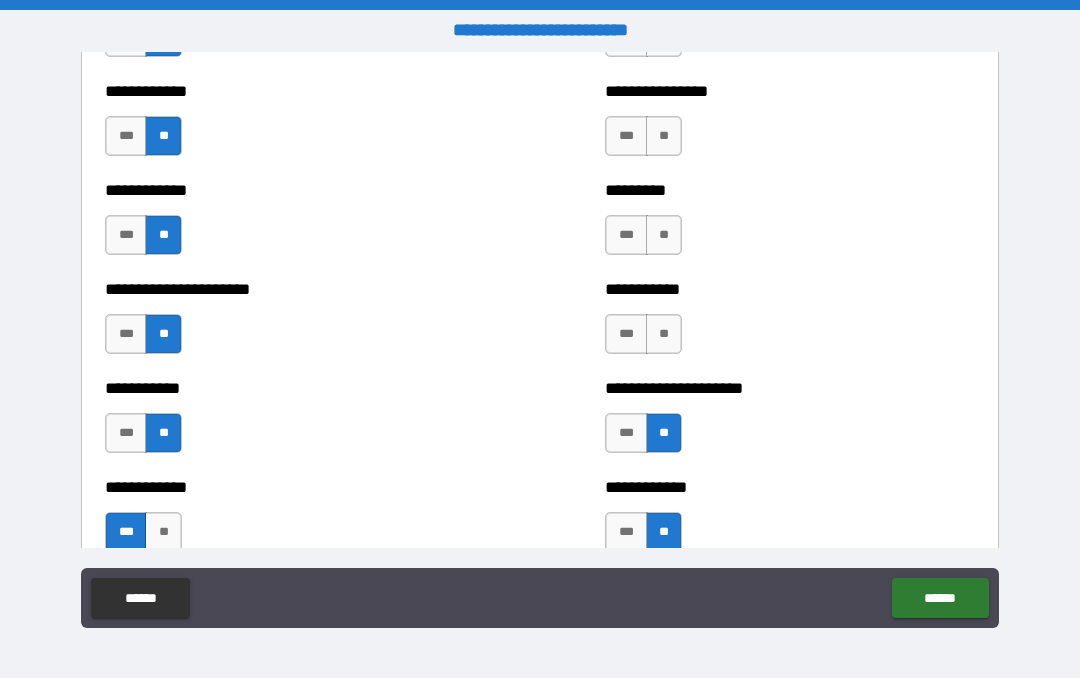click on "***" at bounding box center [626, 334] 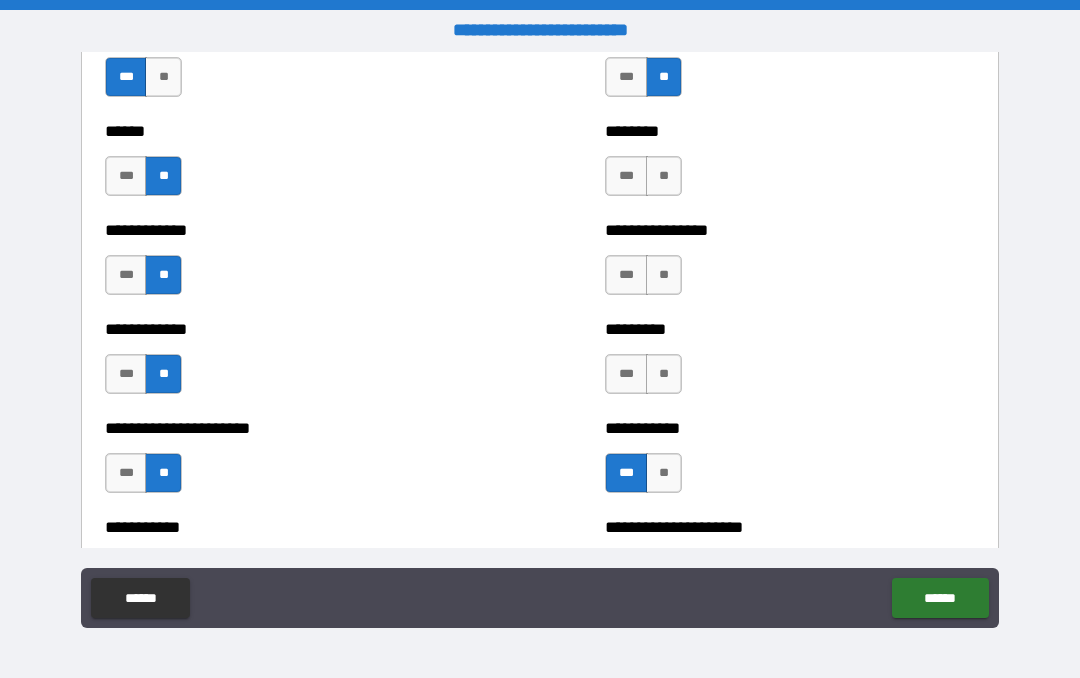 scroll, scrollTop: 4916, scrollLeft: 0, axis: vertical 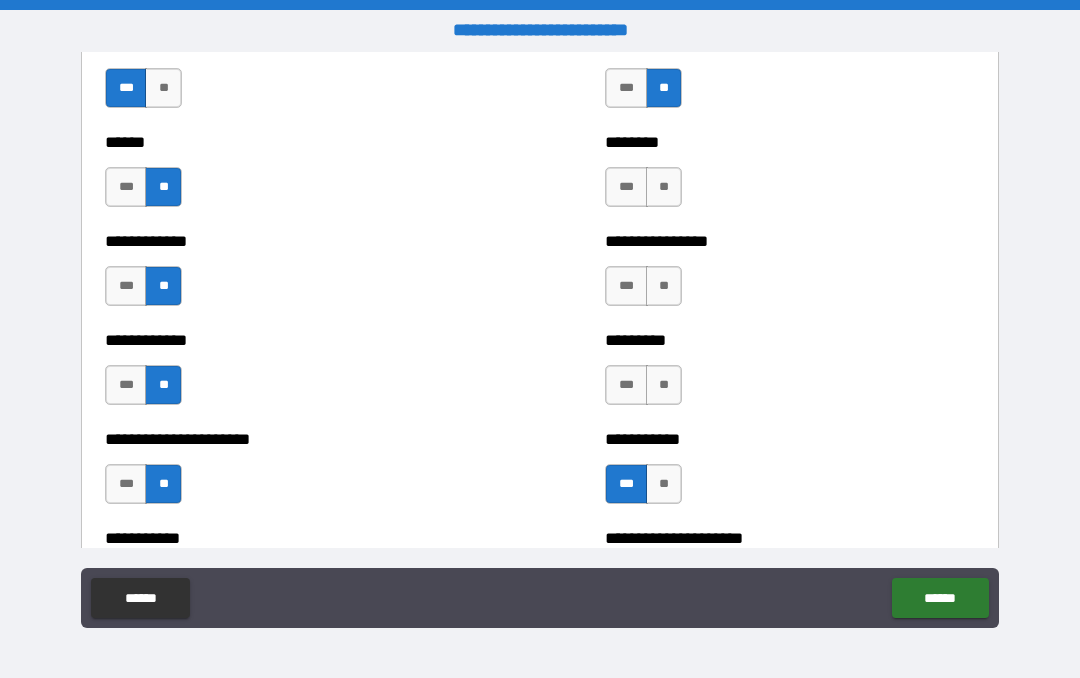 click on "**" at bounding box center (664, 385) 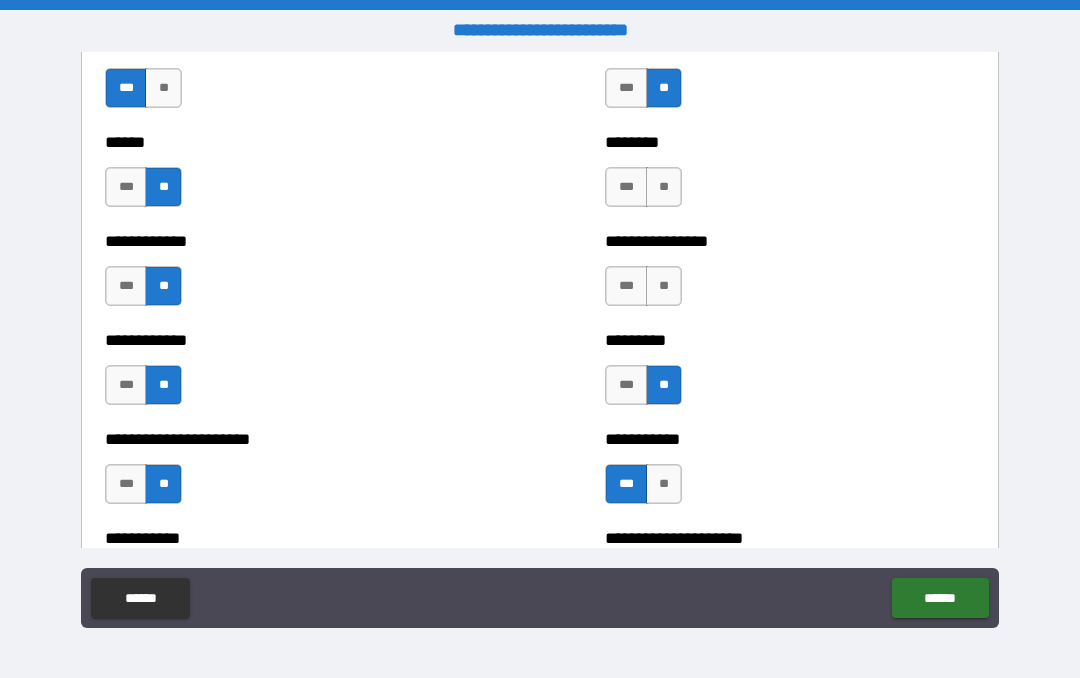 click on "**" at bounding box center (664, 286) 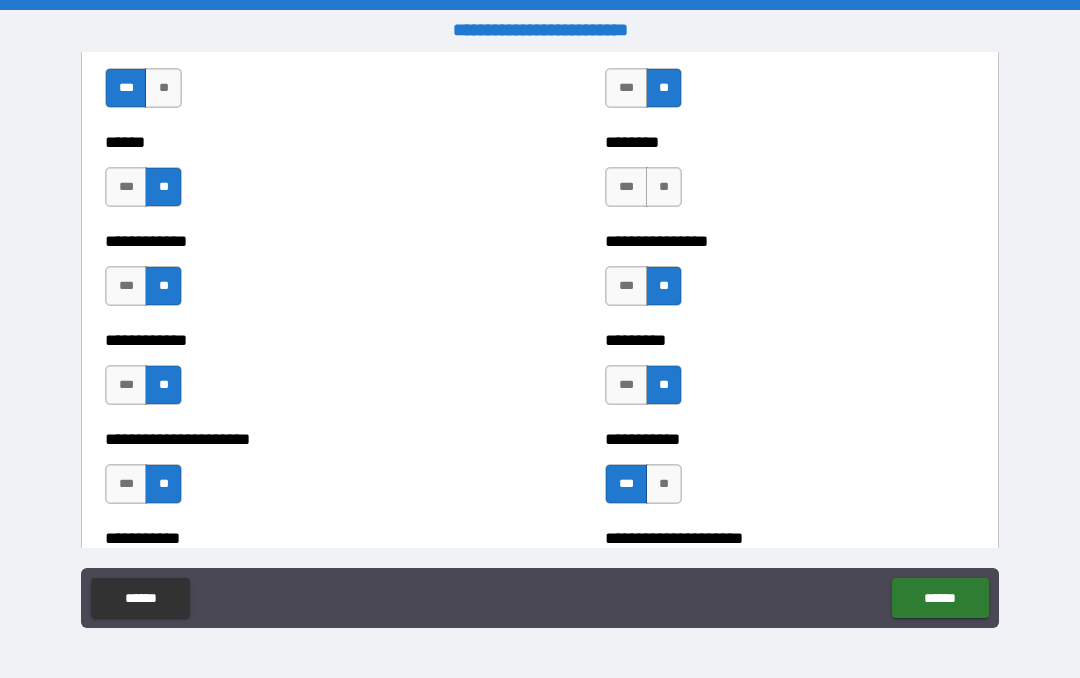 click on "**" at bounding box center (664, 187) 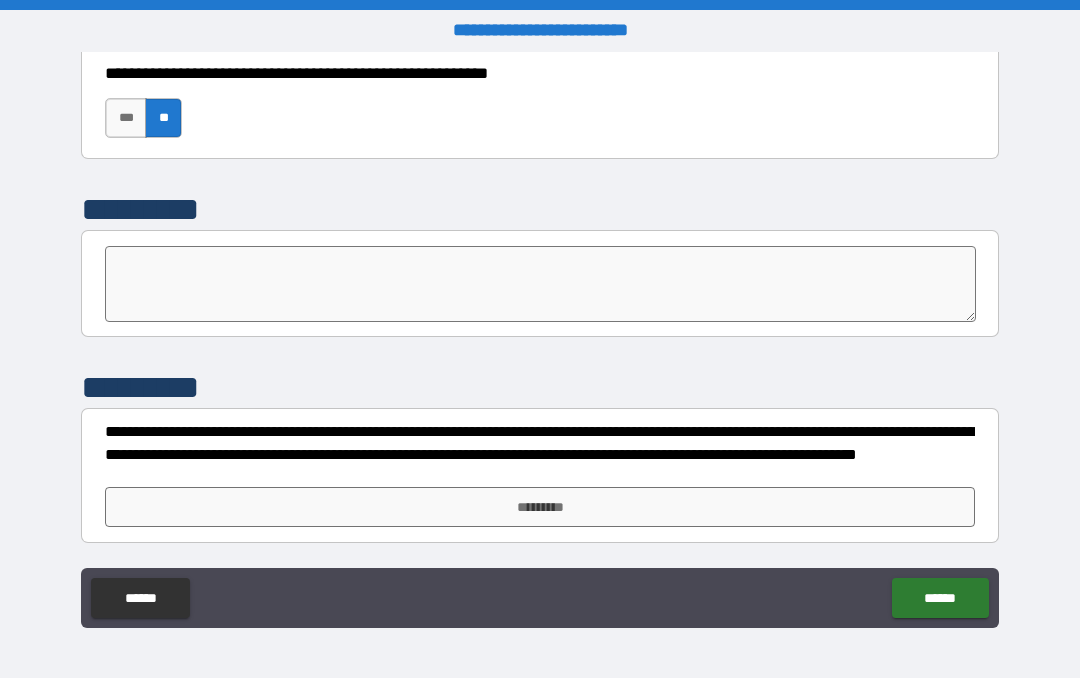 scroll, scrollTop: 6272, scrollLeft: 0, axis: vertical 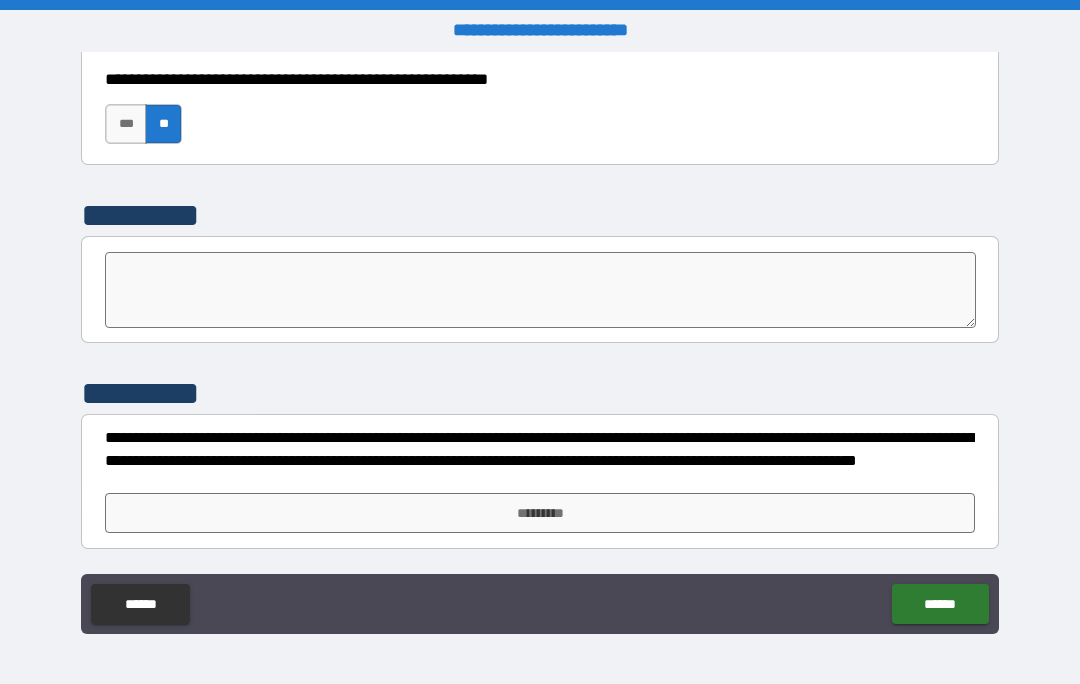 type on "*" 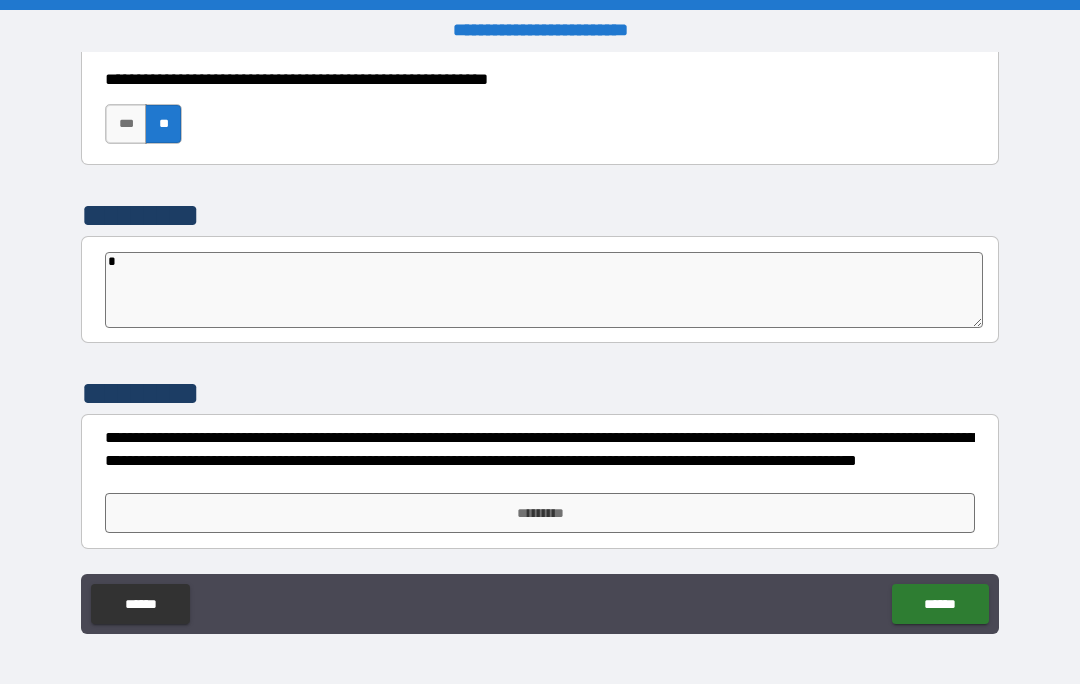 type on "*" 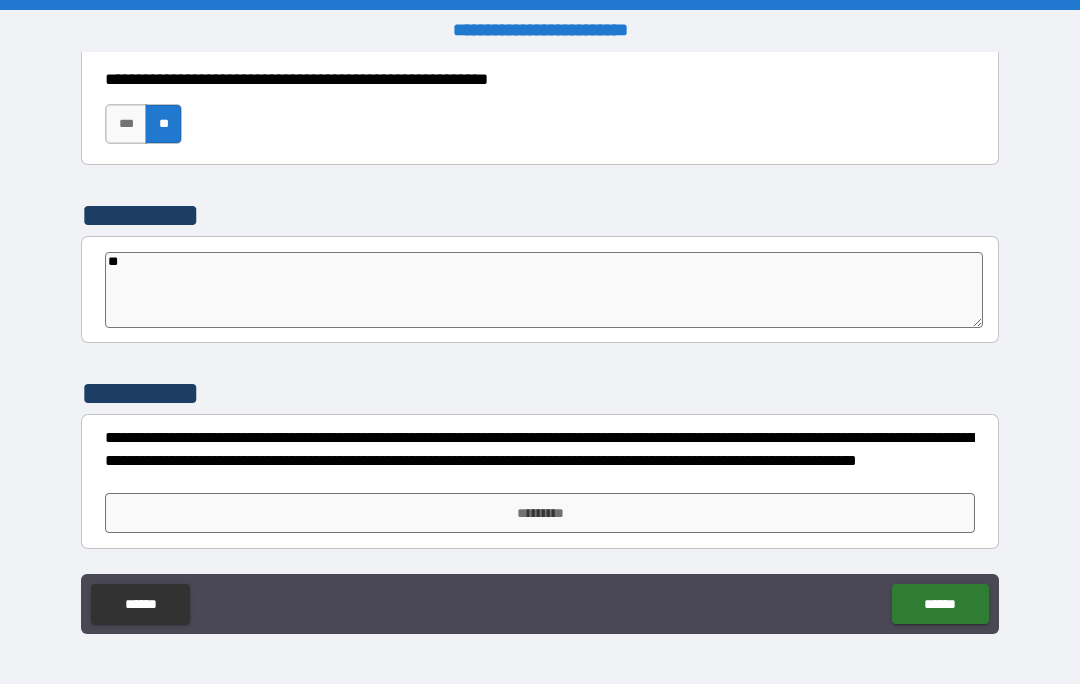 type on "*" 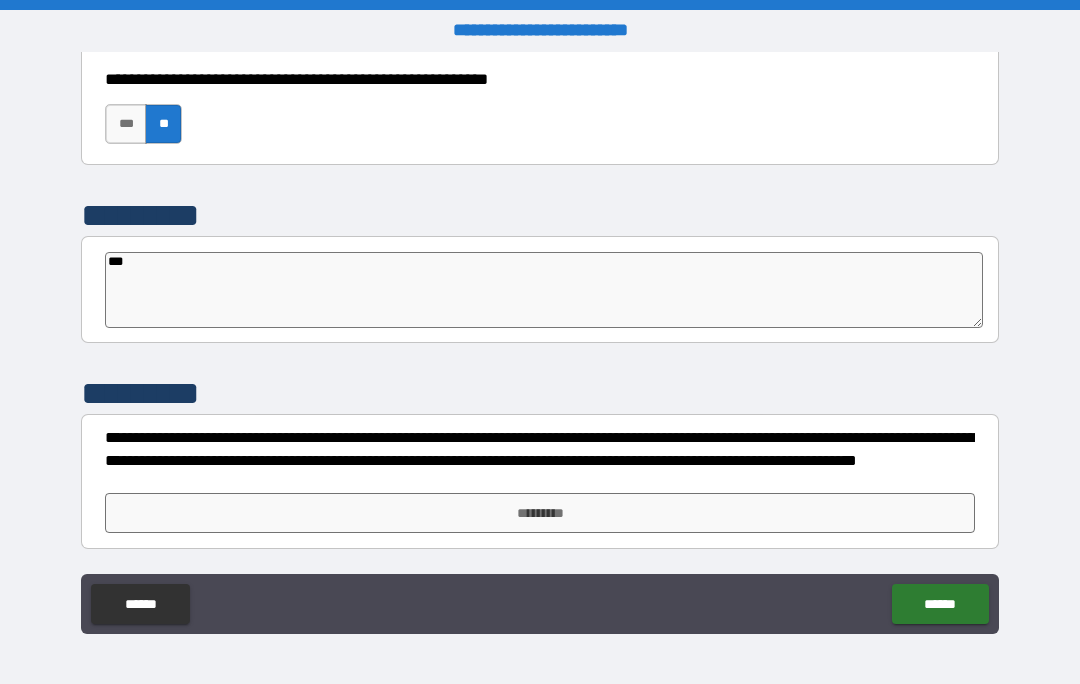 type on "*" 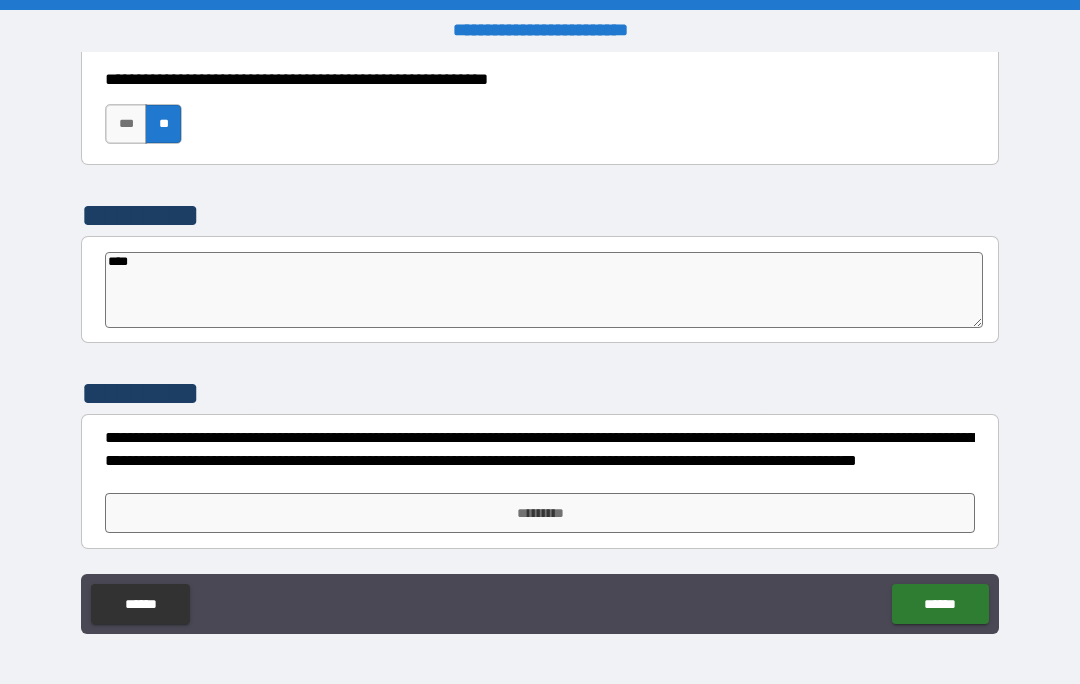 type on "*" 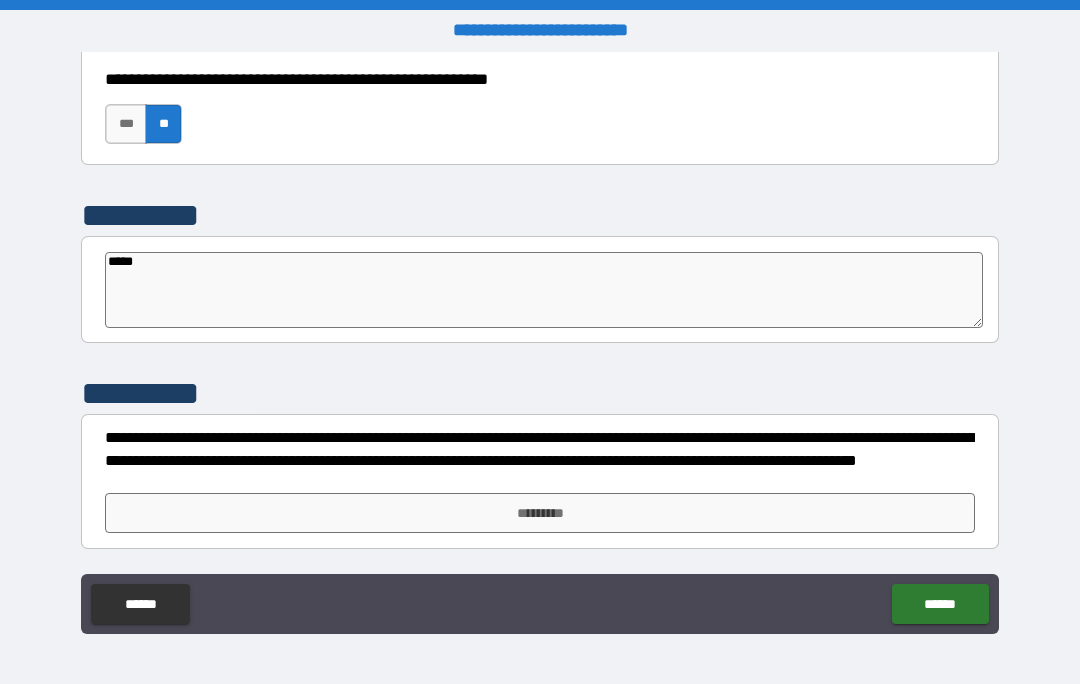 type on "*" 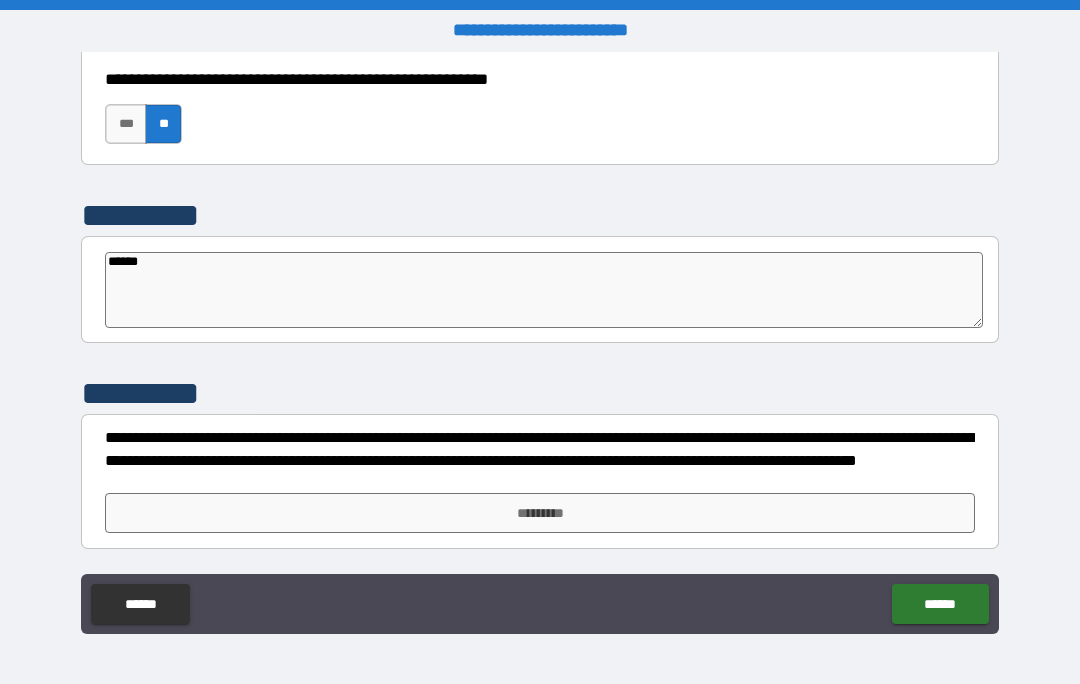 type on "*" 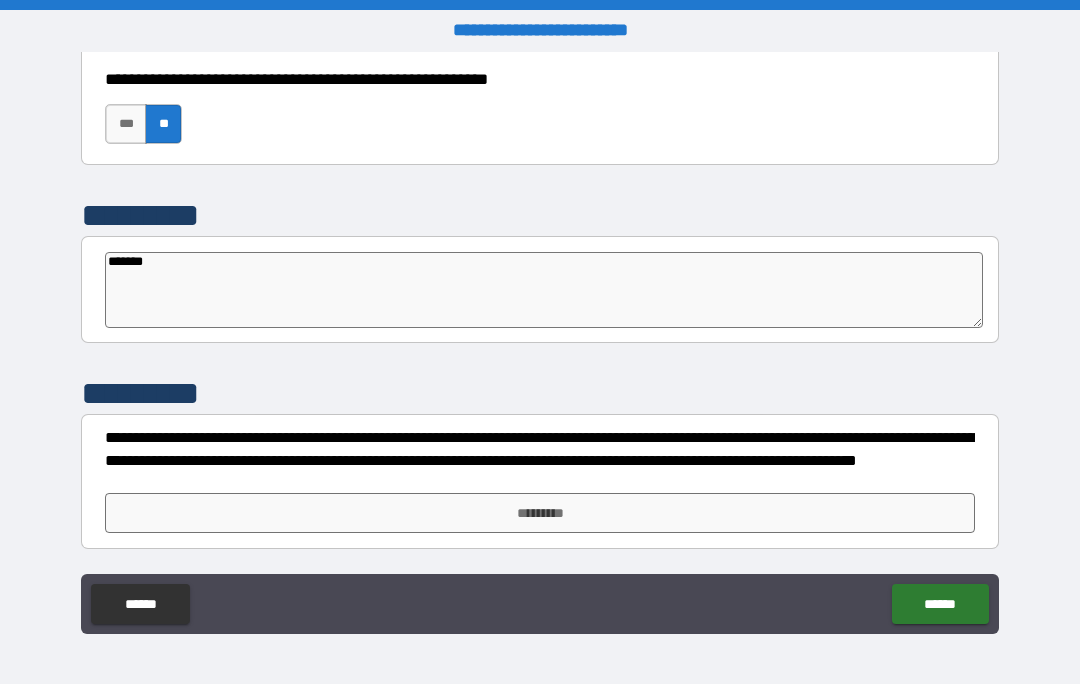 type on "*" 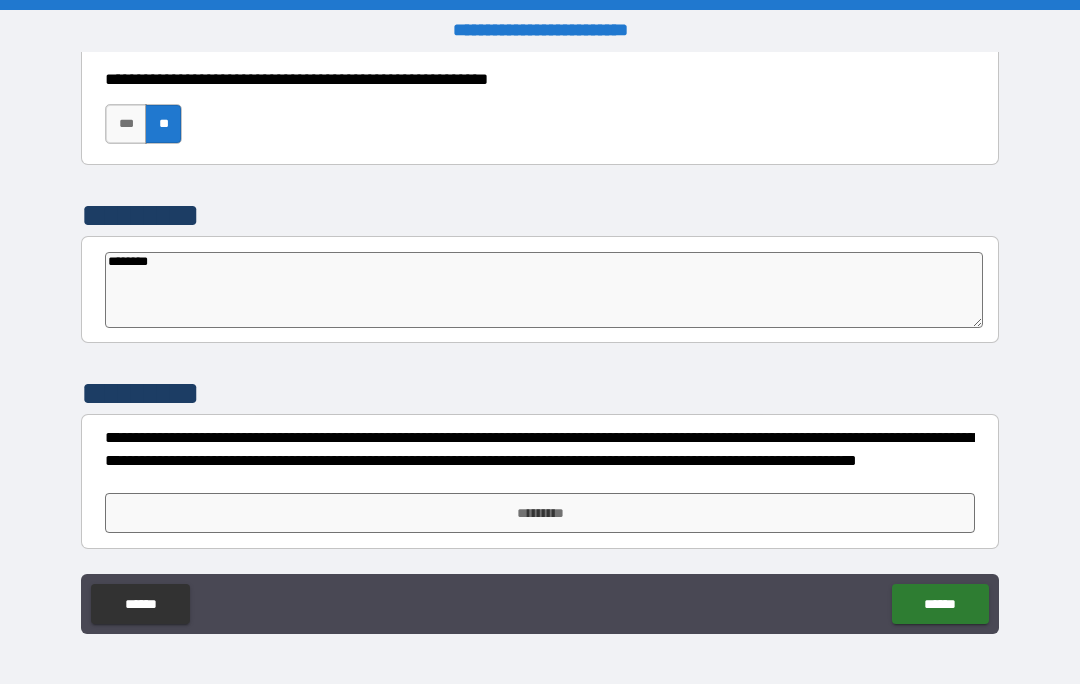 type on "*" 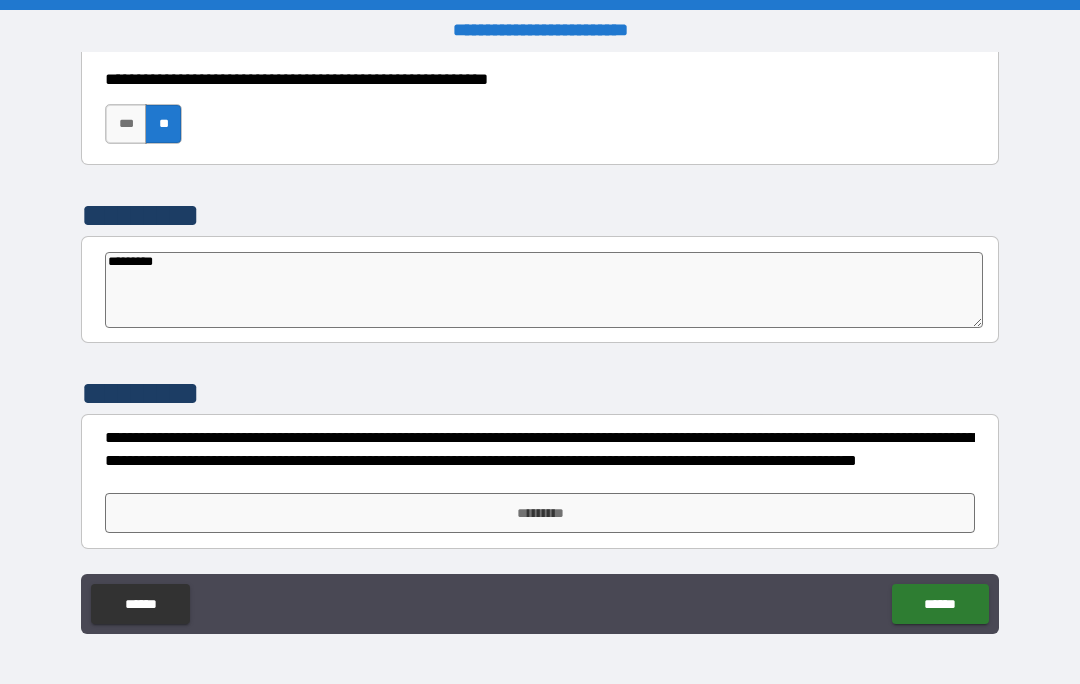 type on "*" 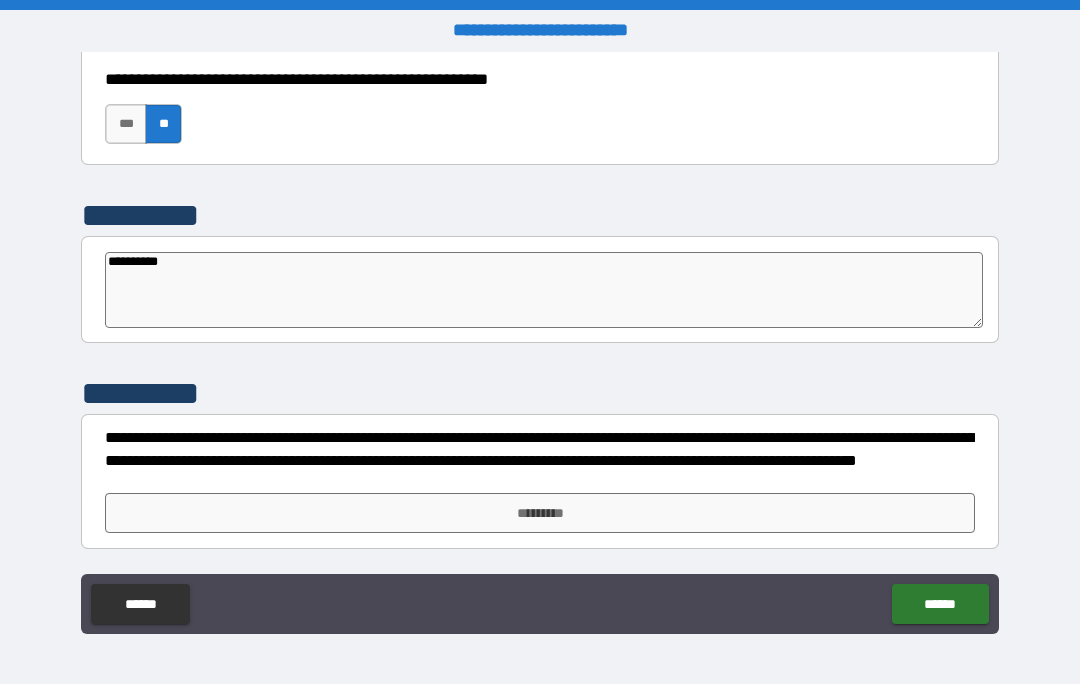 type on "*" 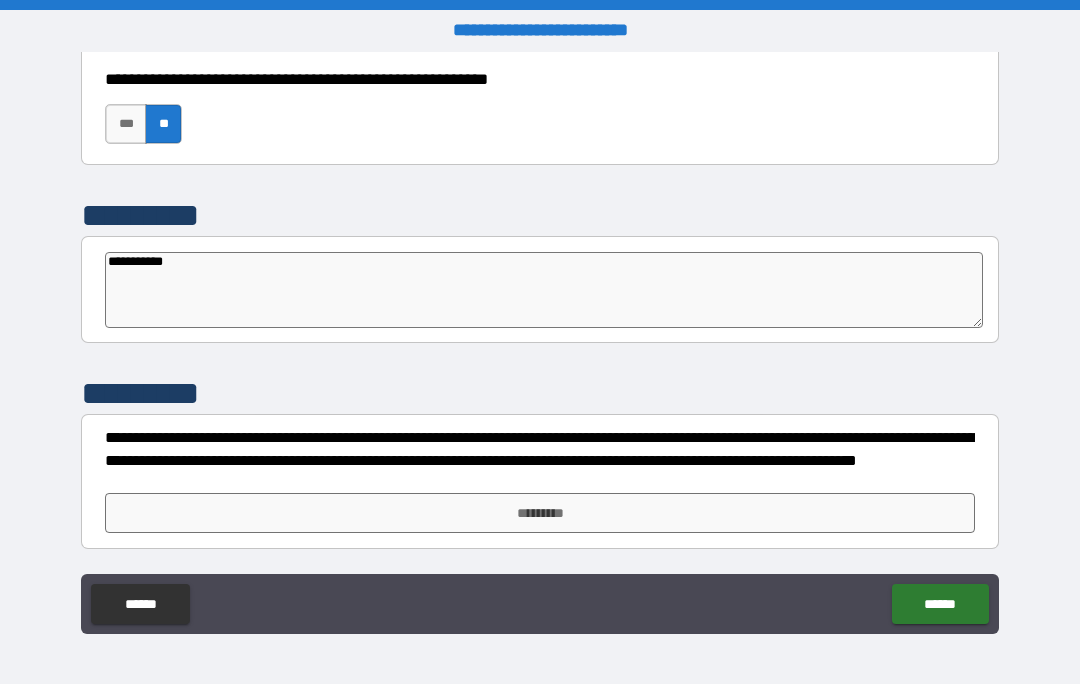 type on "*" 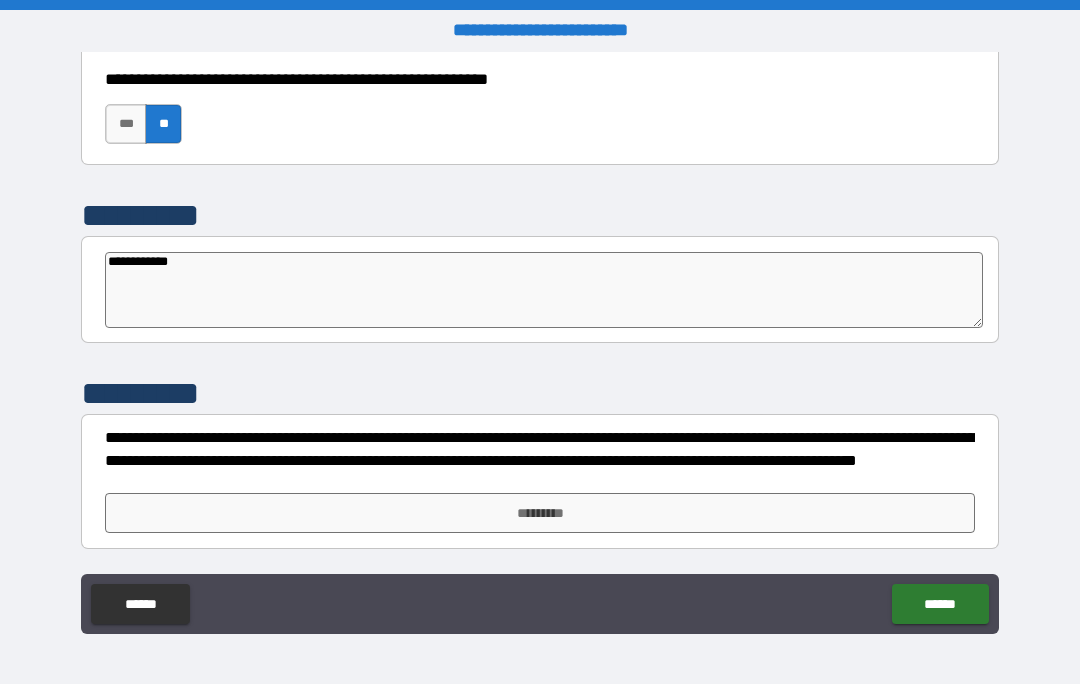 type on "*" 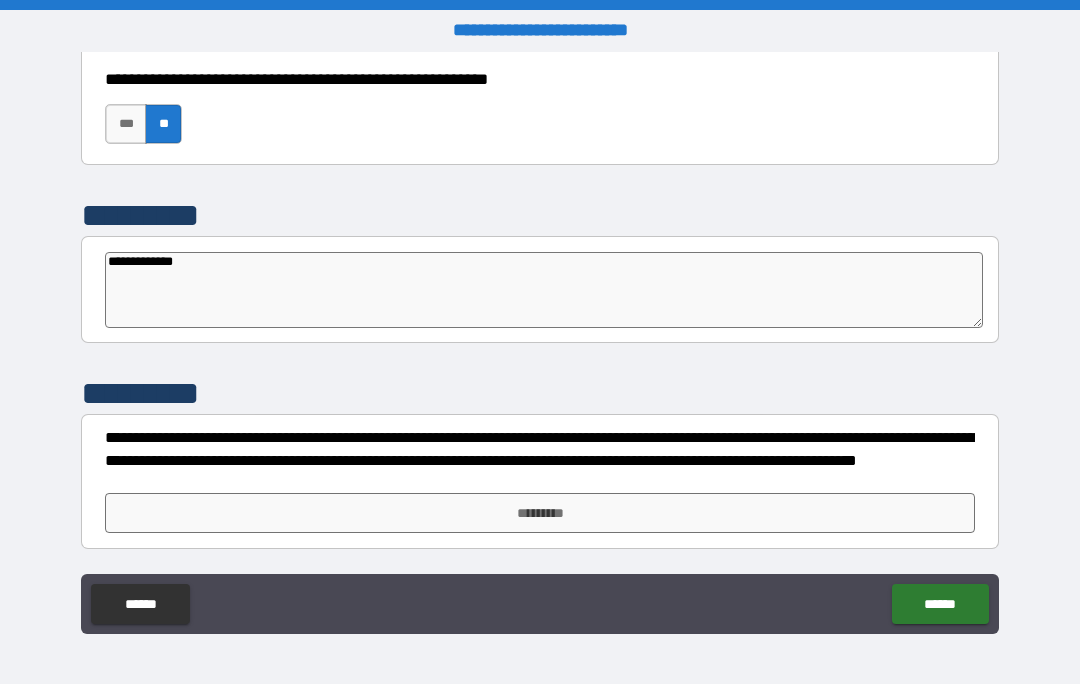 type on "*" 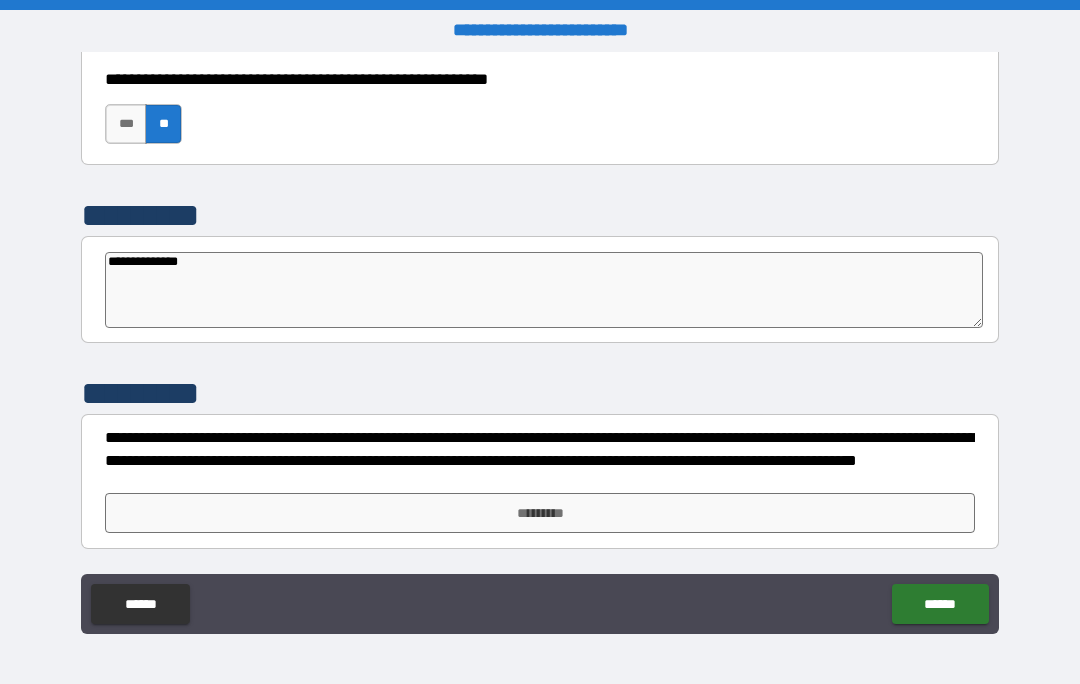 type on "*" 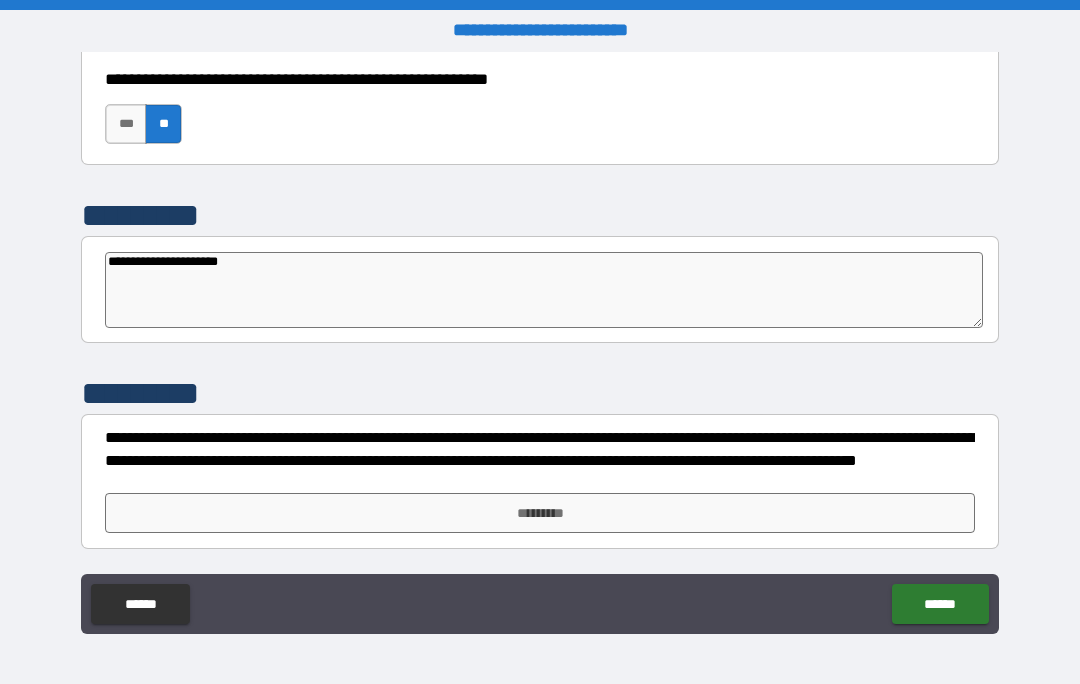type on "*" 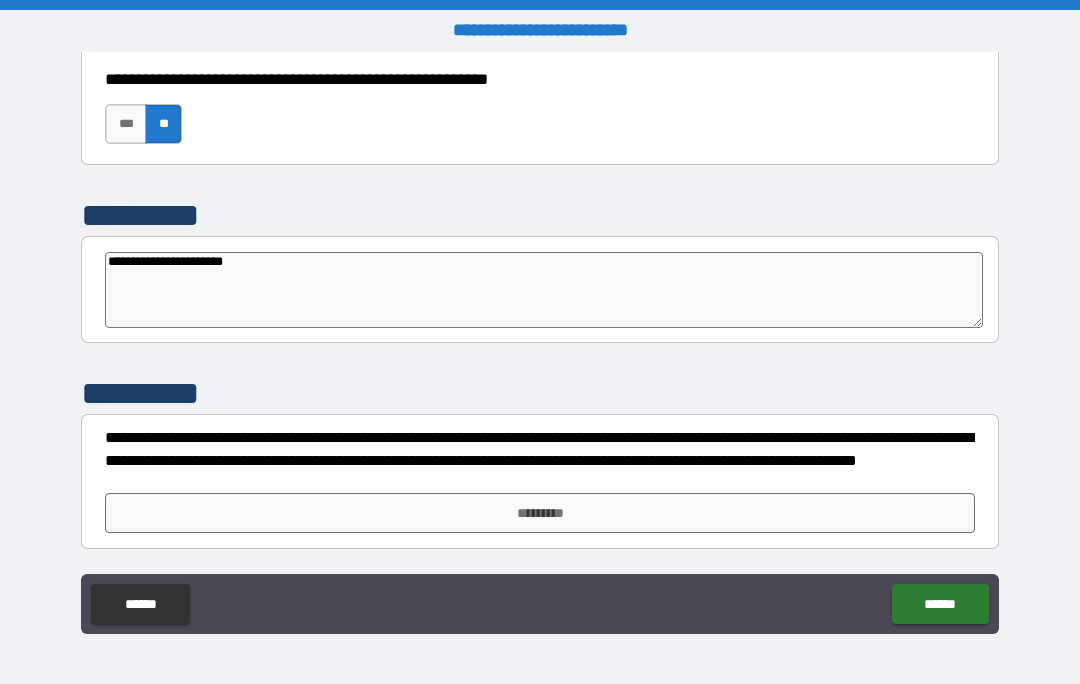 type on "*" 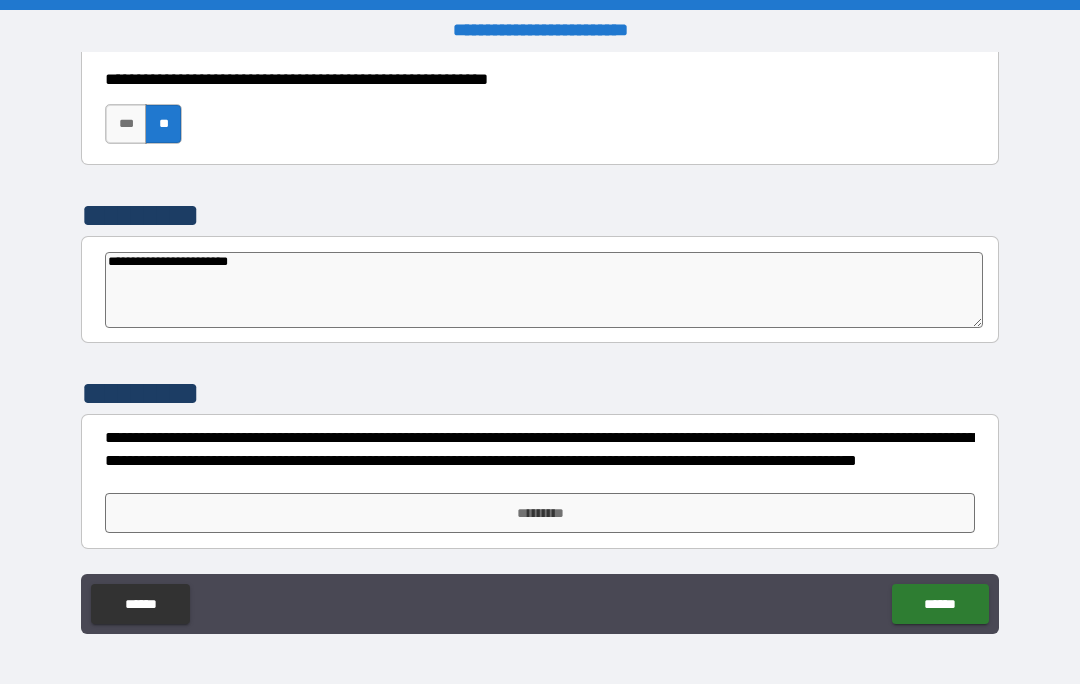 type on "*" 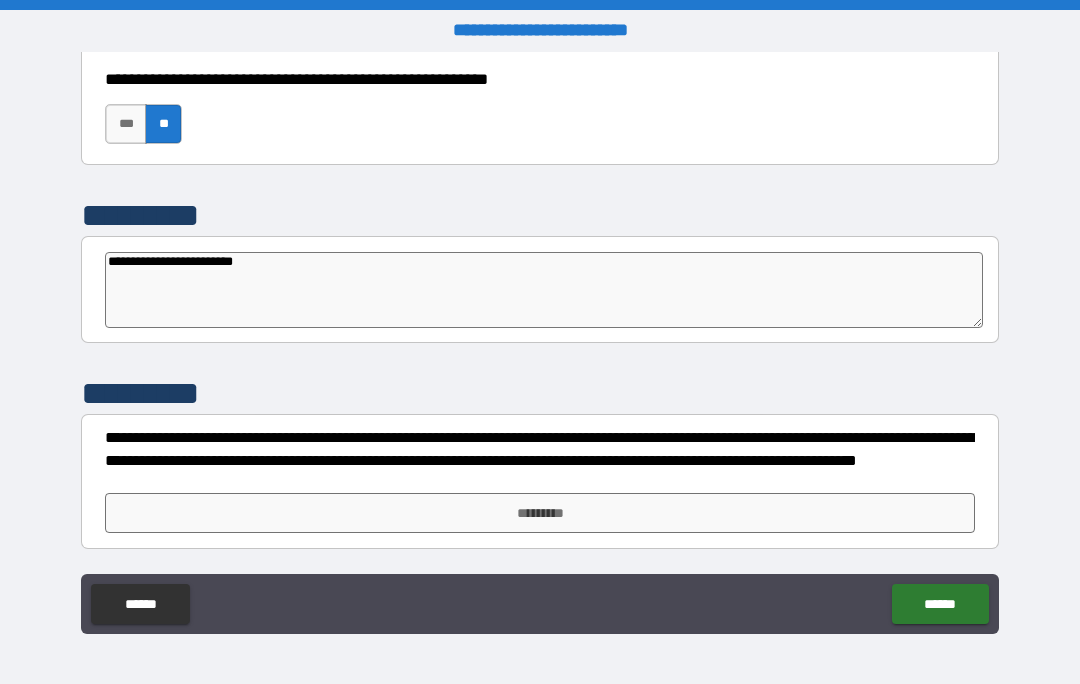 type on "*" 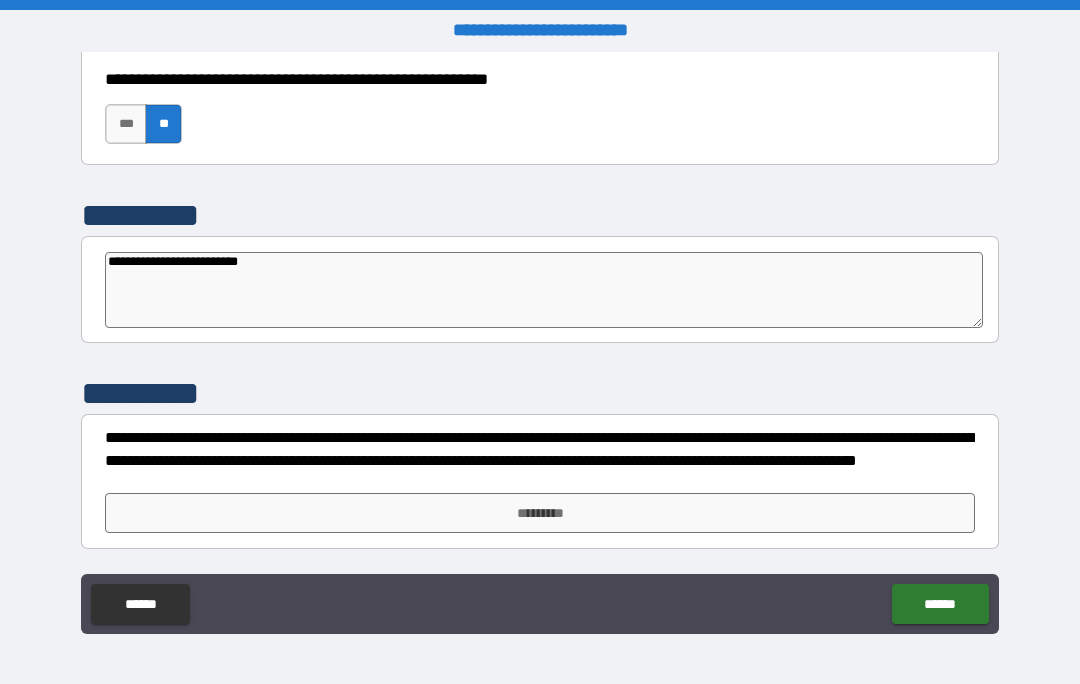 type on "*" 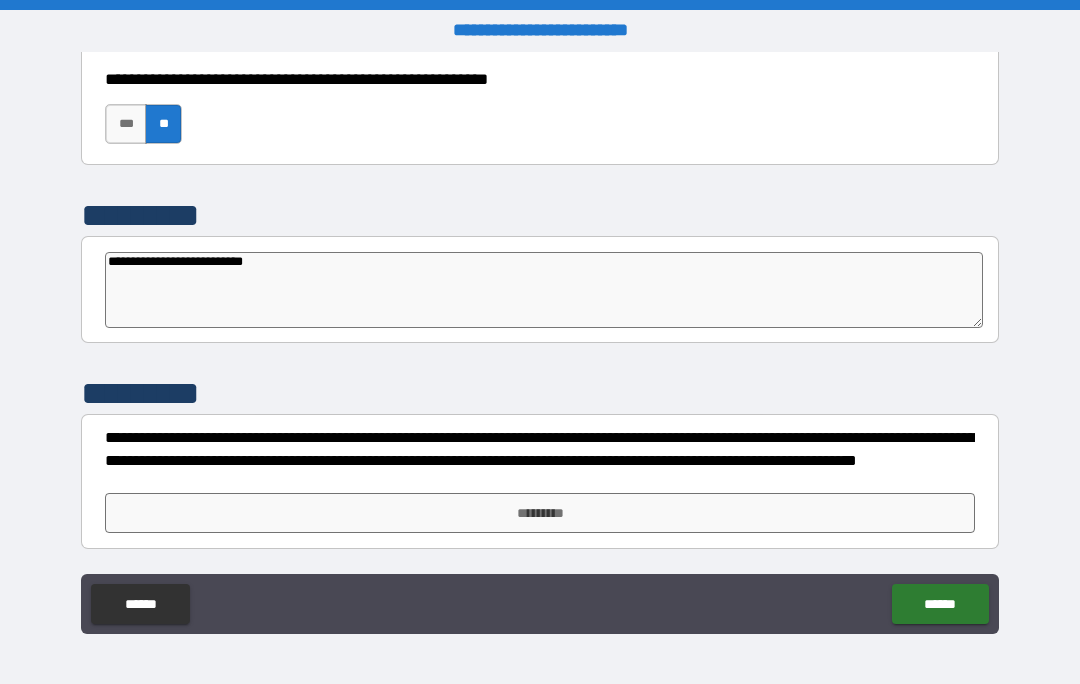 type on "*" 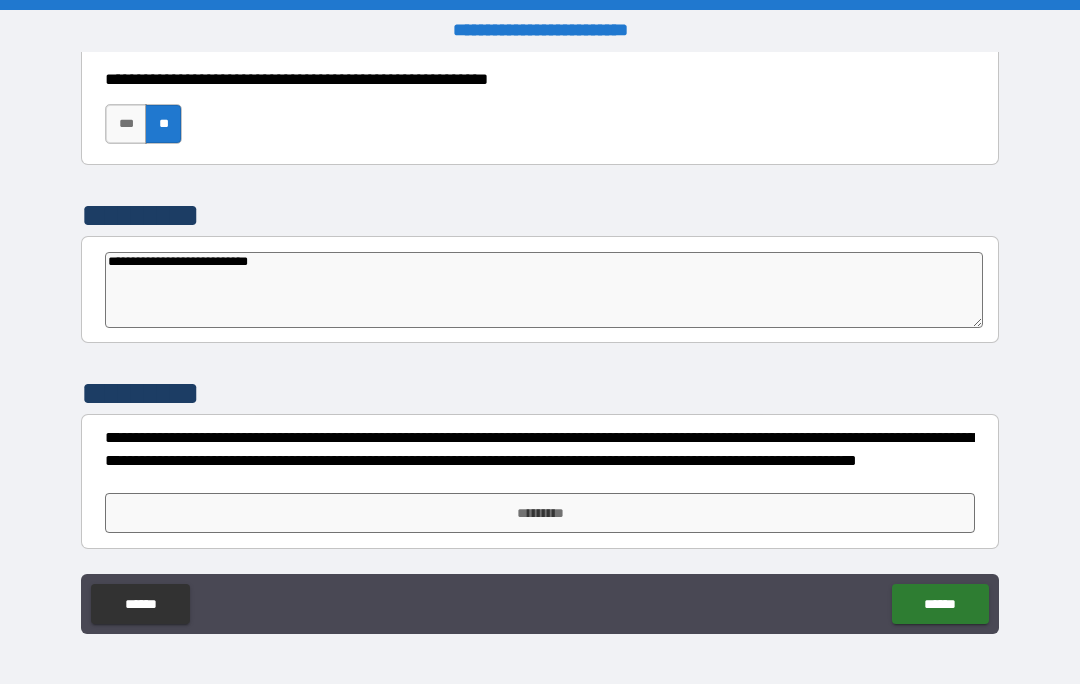 type on "*" 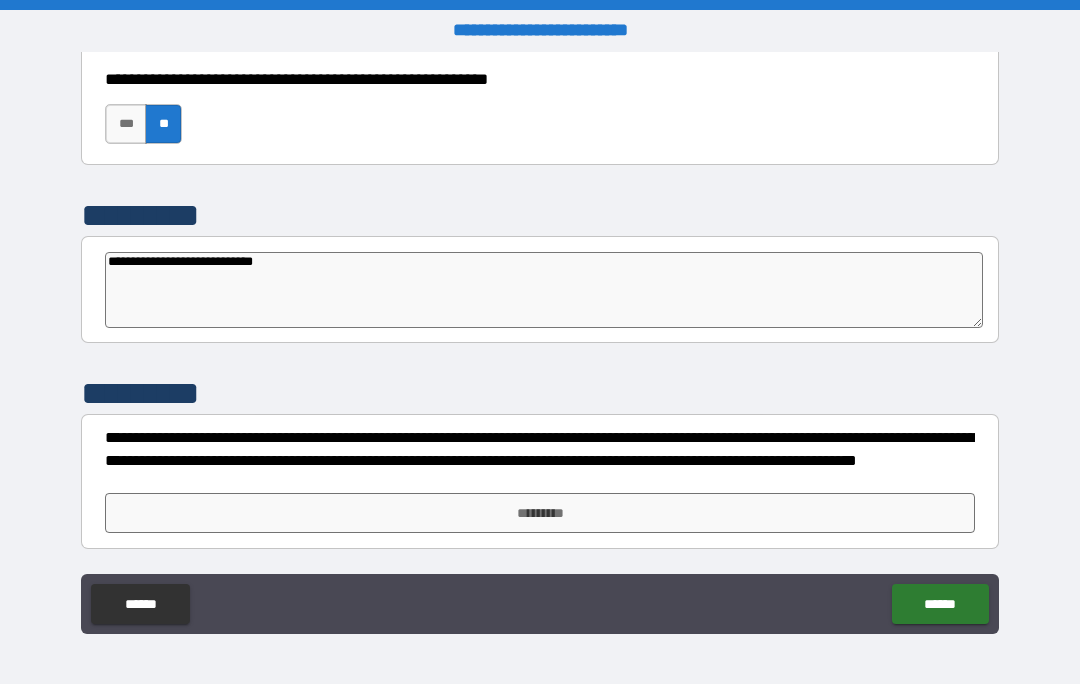 type on "*" 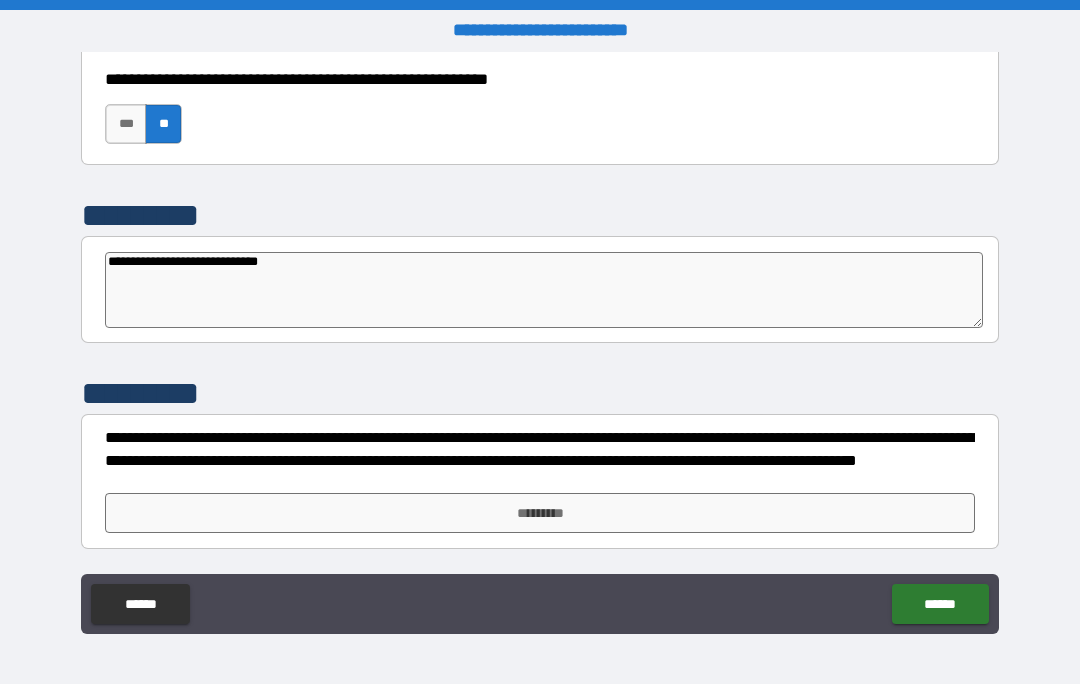 type on "*" 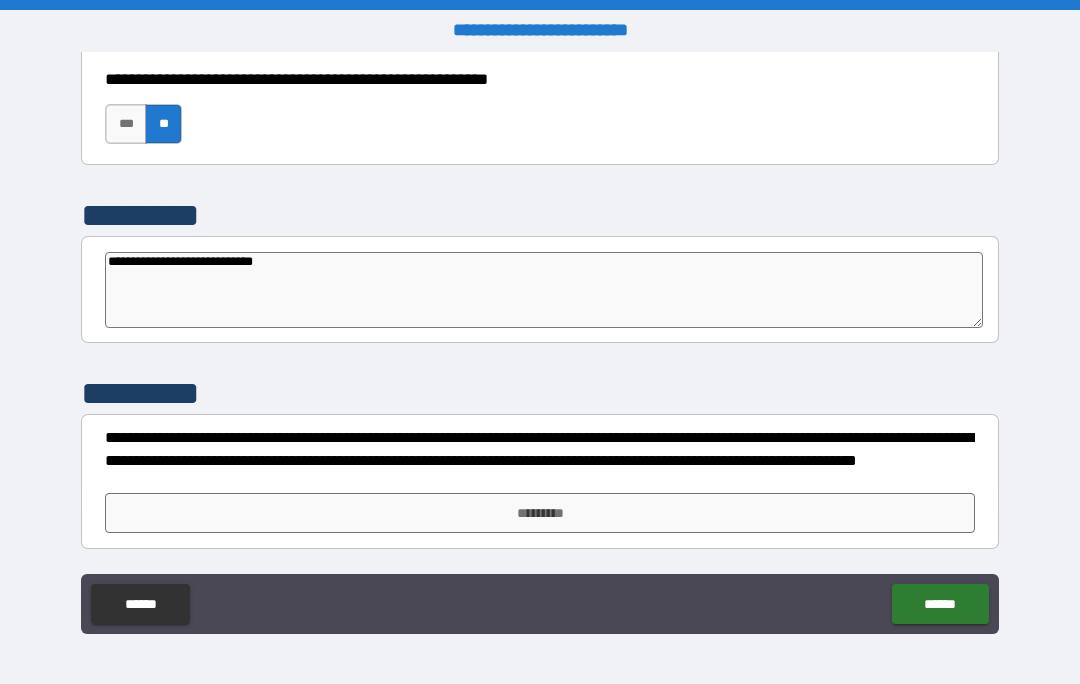type on "**********" 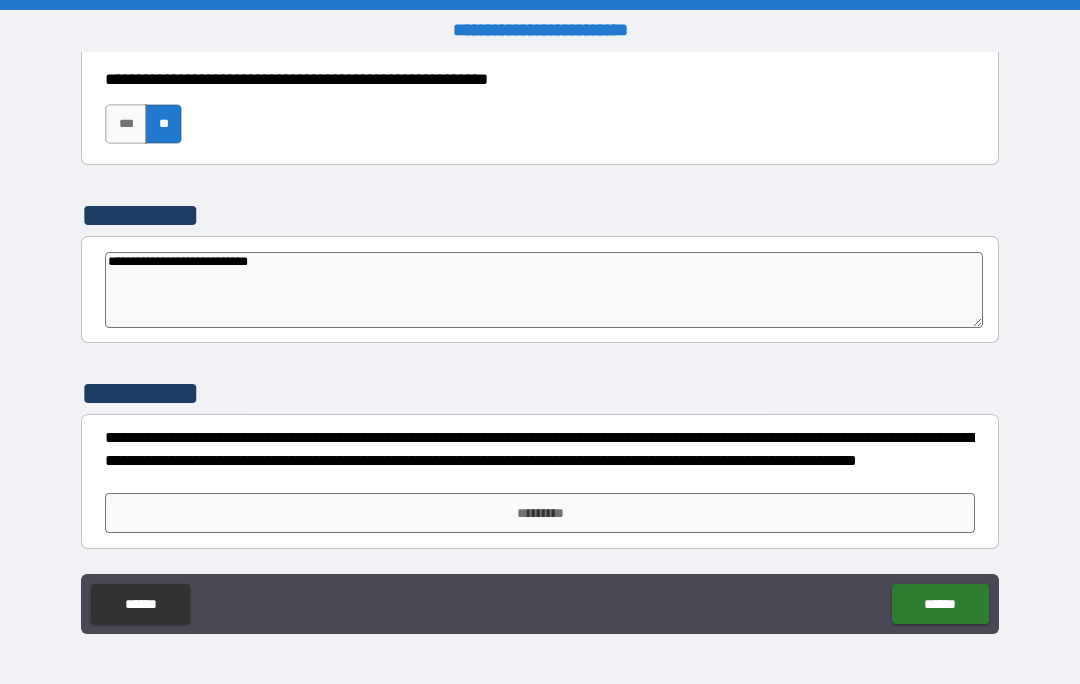 type on "**********" 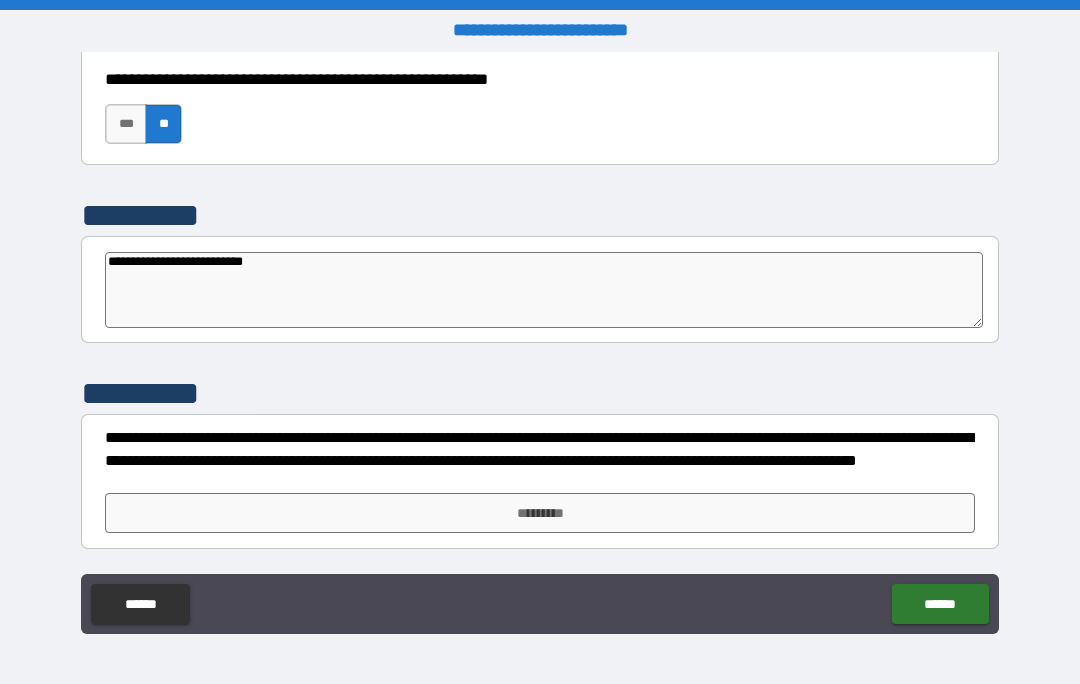 type on "**********" 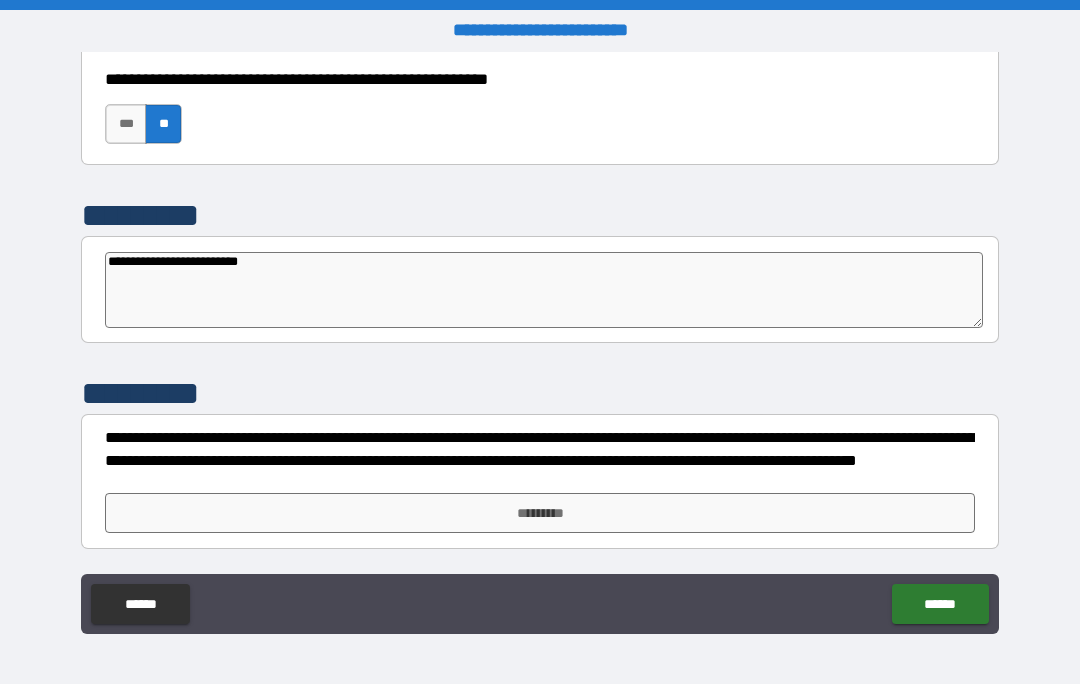 type on "**********" 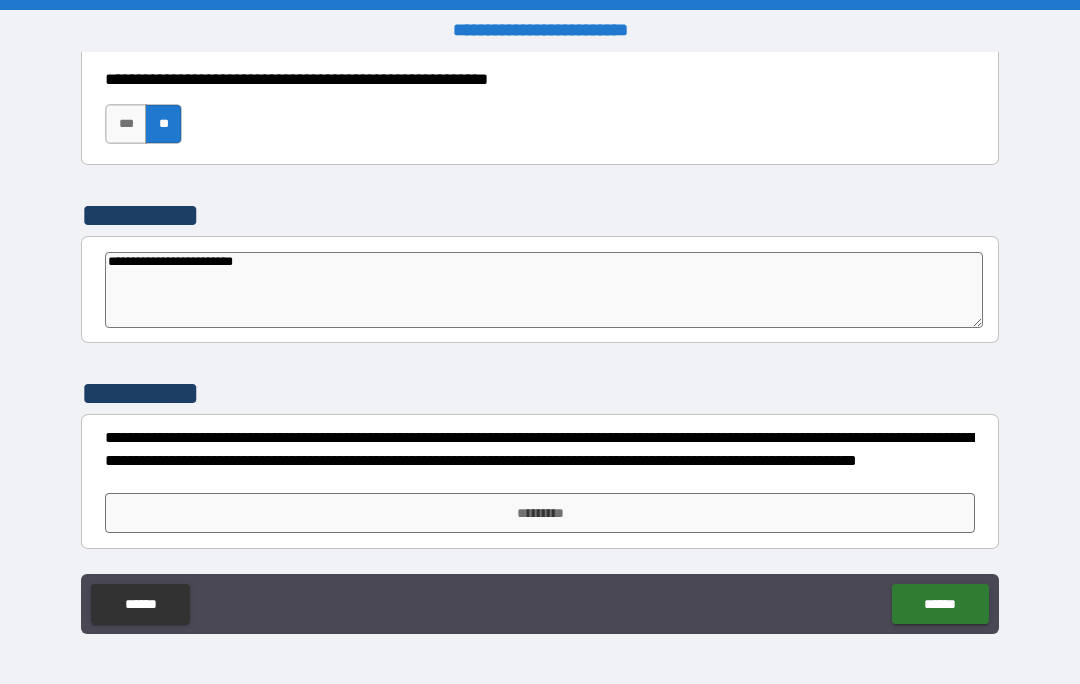 type on "**********" 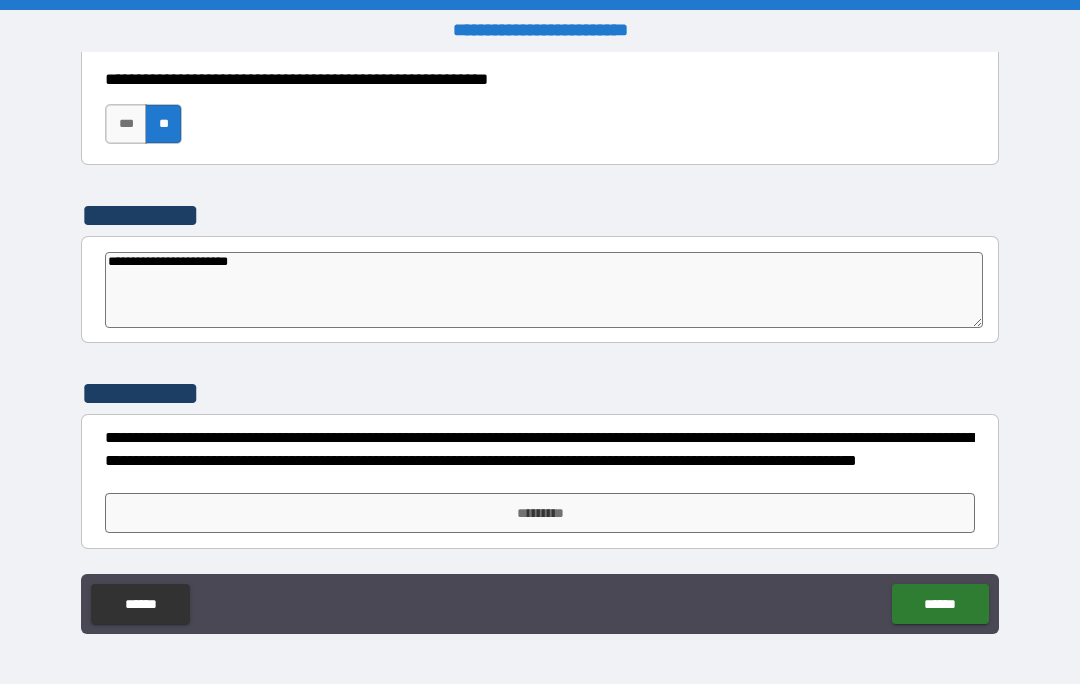type on "*" 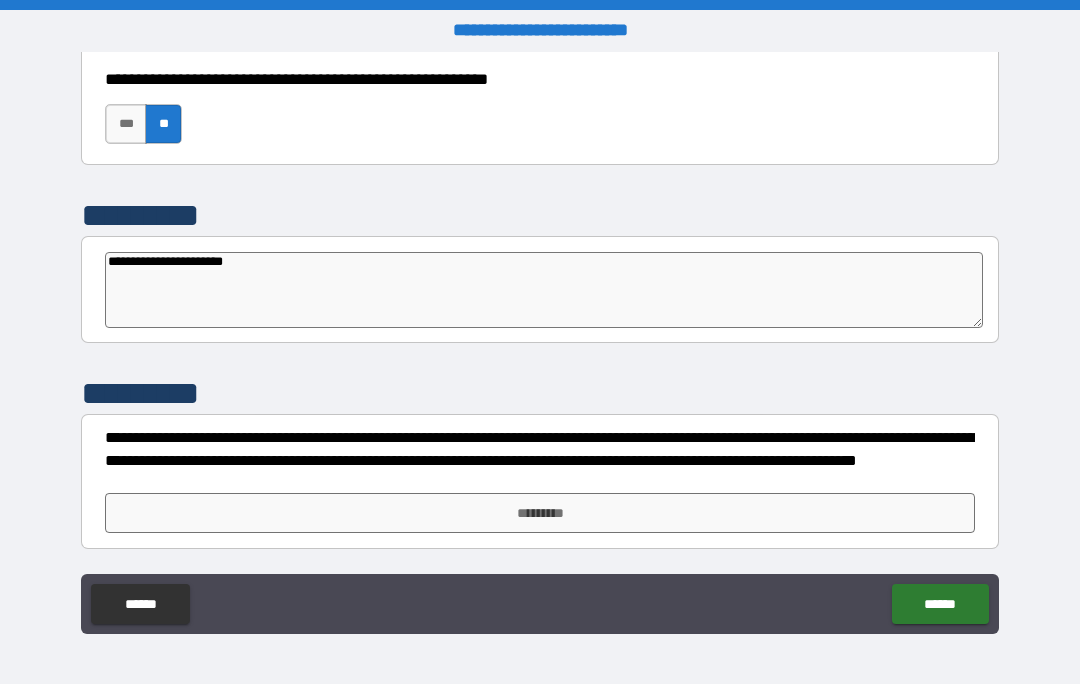 type on "*" 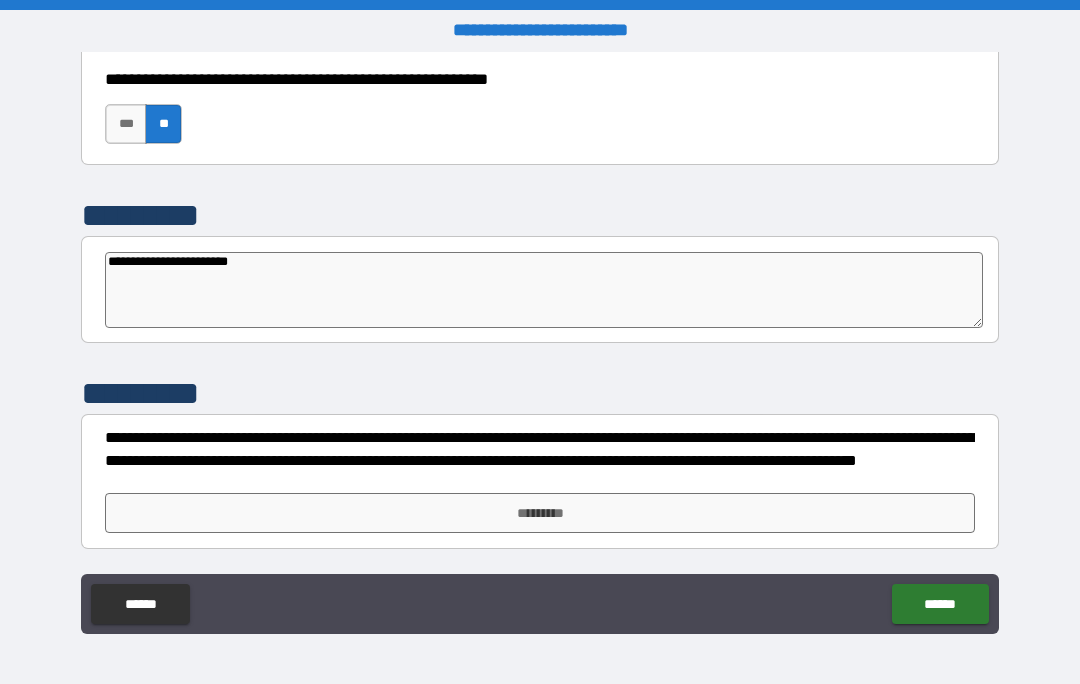type on "*" 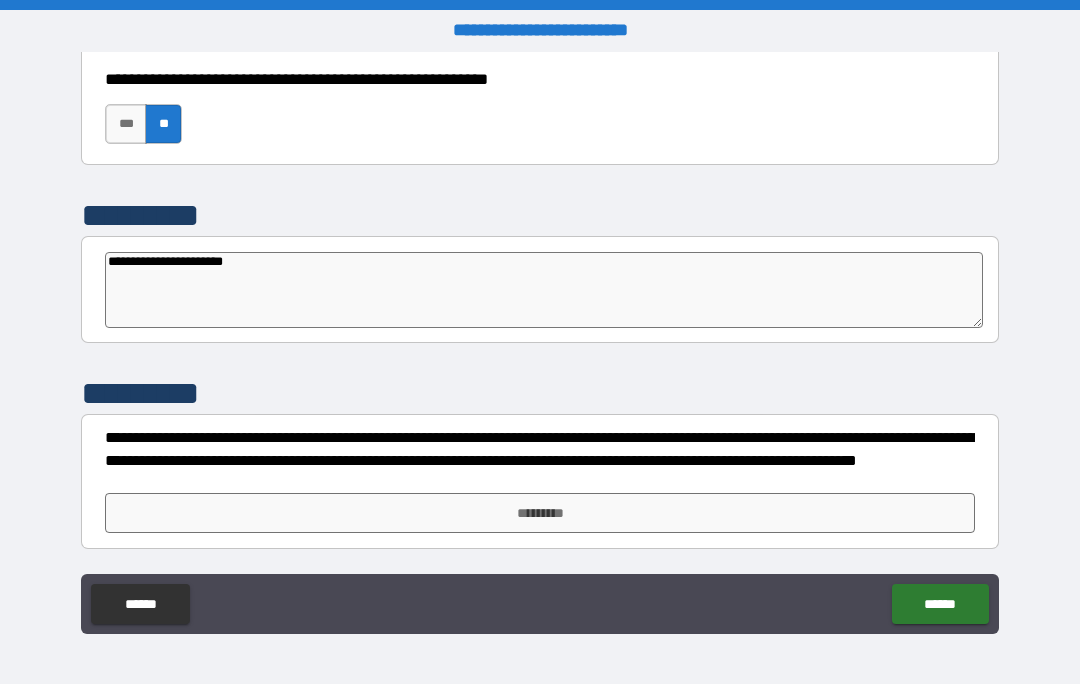 type on "*" 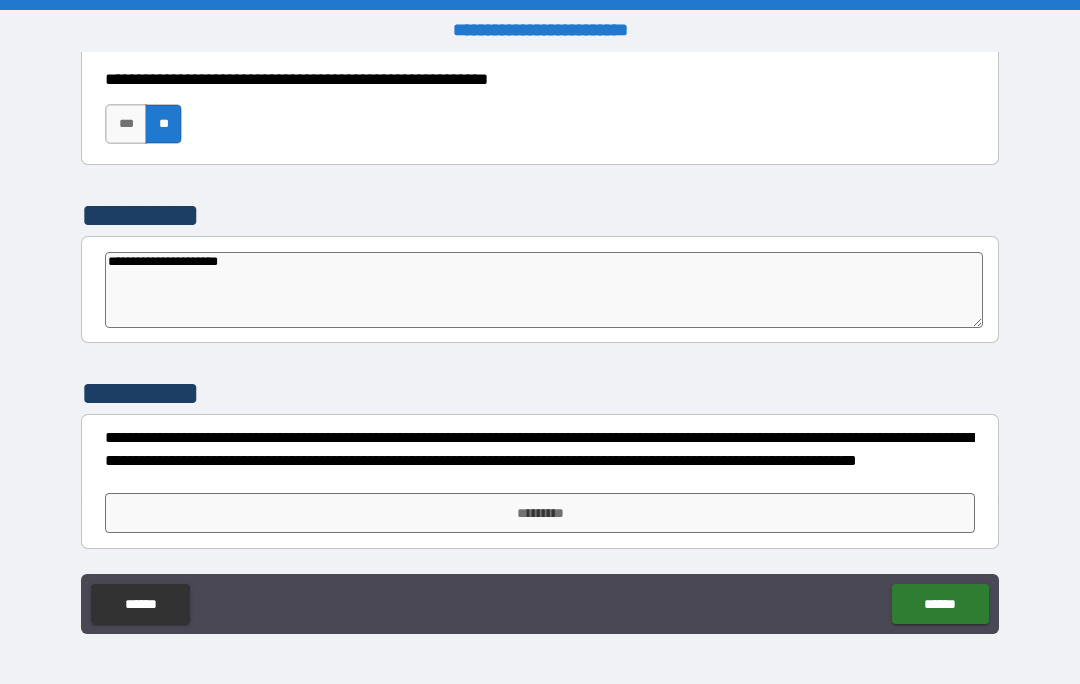 type on "*" 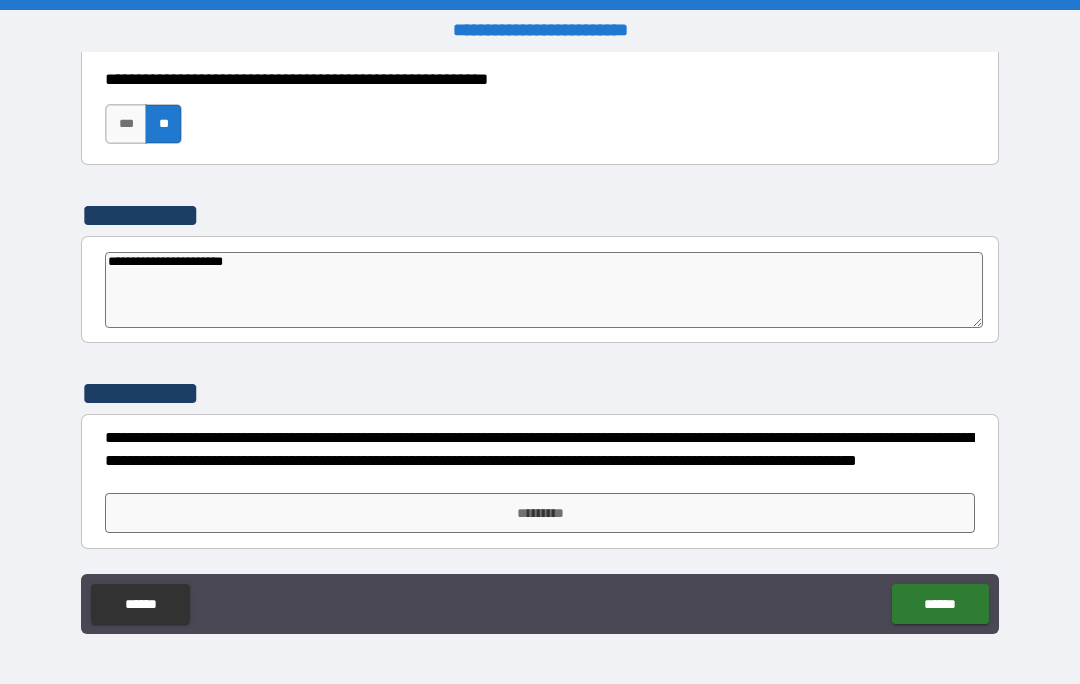 type on "*" 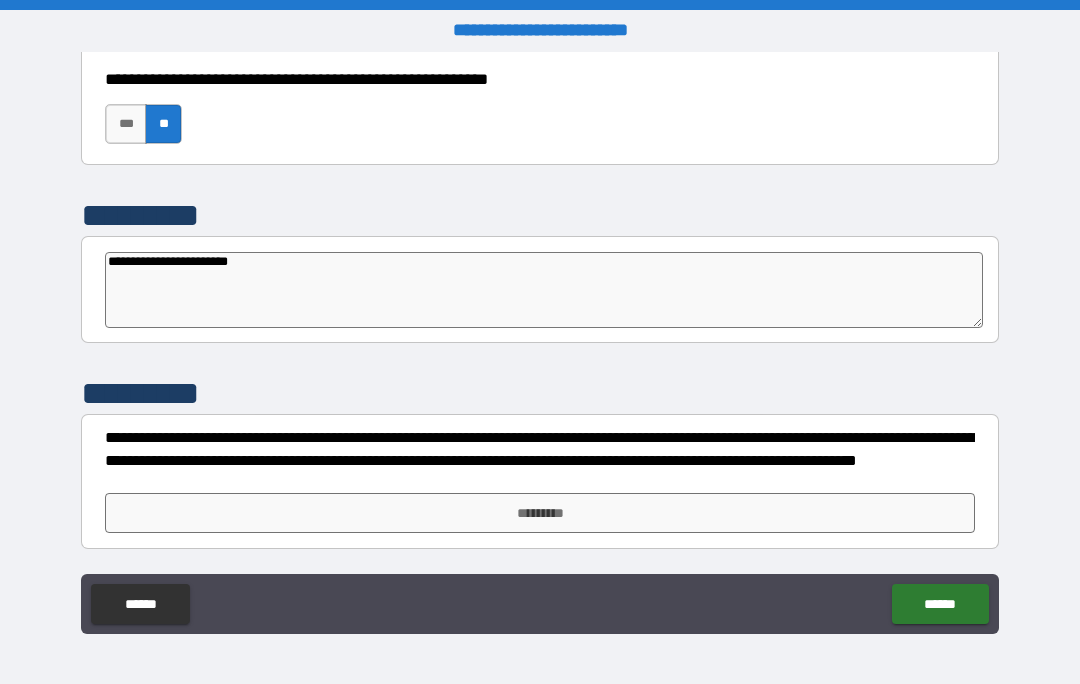 type on "*" 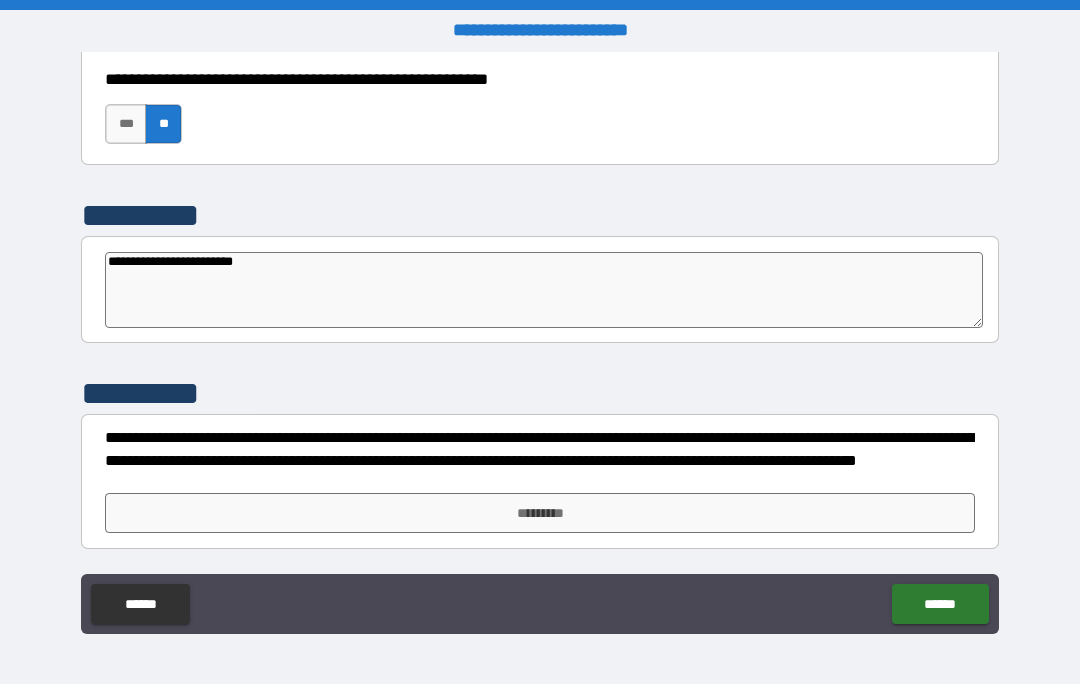 type on "*" 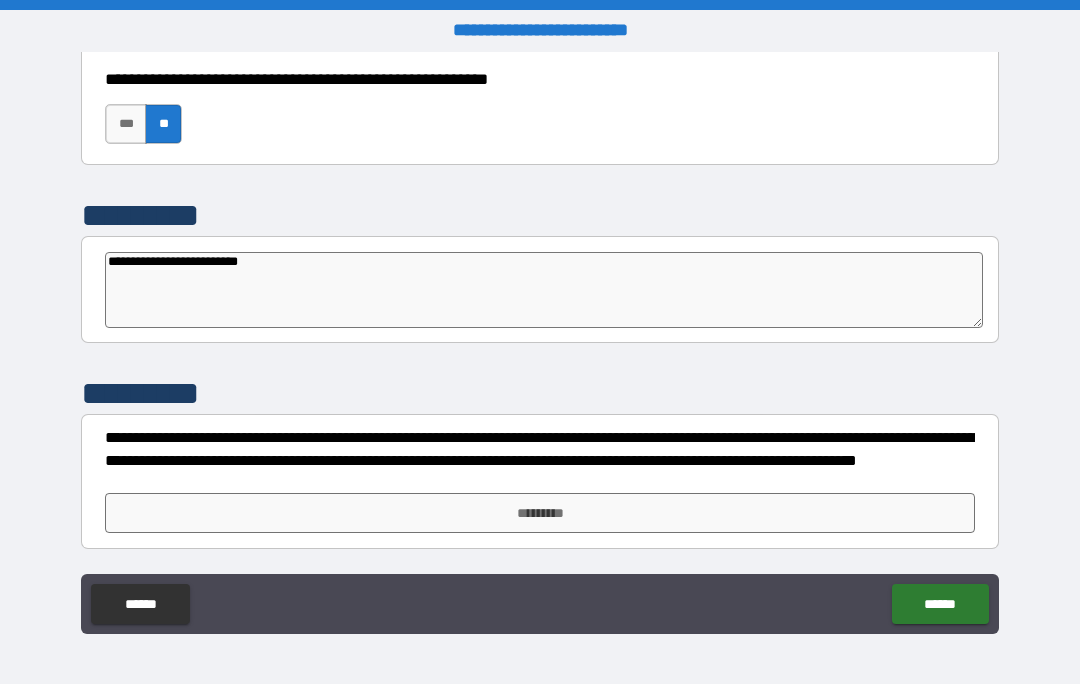 type on "*" 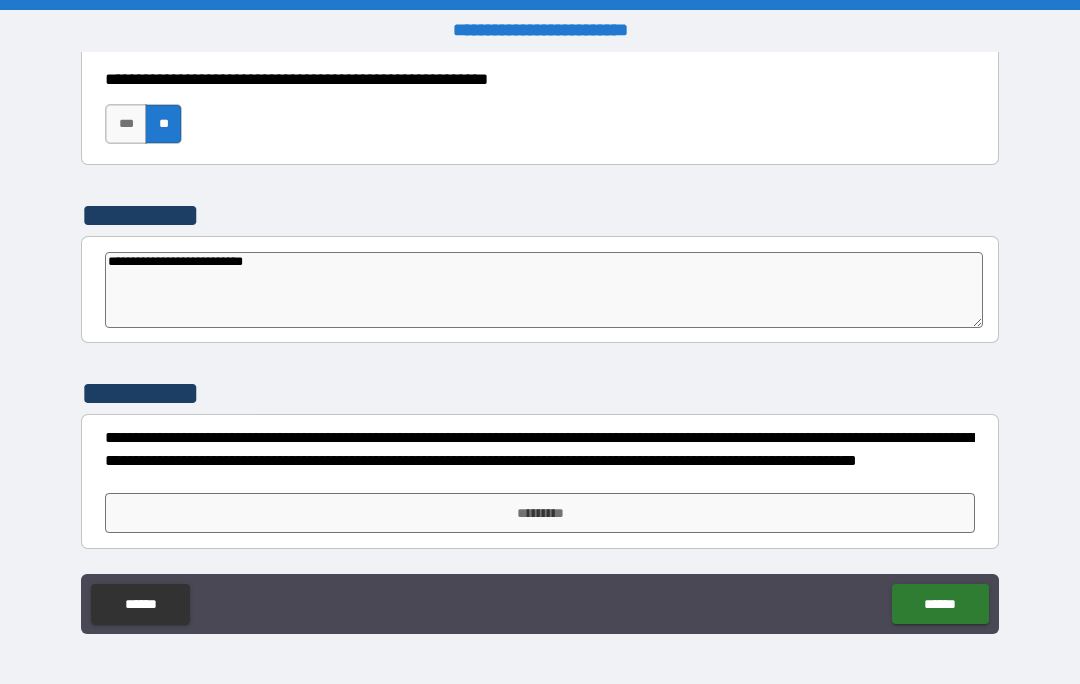 type on "*" 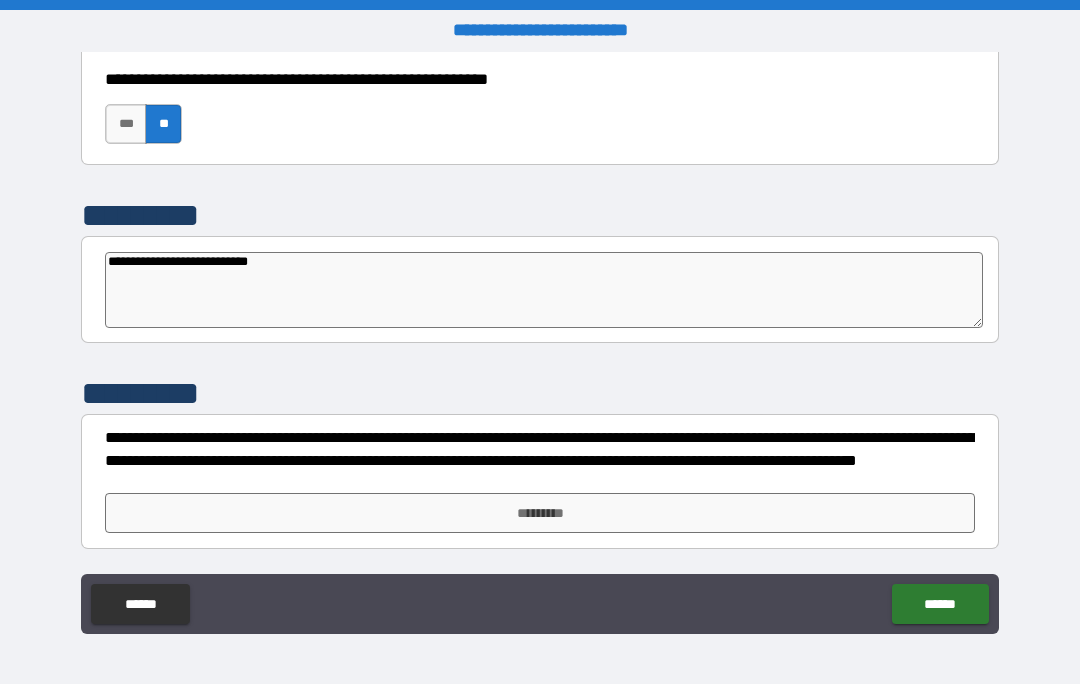type on "*" 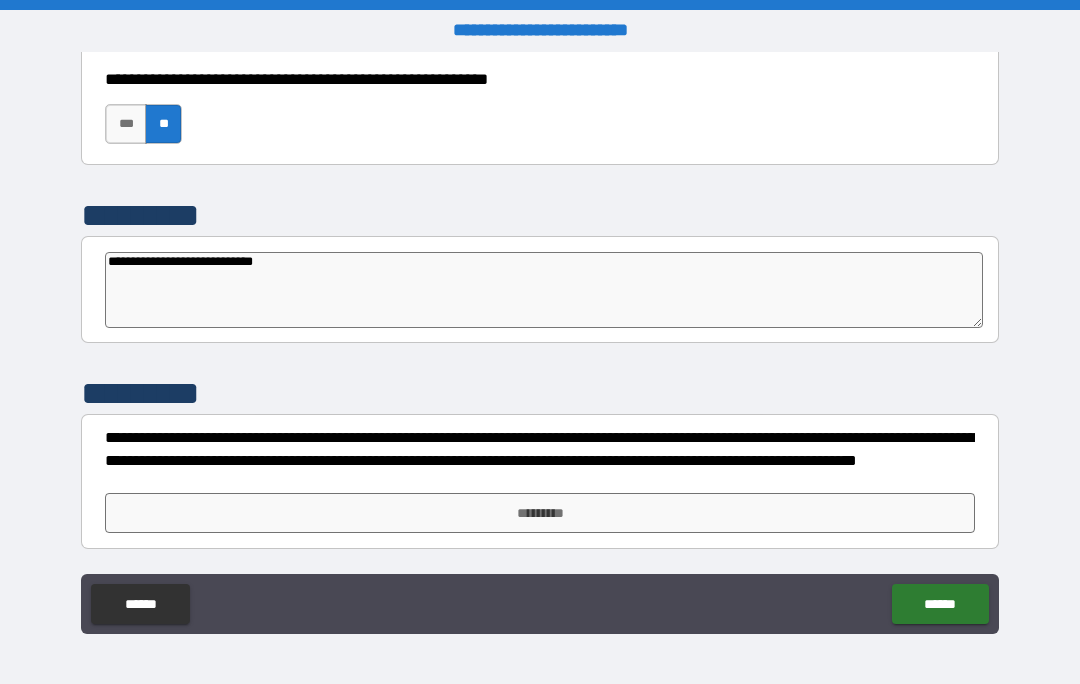type on "*" 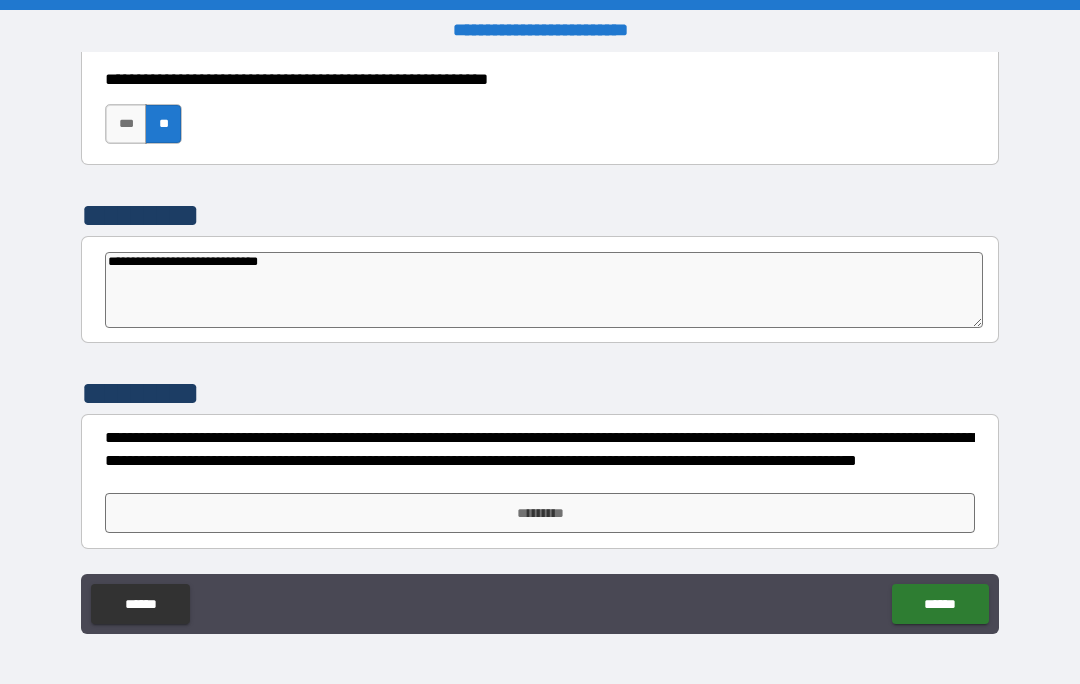 type on "*" 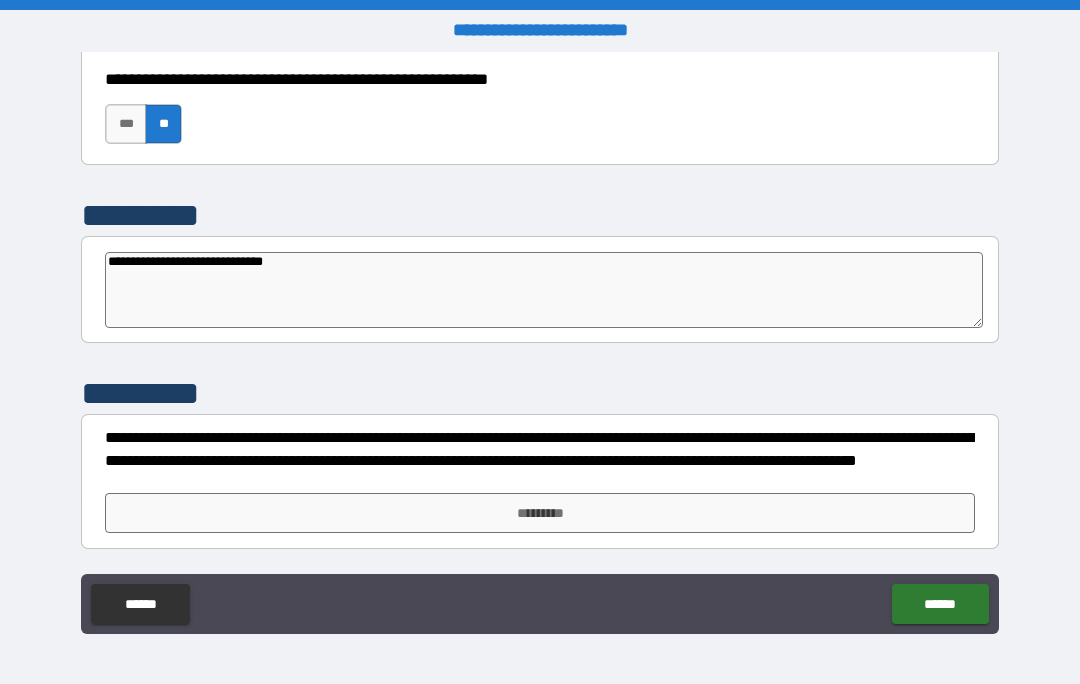 type on "*" 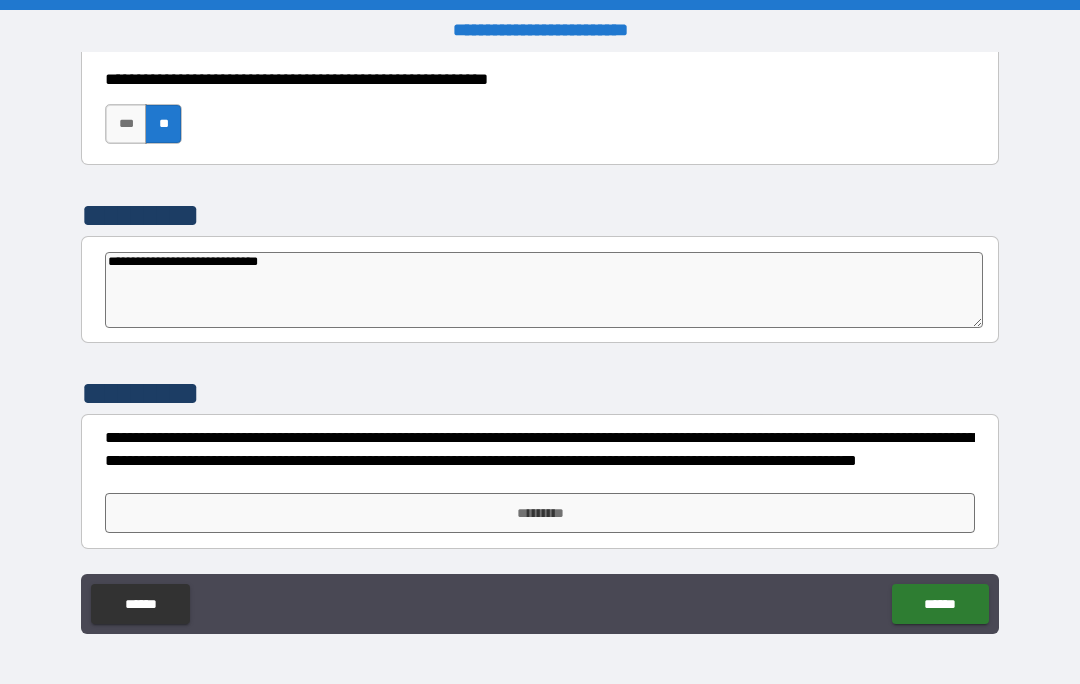 type on "*" 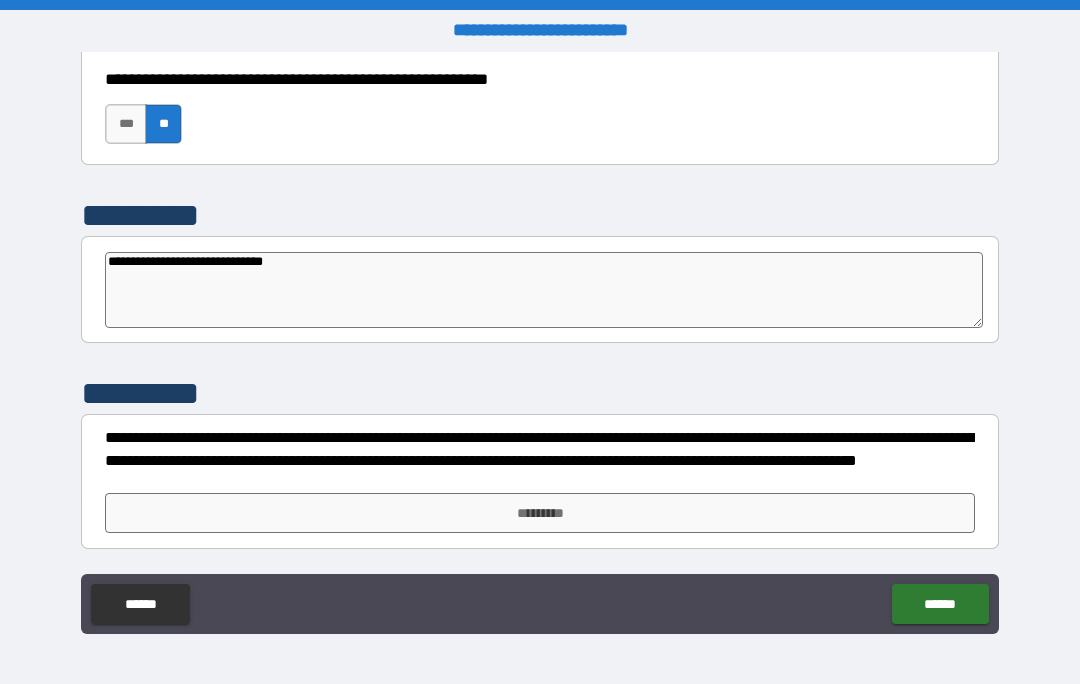 type on "*" 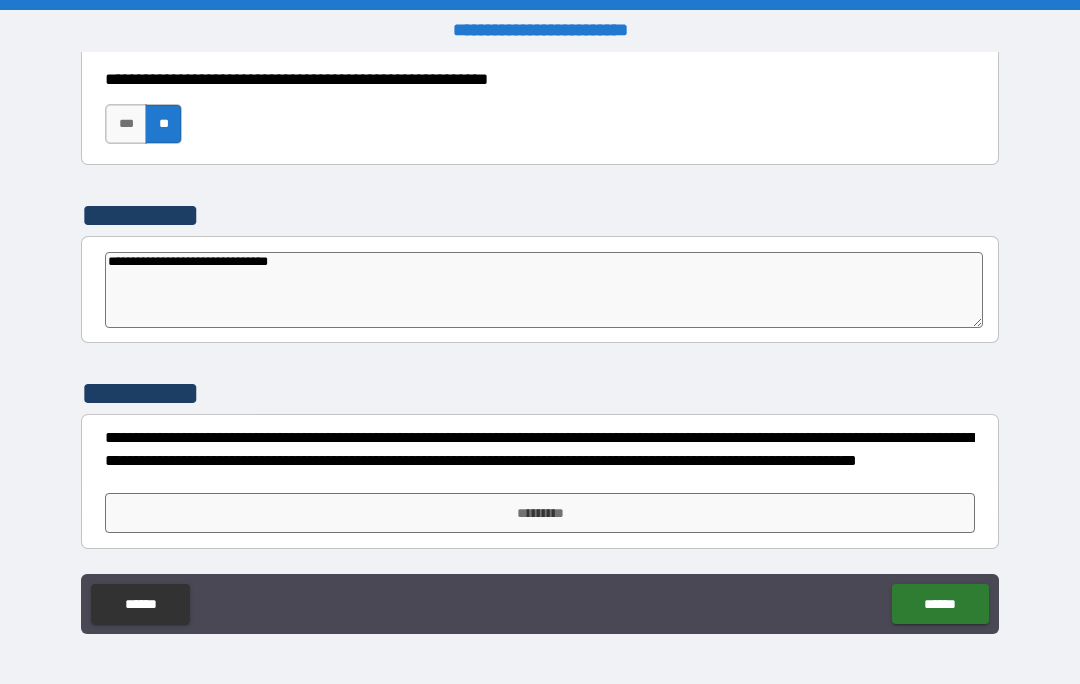 type on "**********" 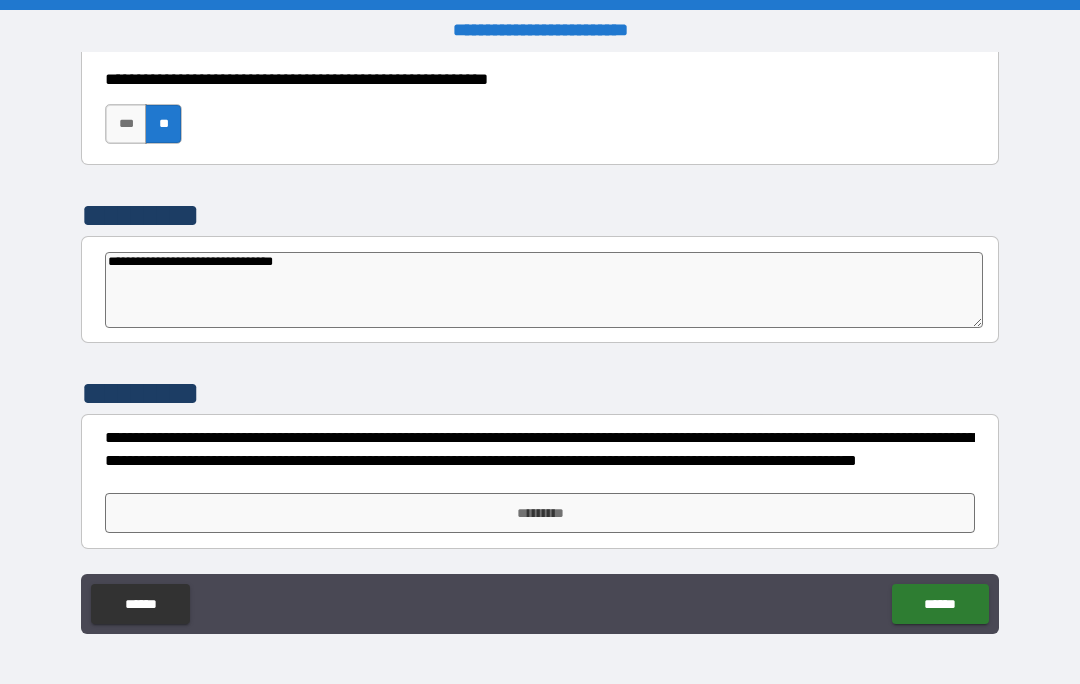 type on "*" 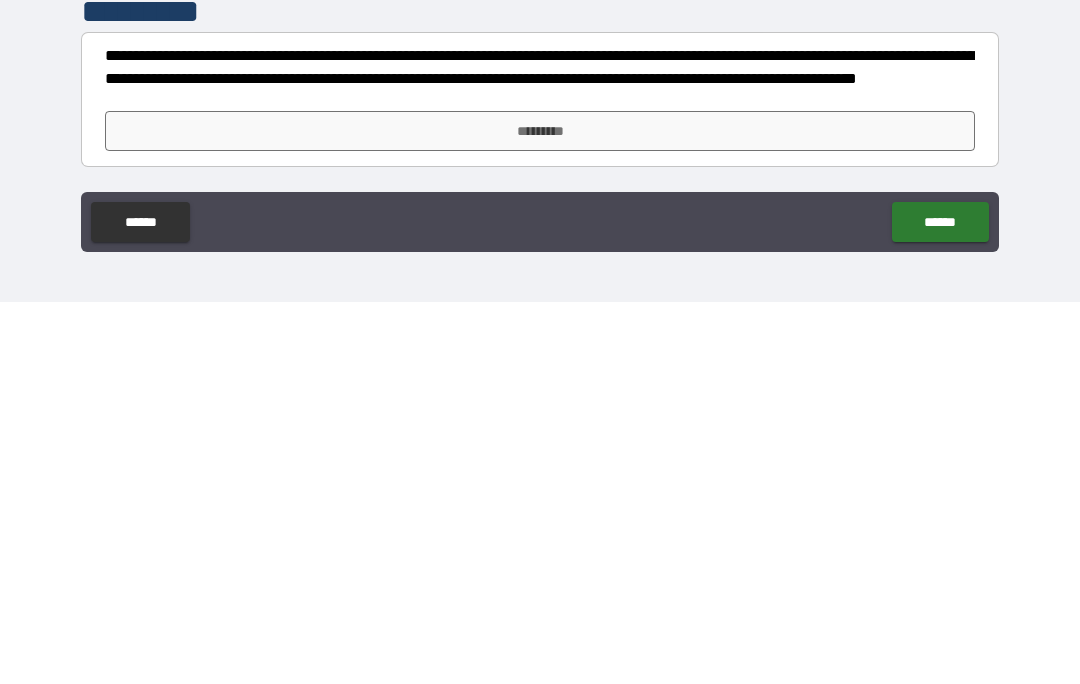 type on "**********" 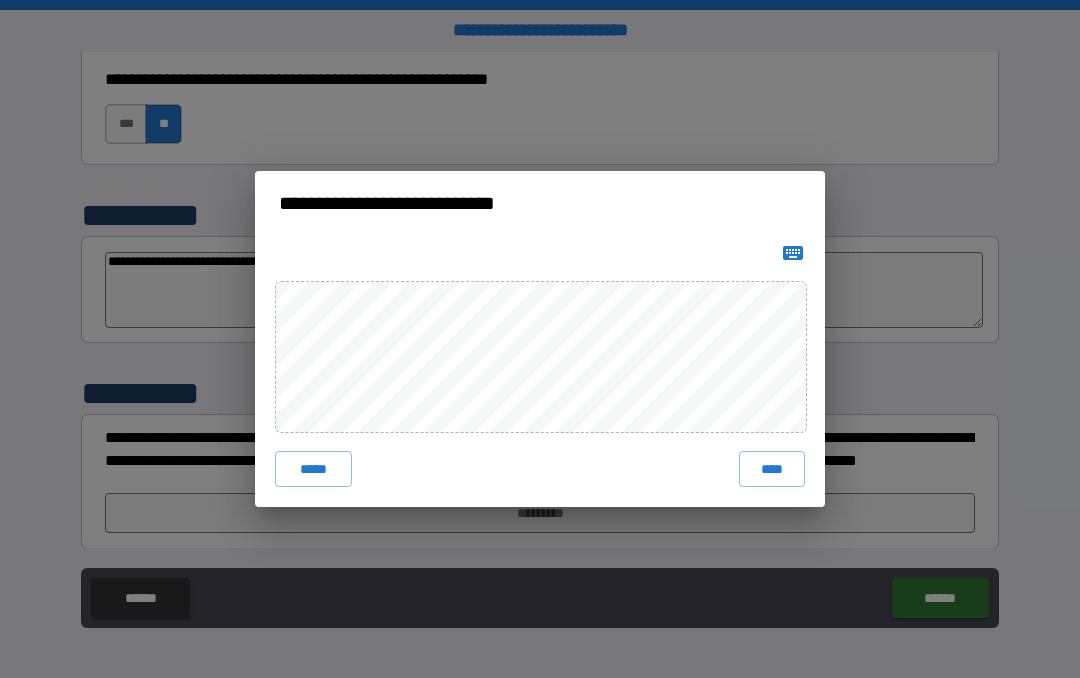 click on "*****" at bounding box center (313, 469) 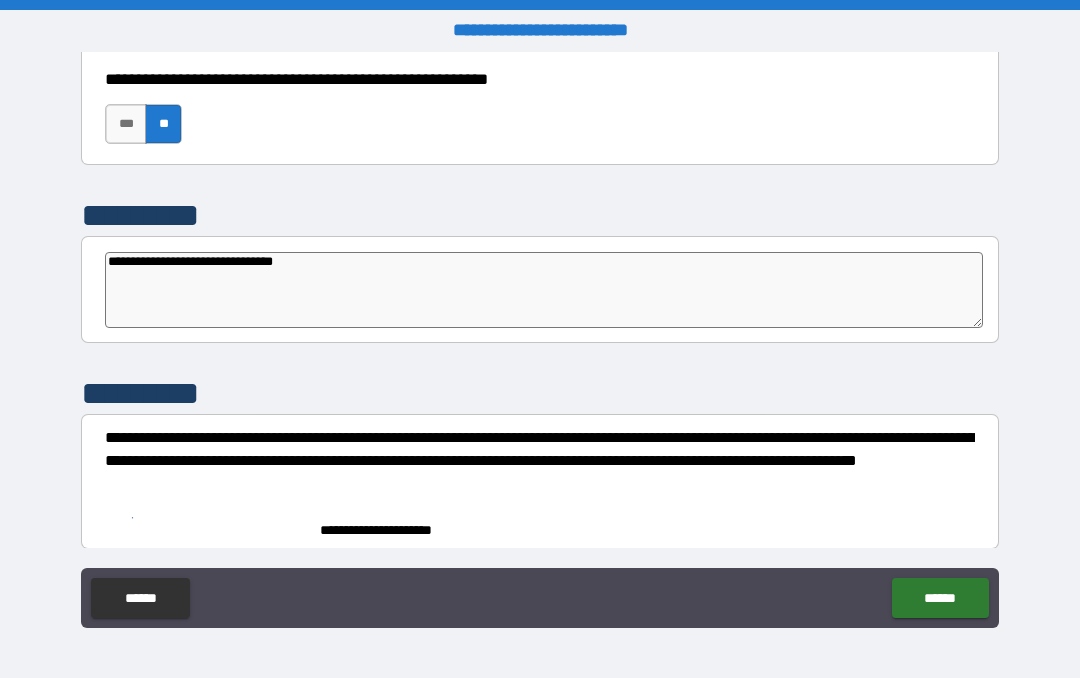 scroll, scrollTop: 6262, scrollLeft: 0, axis: vertical 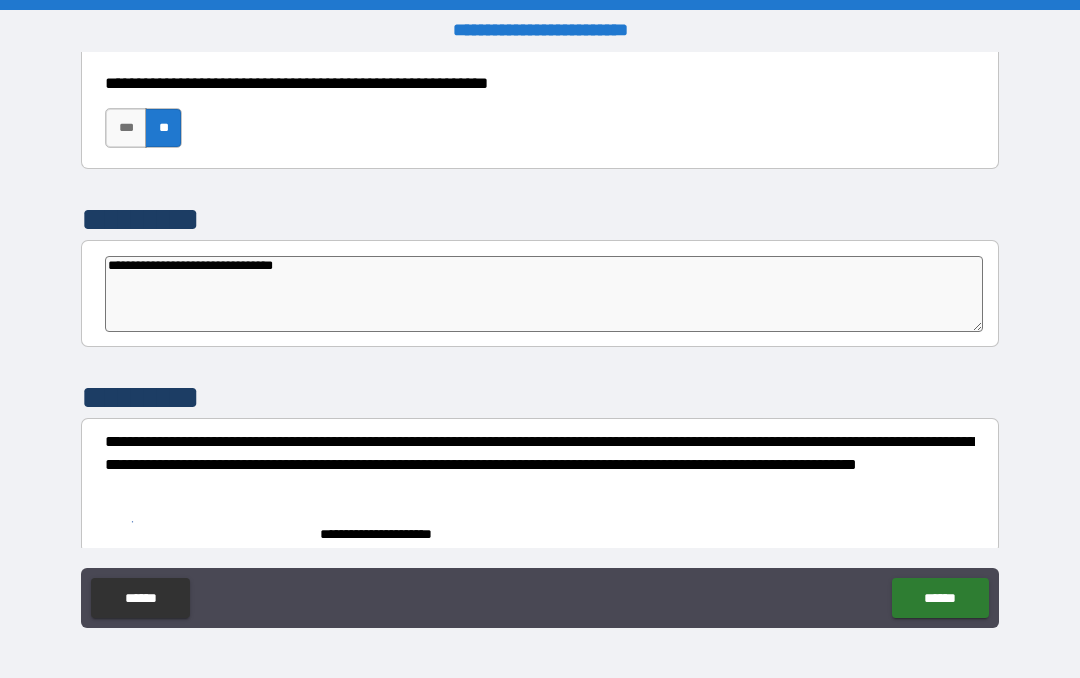 type on "*" 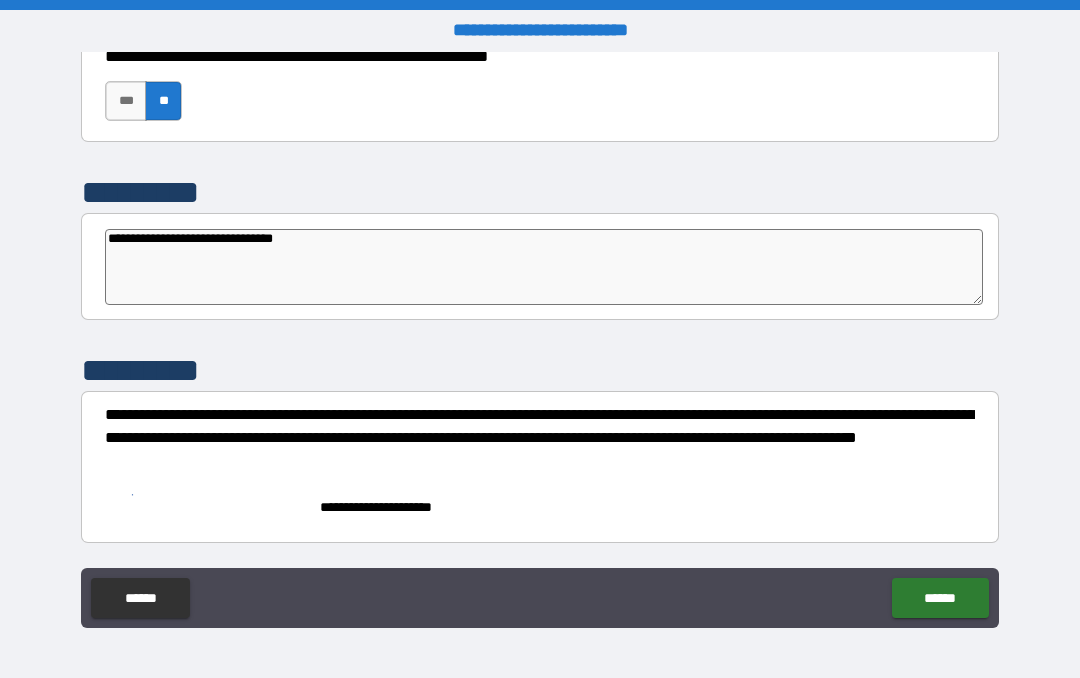 scroll, scrollTop: 6289, scrollLeft: 0, axis: vertical 